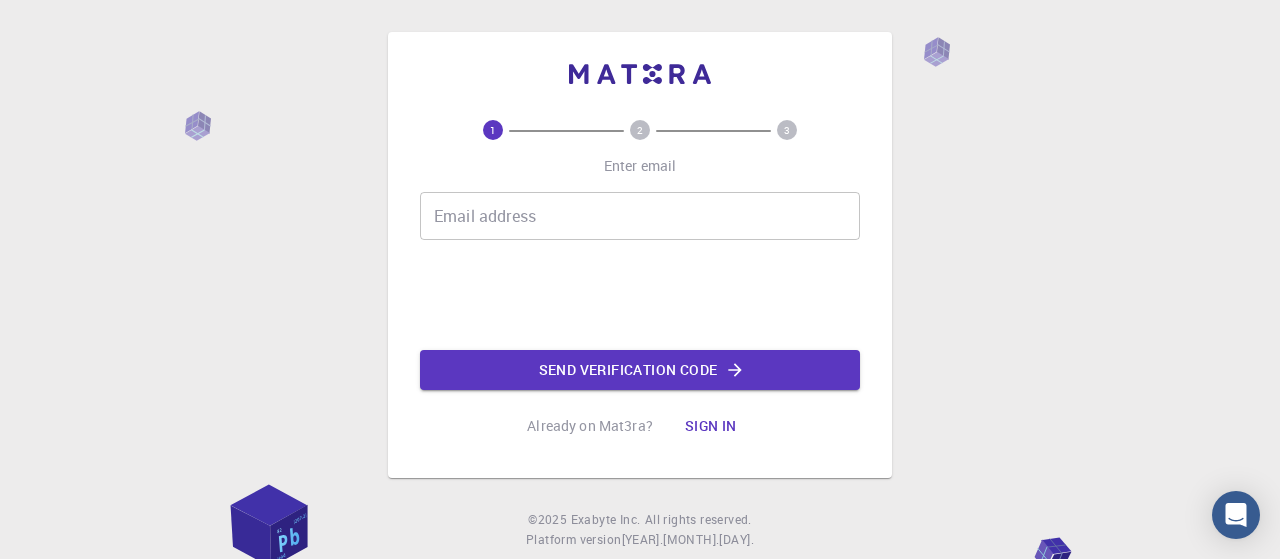 scroll, scrollTop: 0, scrollLeft: 0, axis: both 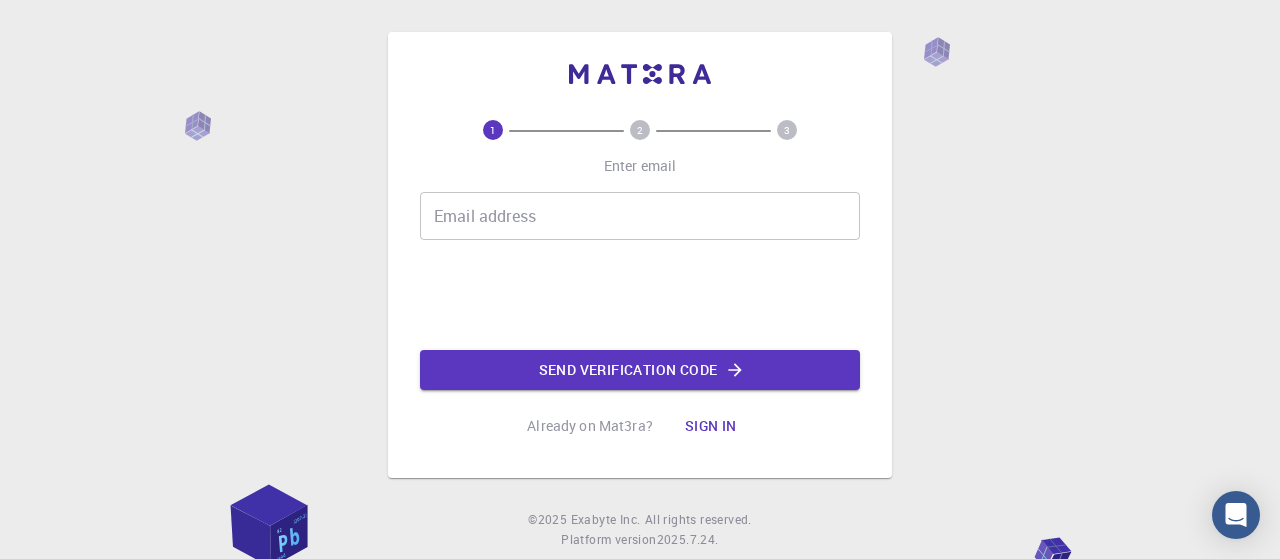 click on "Email address" at bounding box center (640, 216) 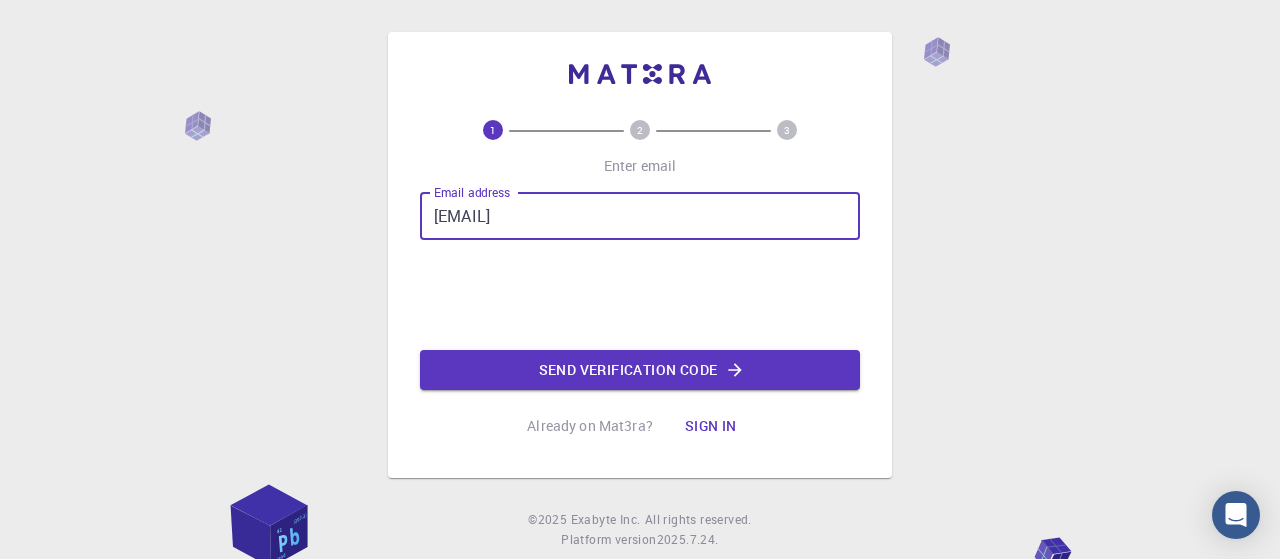 type on "[EMAIL]" 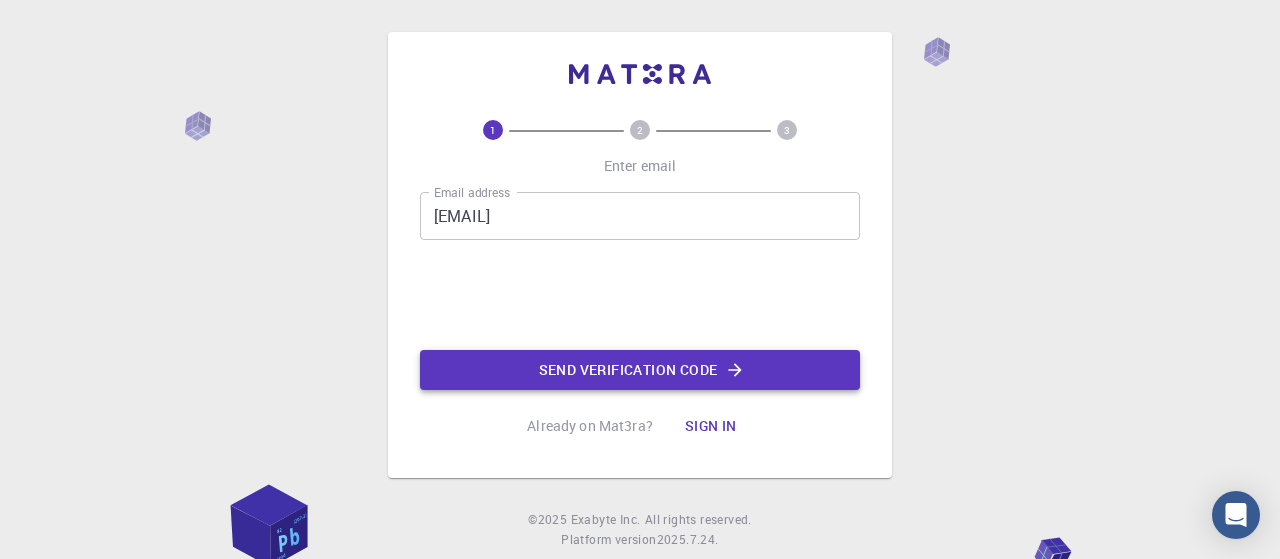 click on "Send verification code" 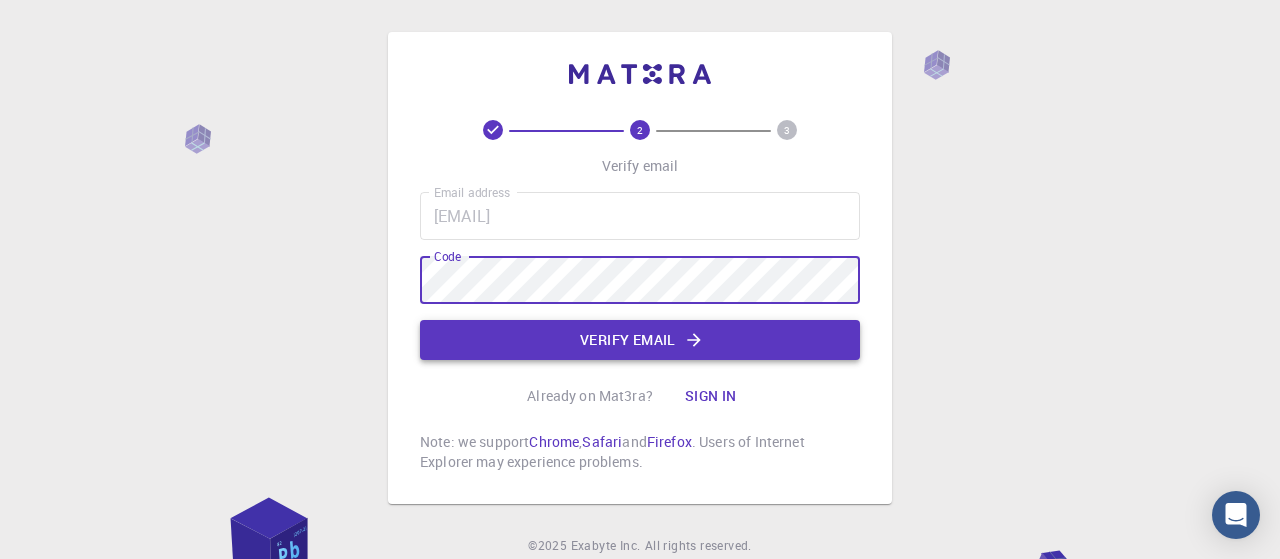 click on "Verify email" 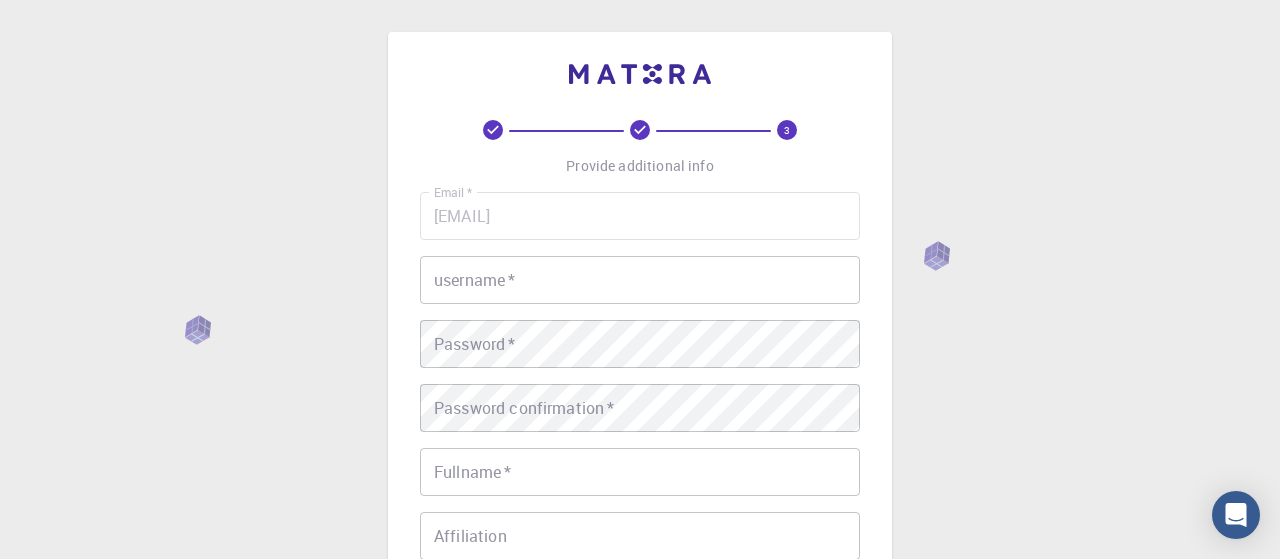 click on "username   *" at bounding box center (640, 280) 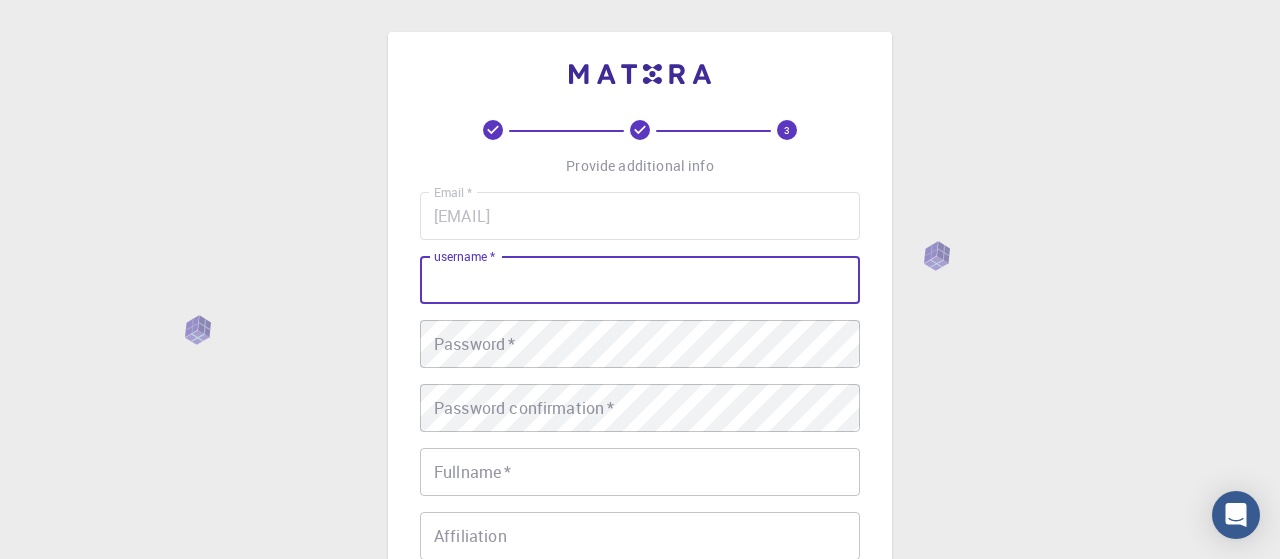 type on "P" 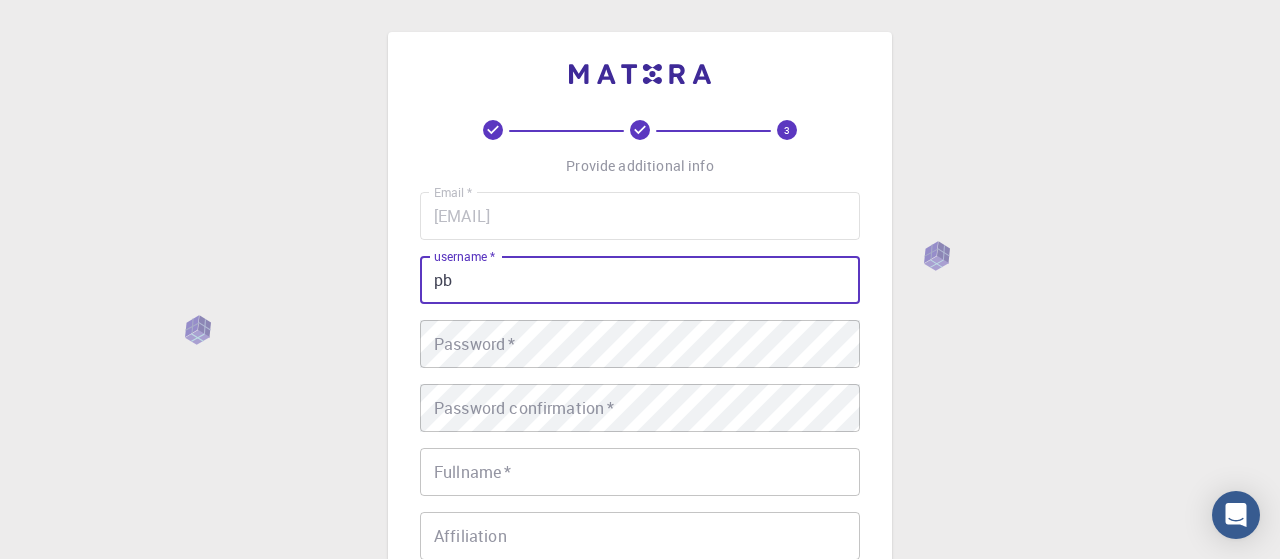 type on "p" 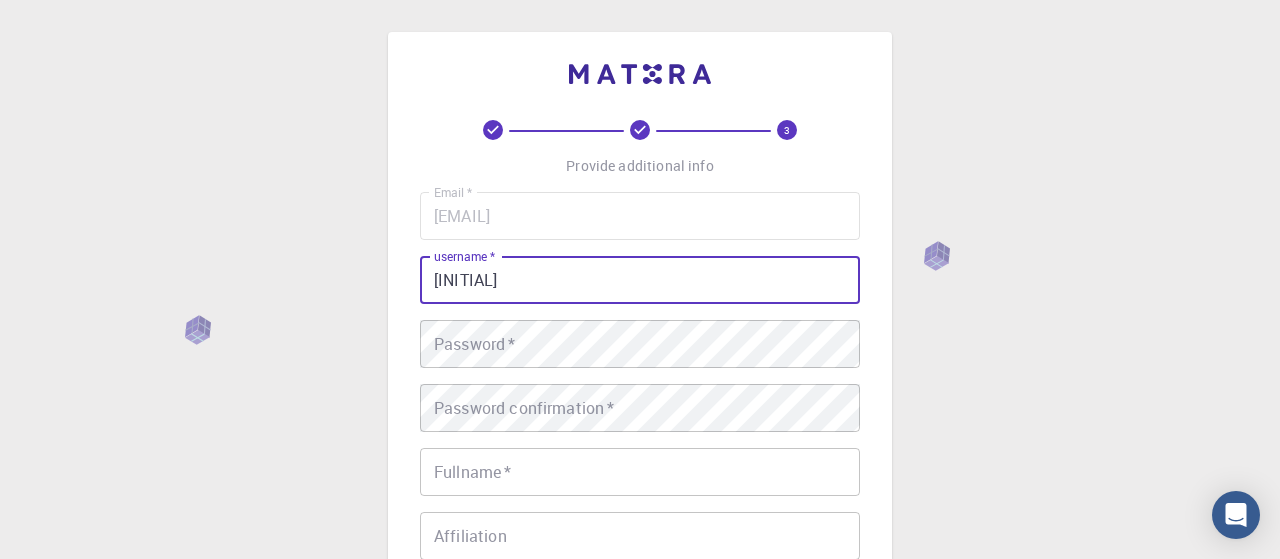 click on "3 Provide additional info Email   * [EMAIL] Email   * username   * [USERNAME] username   * Password   * Password   * Password confirmation   * Password confirmation   * Fullname   * Fullname   * Affiliation Affiliation Phone Phone Description Description I accept the  Terms of Service / Privacy Policy  * REGISTER Already on Mat3ra? Sign in ©  2025   Exabyte Inc.   All rights reserved. Platform version  2025.7.24 . Documentation Video Tutorials Terms of service Privacy statement" at bounding box center (640, 509) 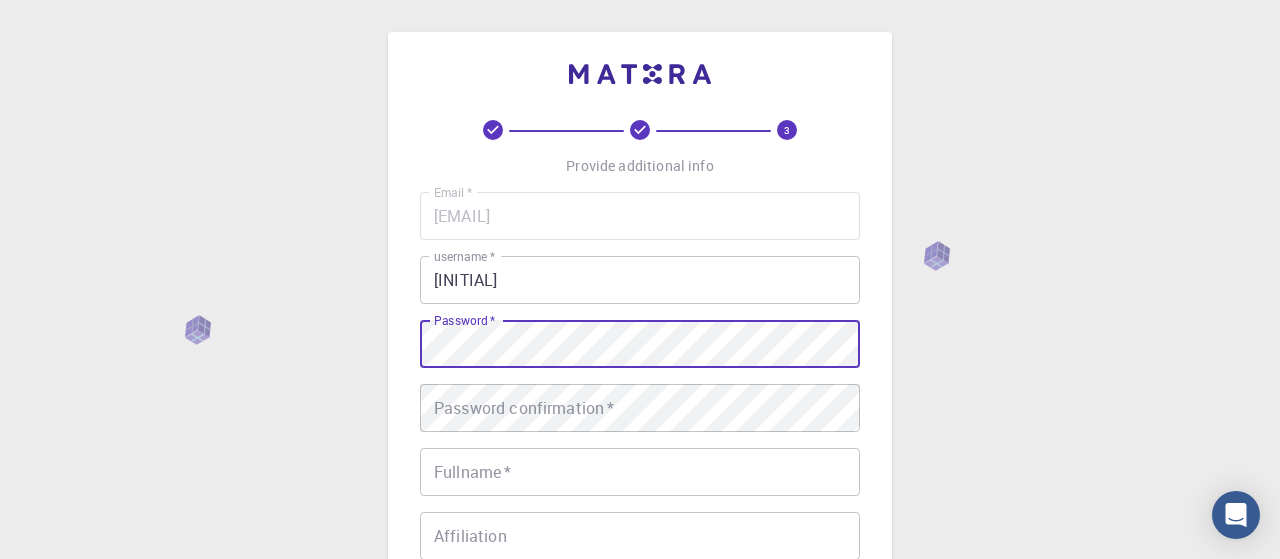 click on "[INITIAL]" at bounding box center [640, 280] 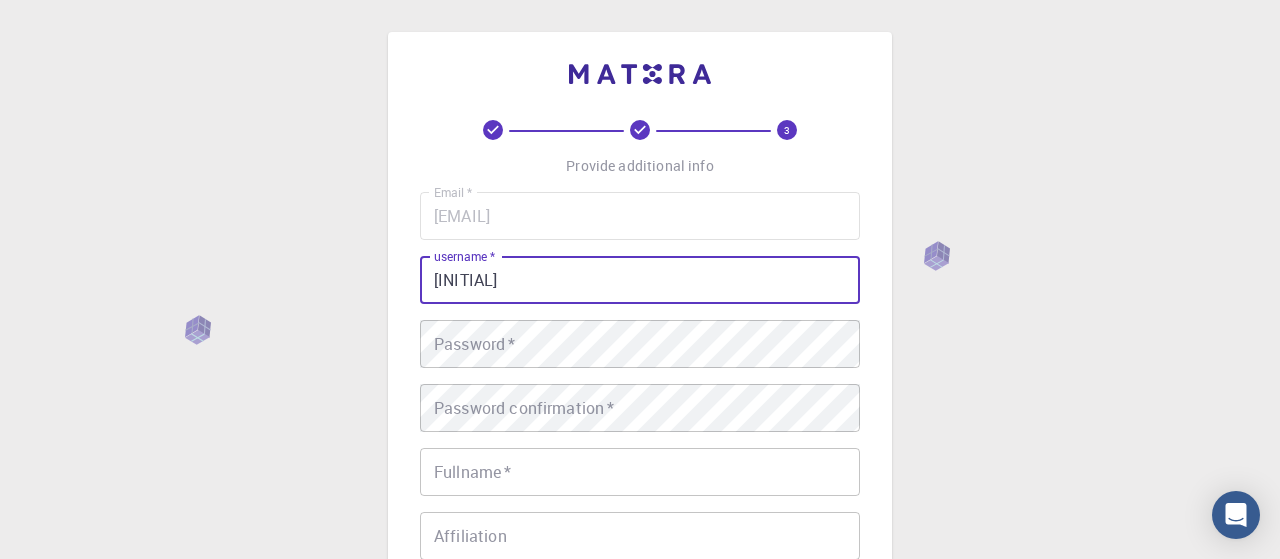 type on "P" 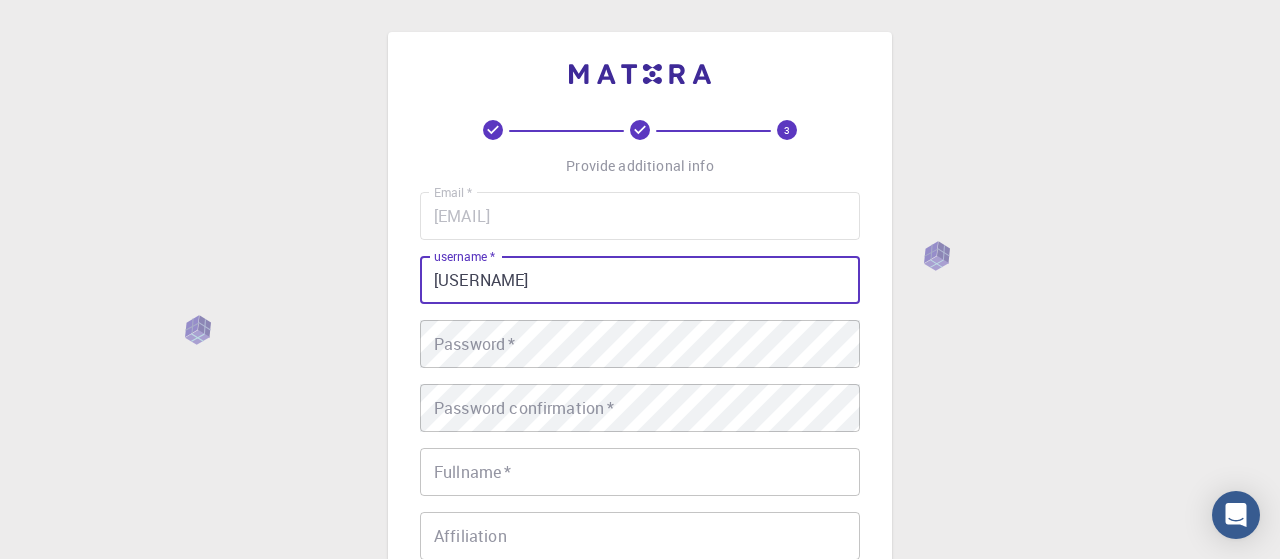 type on "[USERNAME]" 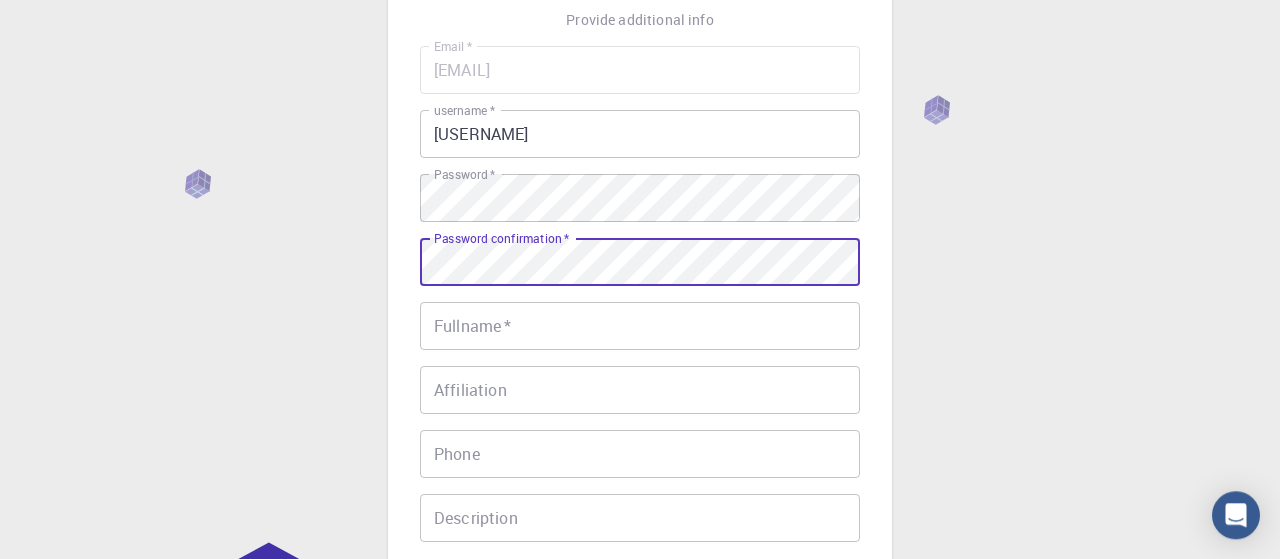 scroll, scrollTop: 208, scrollLeft: 0, axis: vertical 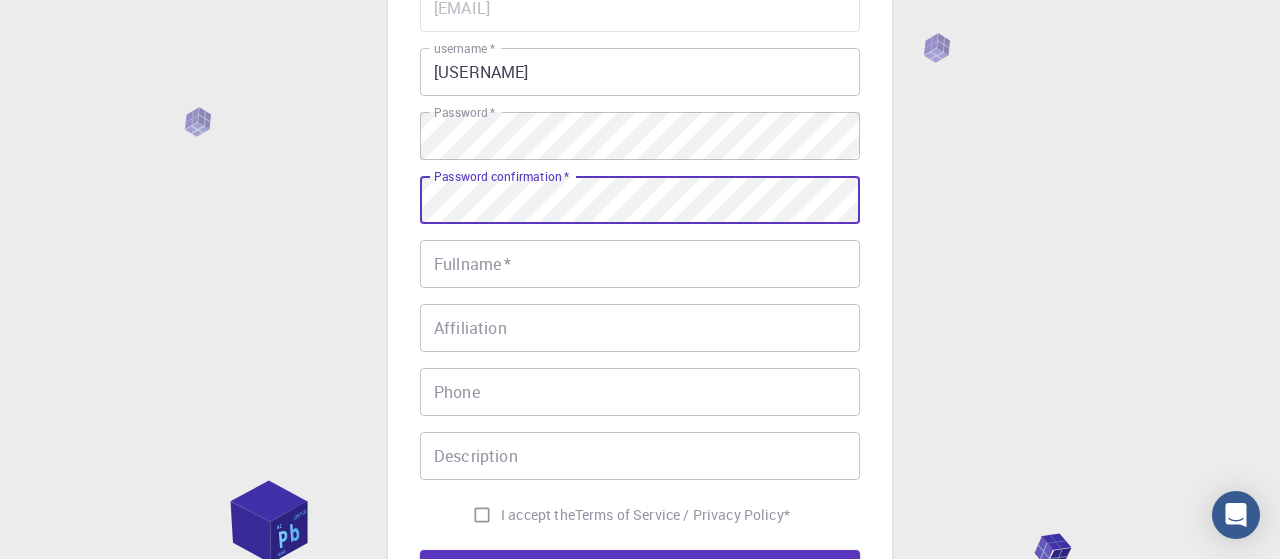 click on "Fullname   *" at bounding box center (640, 264) 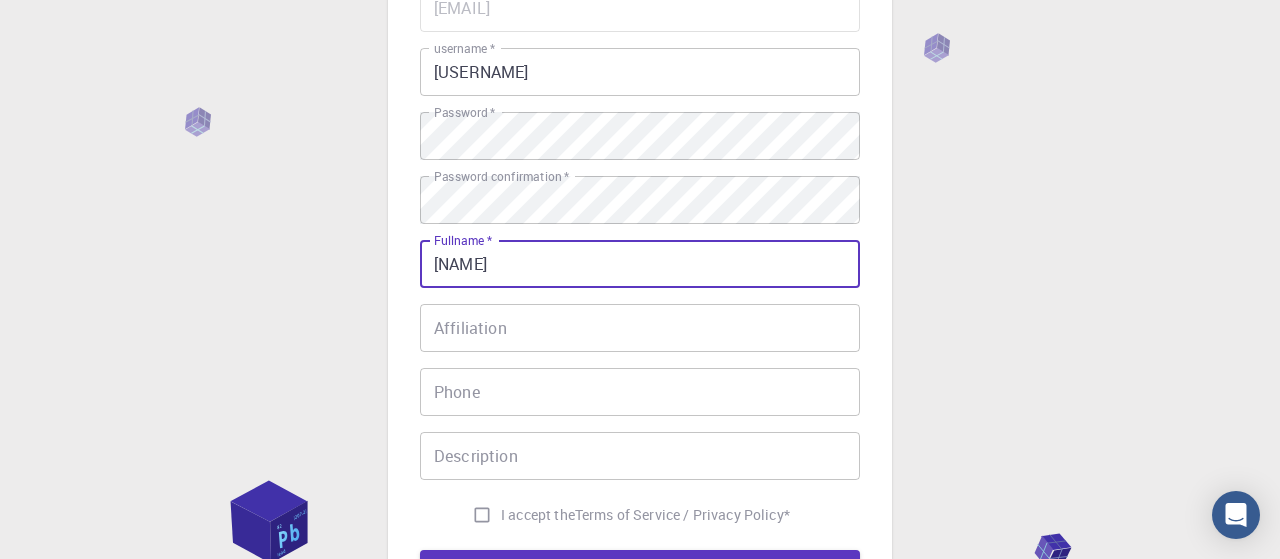 type on "[NAME]" 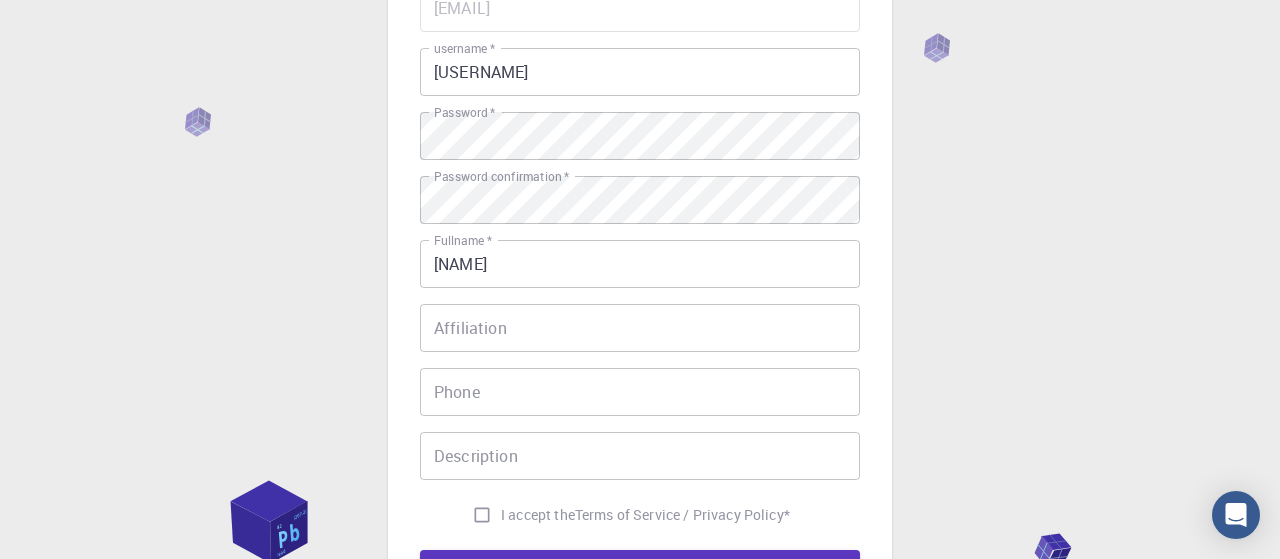 click on "3 Provide additional info Email   * [EMAIL] Email   * username   * [USERNAME] username   * Password   * Password   * Password confirmation   * Password confirmation   * Fullname   * [FIRST] [LAST] Fullname   * Affiliation Affiliation Phone Phone Description Description I accept the Terms of Service / Privacy Policy * REGISTER Already on Mat3ra? Sign in © 2025 Exabyte Inc. All rights reserved. Platform version 2025.7.24 . Documentation Video Tutorials Terms of service Privacy statement" at bounding box center (640, 301) 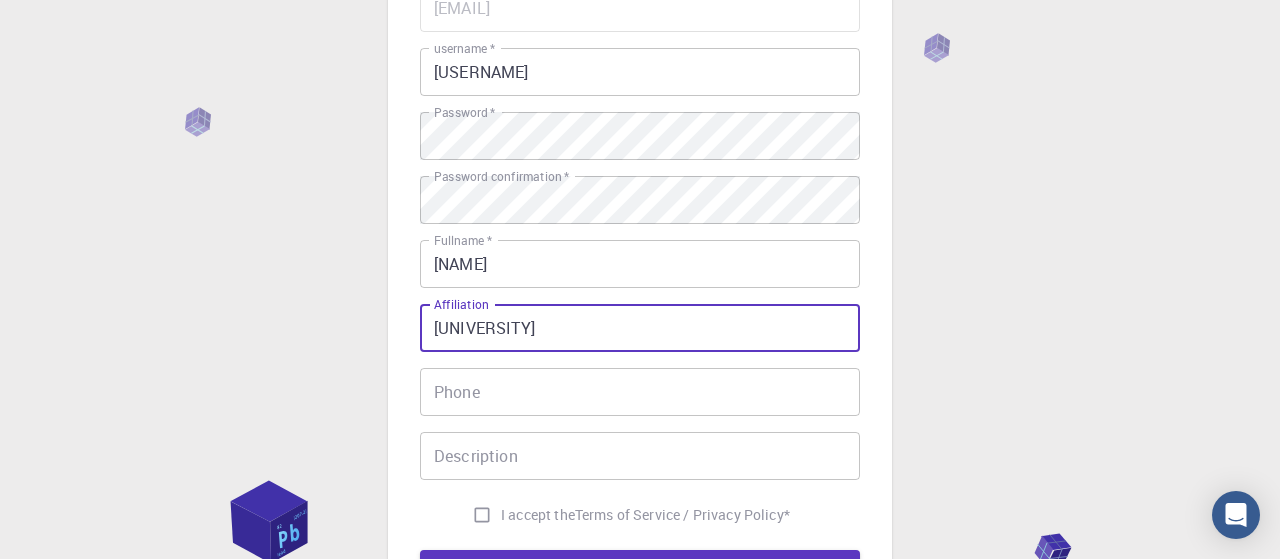 type on "[UNIVERSITY]" 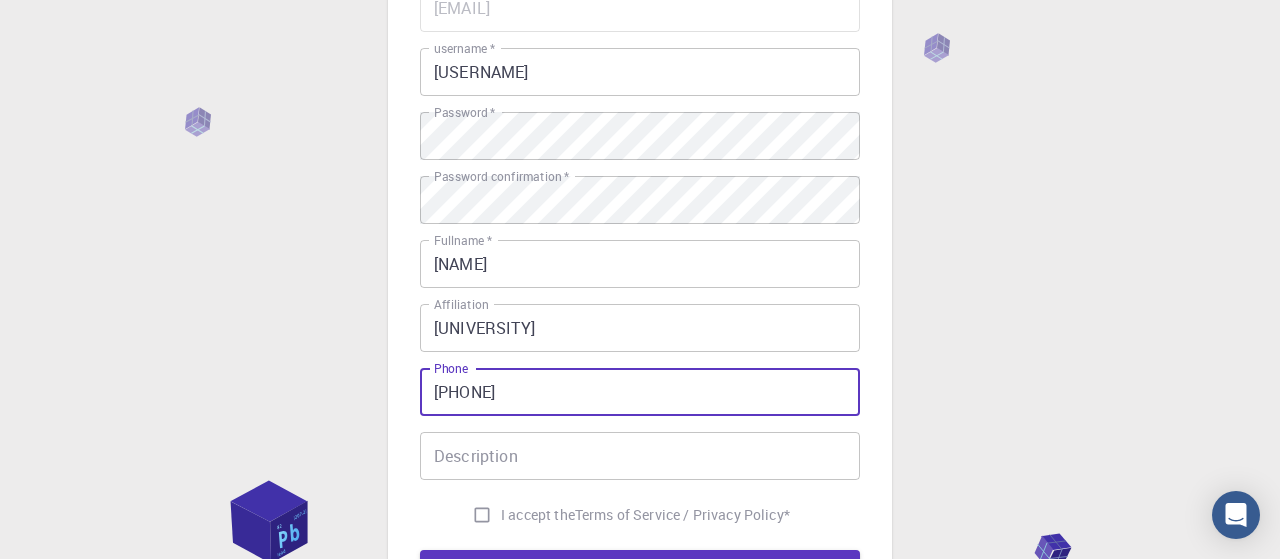 type on "[PHONE]" 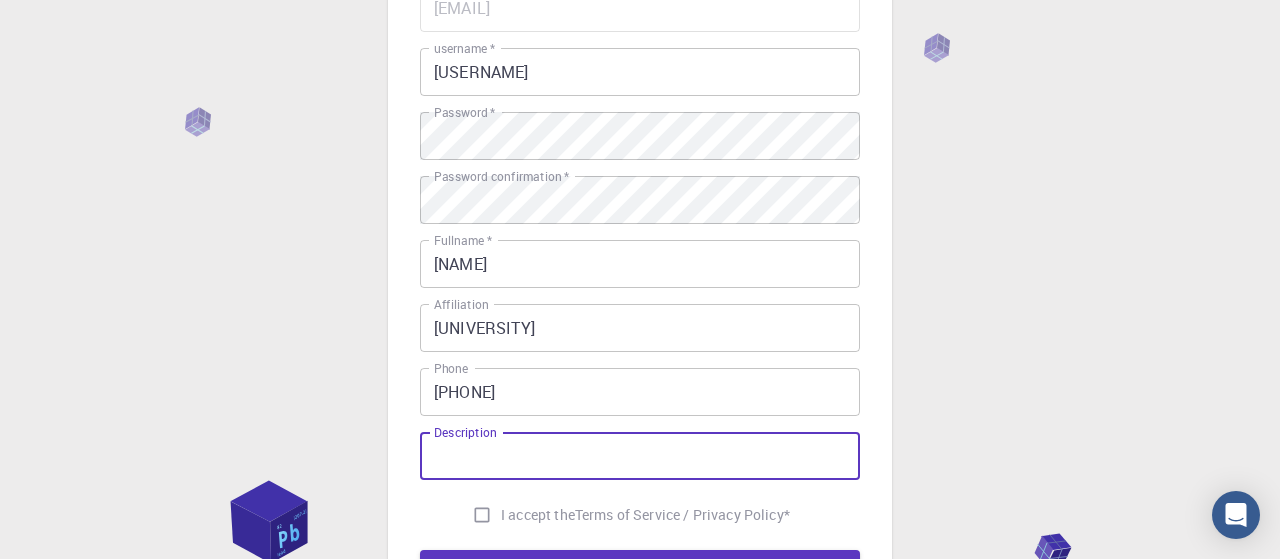 click on "Description" at bounding box center [640, 456] 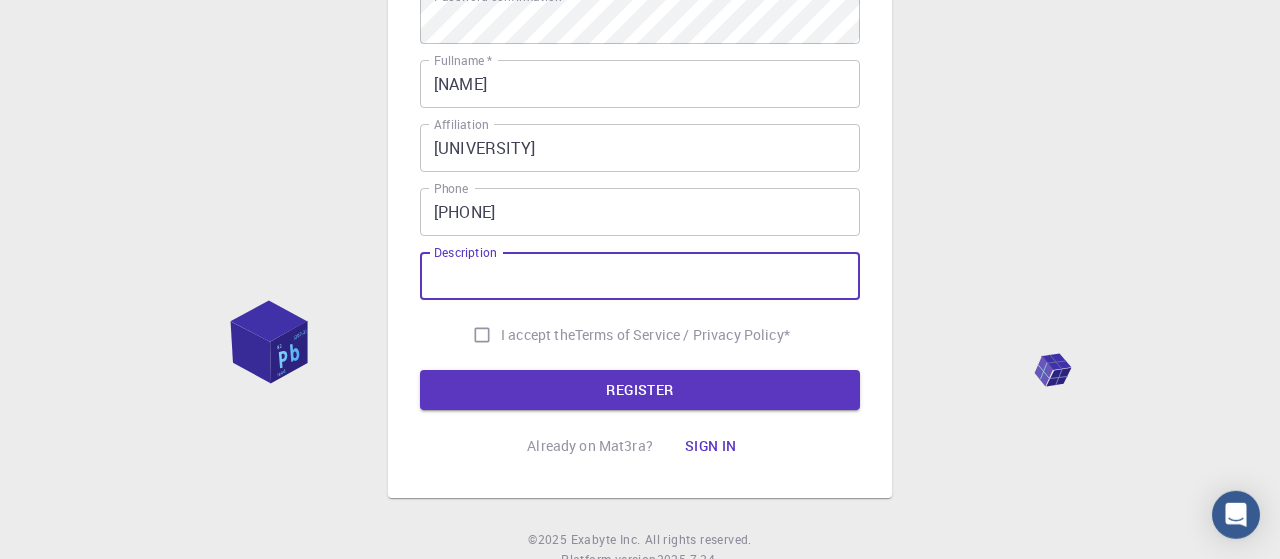 scroll, scrollTop: 355, scrollLeft: 0, axis: vertical 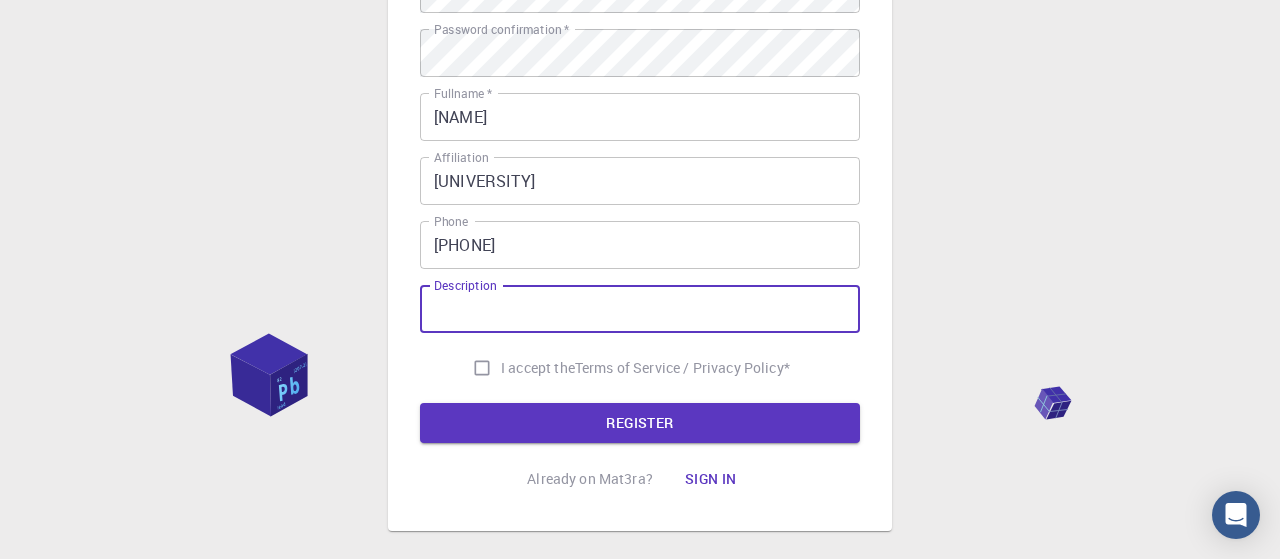 click on "Description" at bounding box center [640, 309] 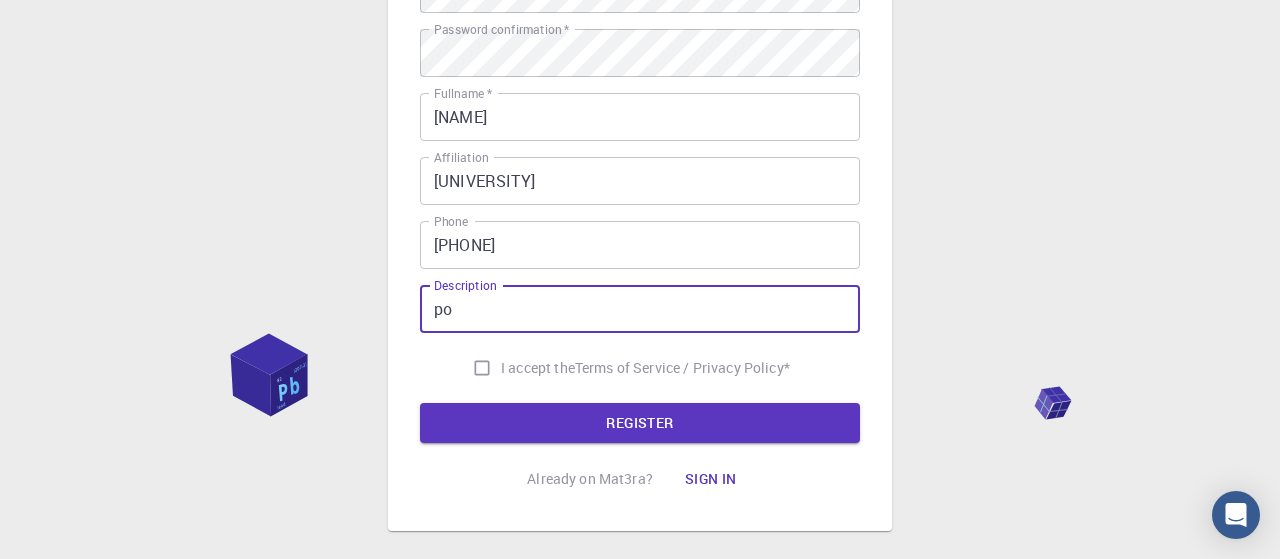 type on "p" 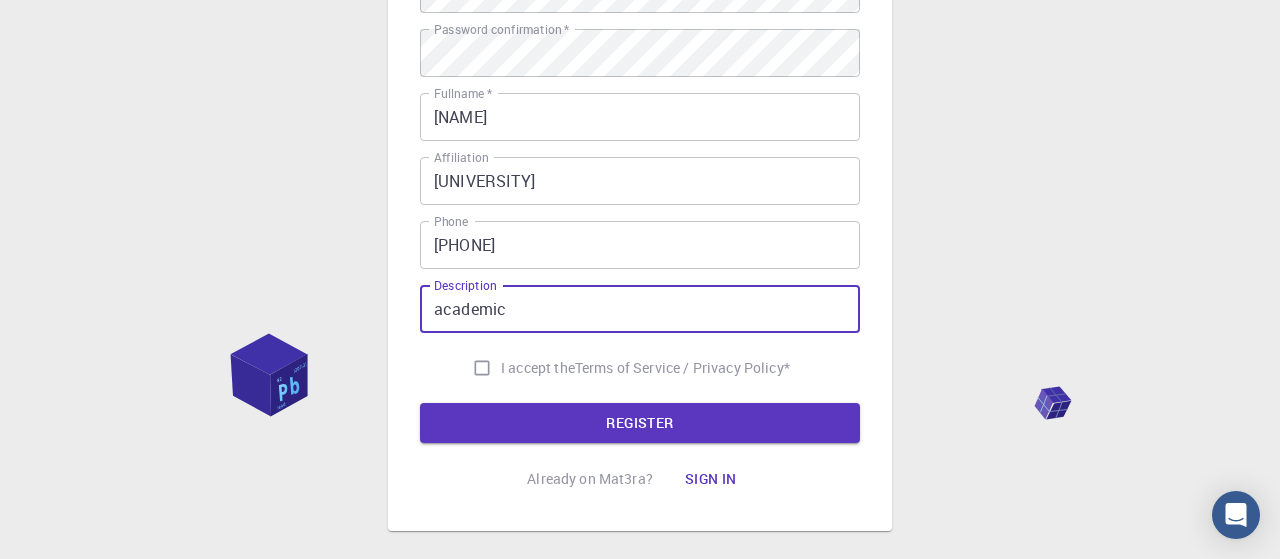 type on "academic" 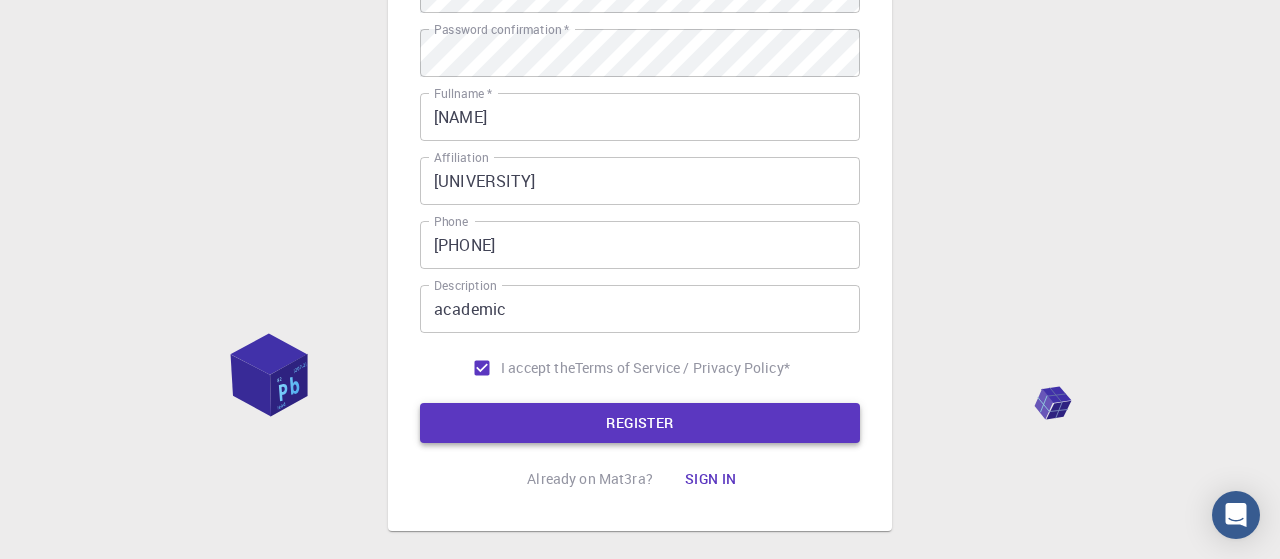 click on "REGISTER" at bounding box center (640, 423) 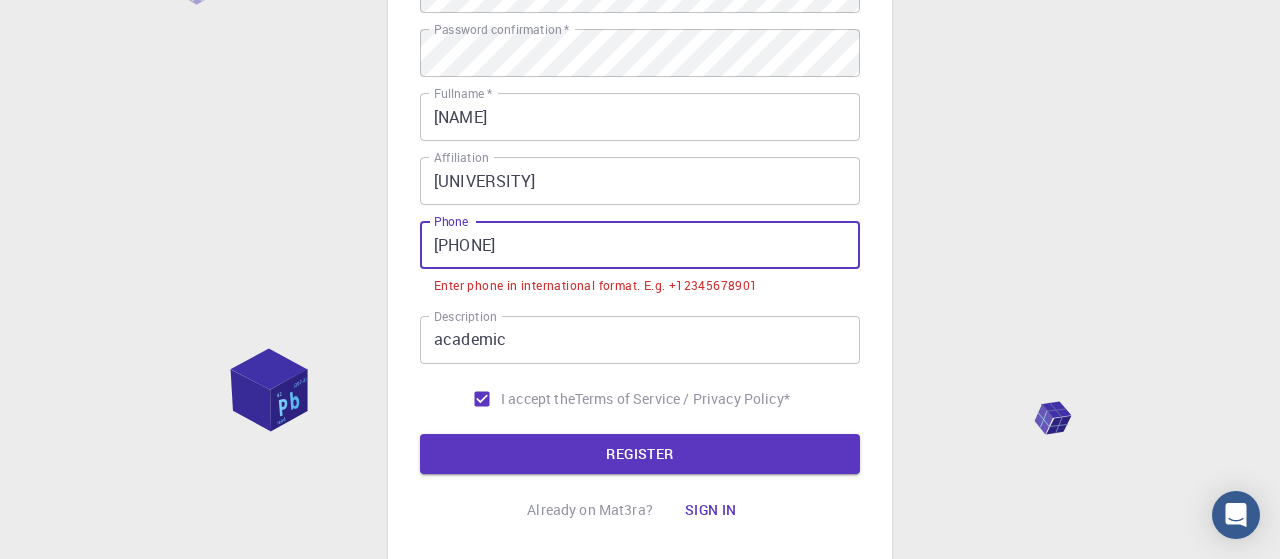 click on "[PHONE]" at bounding box center (640, 245) 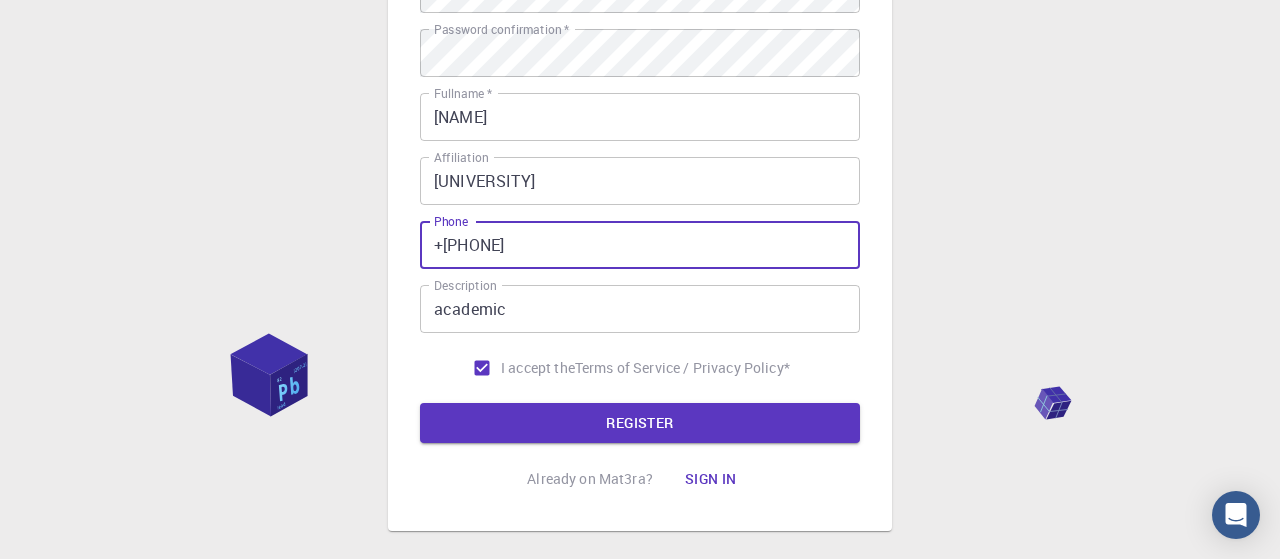 type on "+[PHONE]" 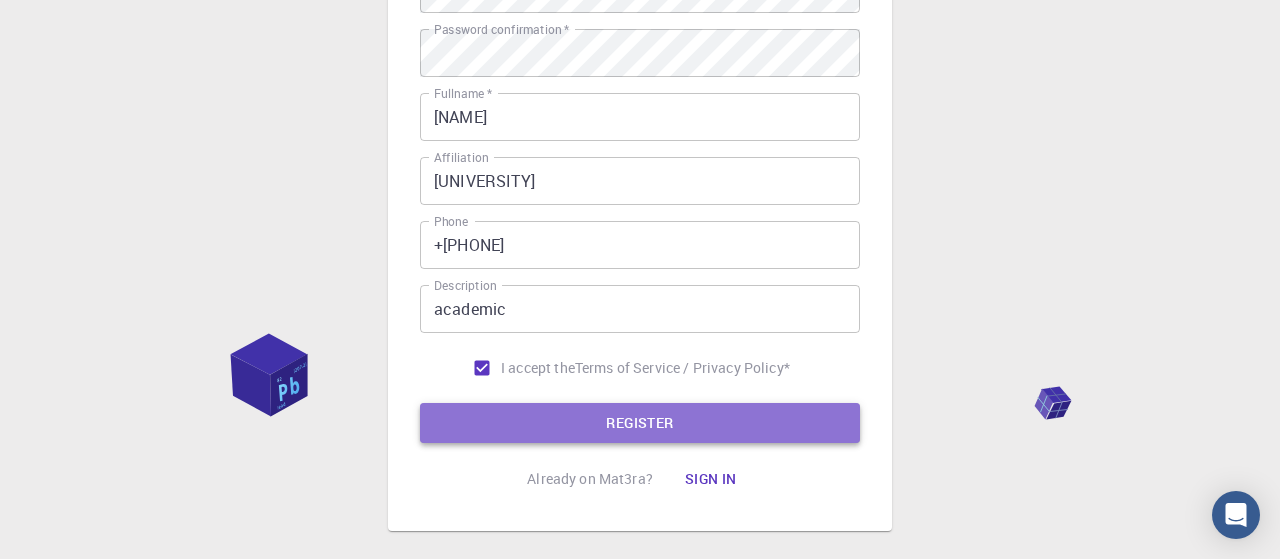 click on "REGISTER" at bounding box center [640, 423] 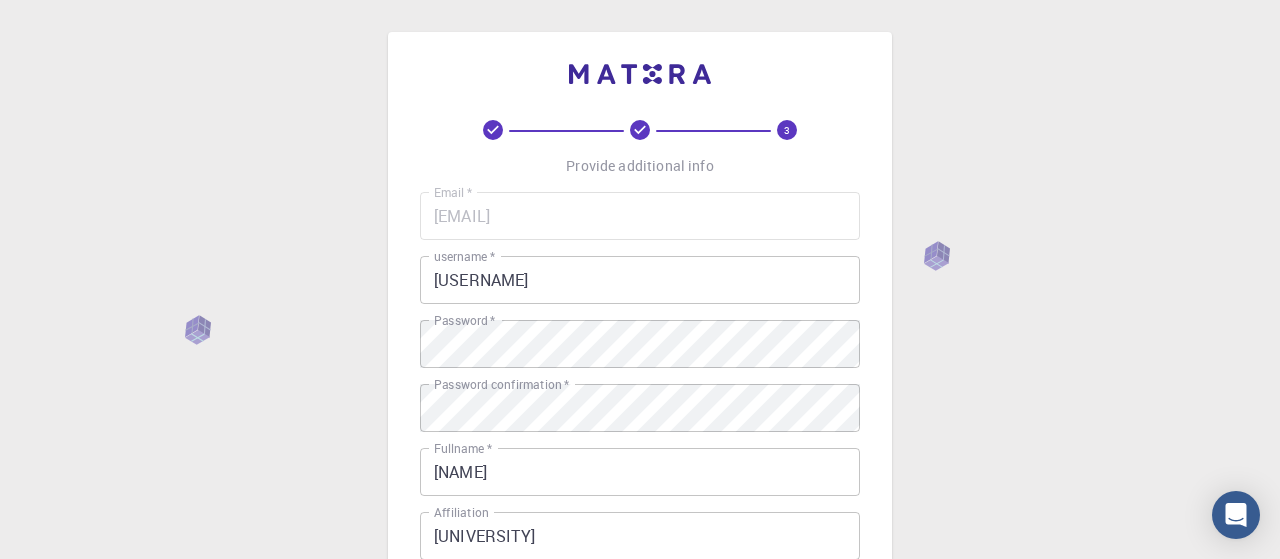 scroll, scrollTop: 312, scrollLeft: 0, axis: vertical 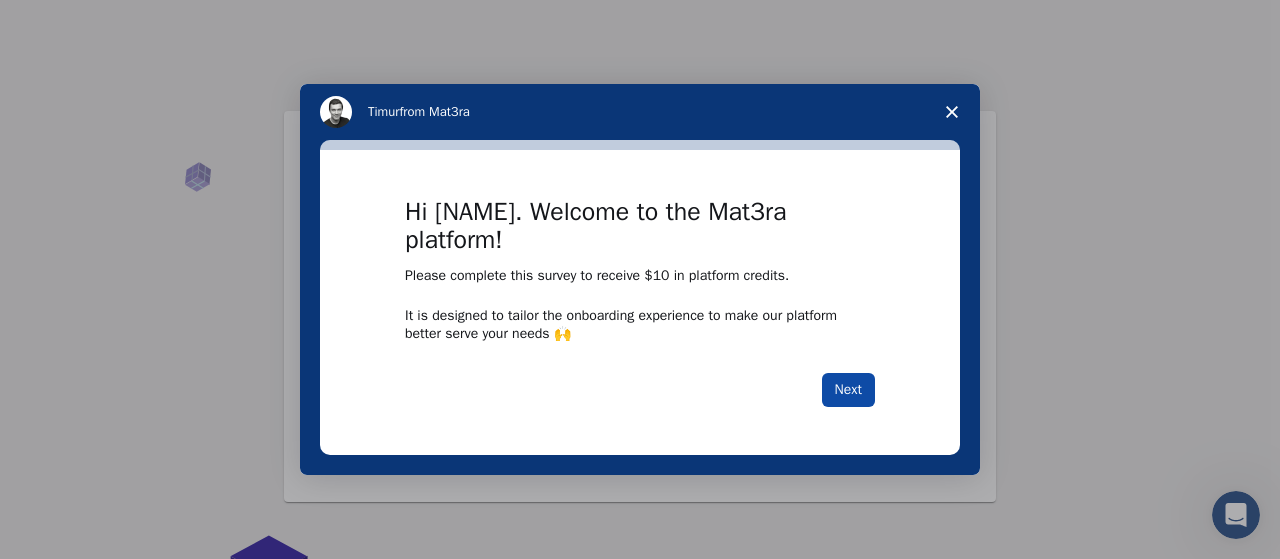 click on "Next" at bounding box center [848, 390] 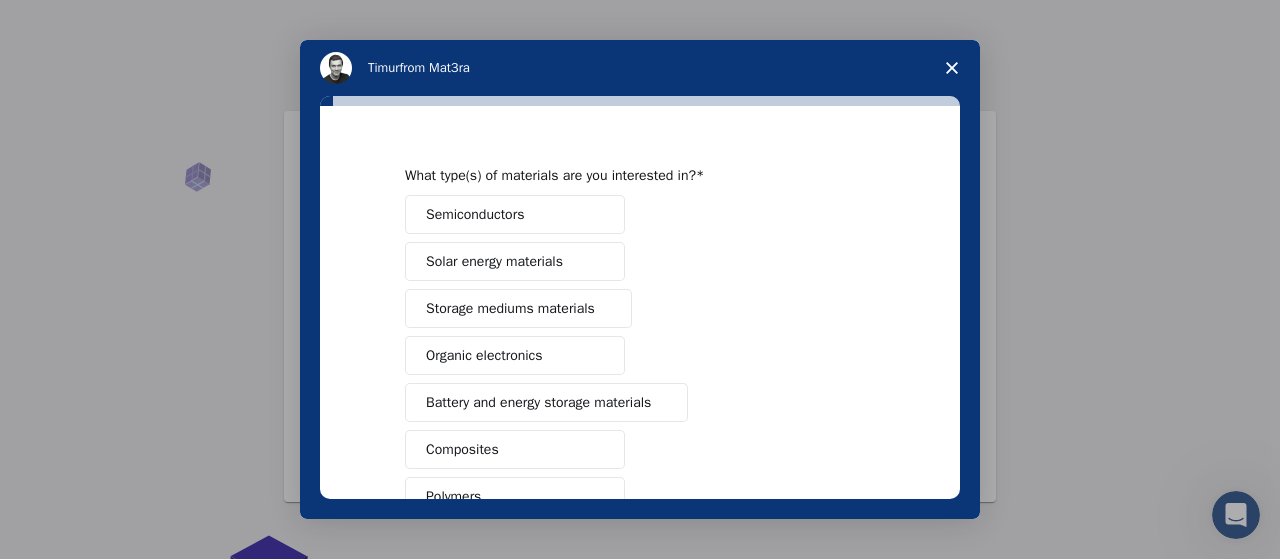 scroll, scrollTop: 0, scrollLeft: 0, axis: both 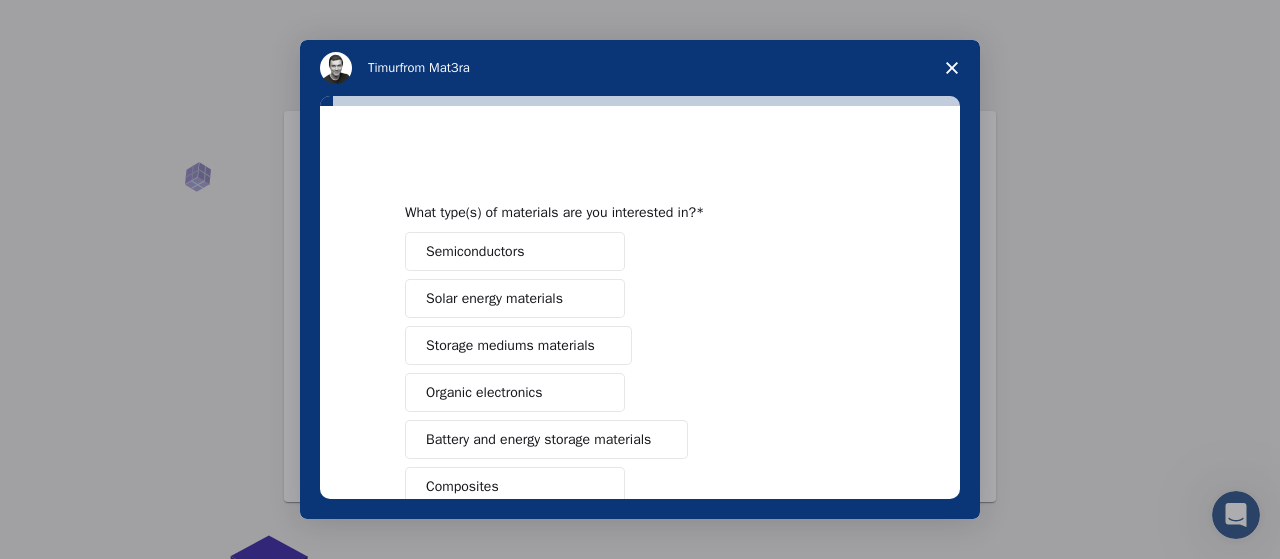 click at bounding box center [596, 252] 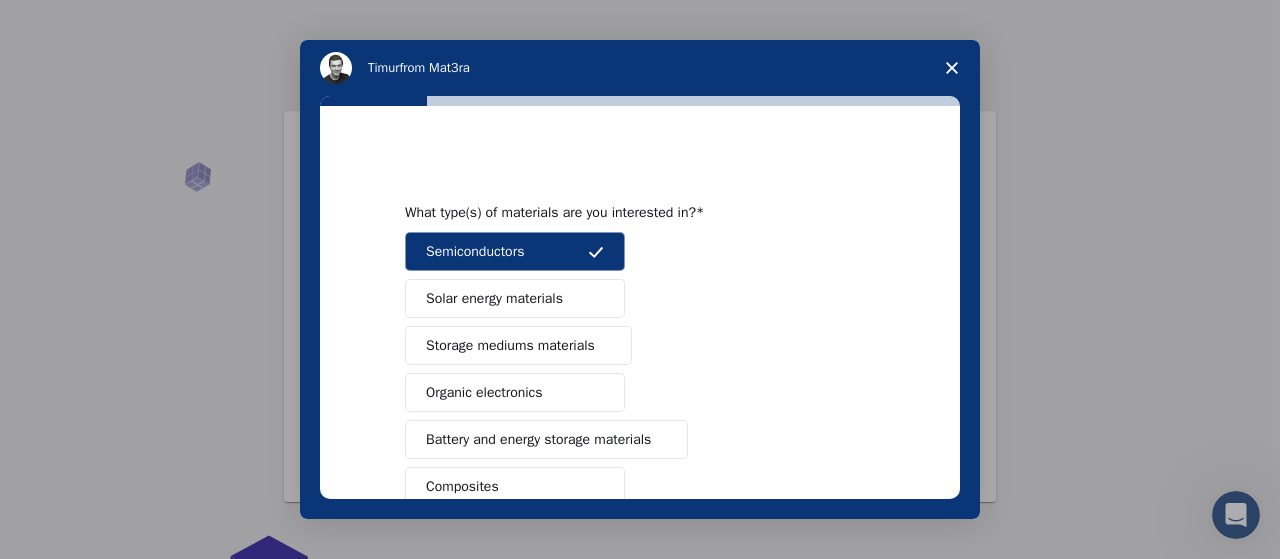click on "Solar energy materials" at bounding box center (515, 298) 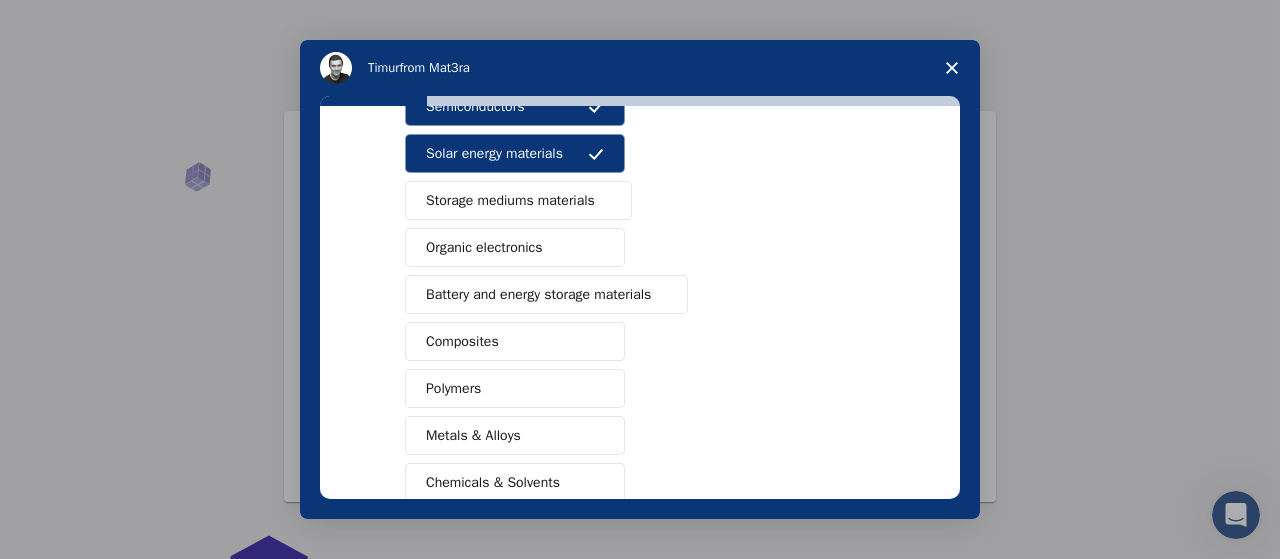 scroll, scrollTop: 112, scrollLeft: 0, axis: vertical 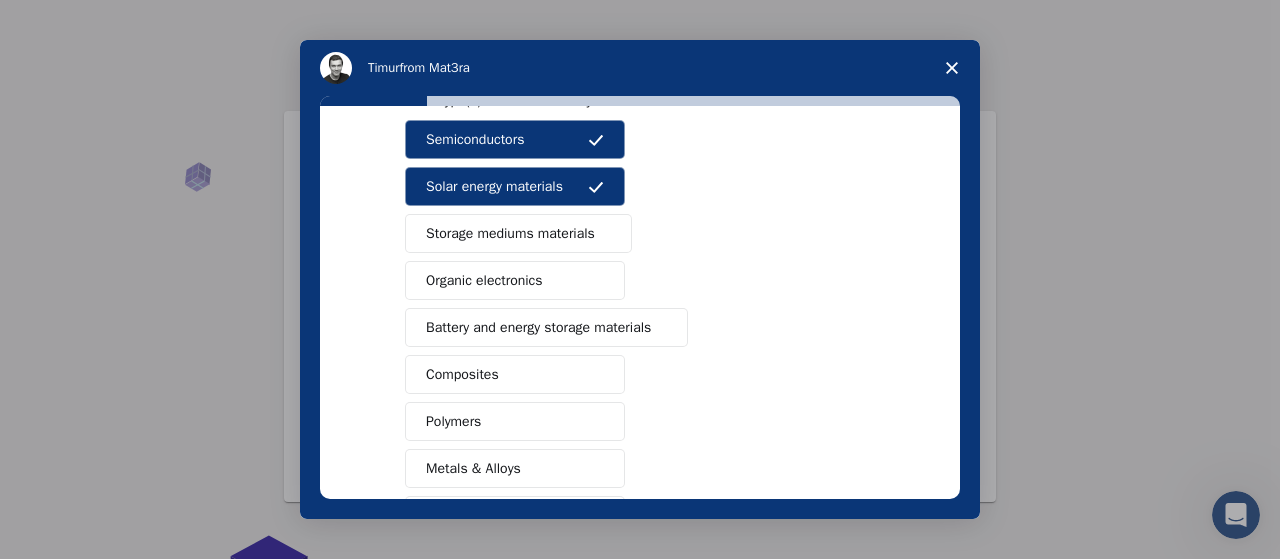 click on "Storage mediums materials" at bounding box center (510, 233) 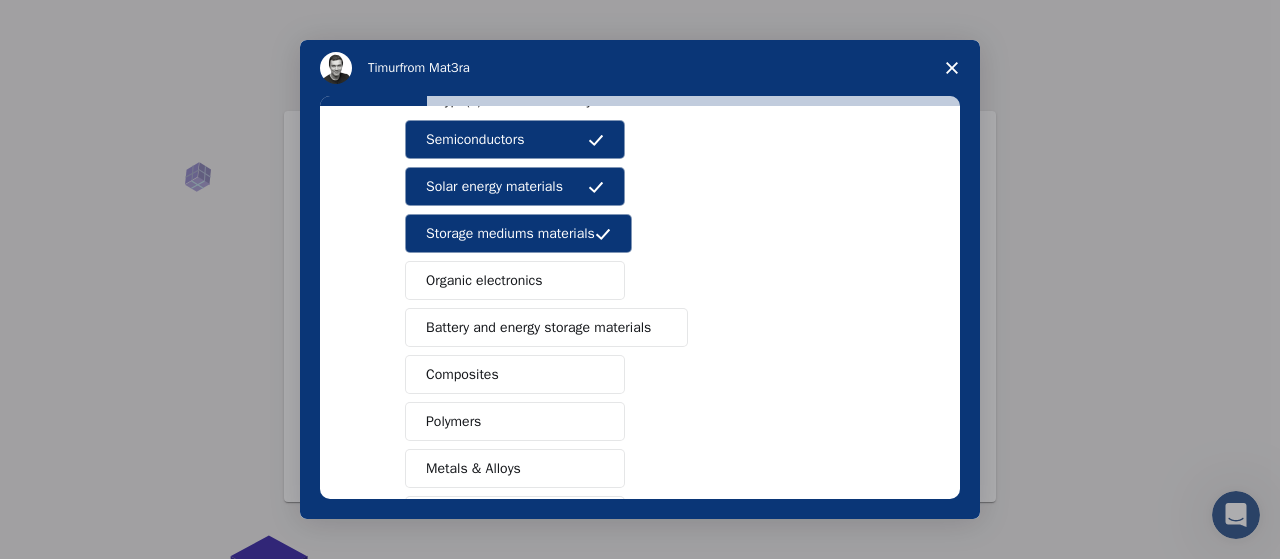 click on "Organic electronics" at bounding box center (515, 280) 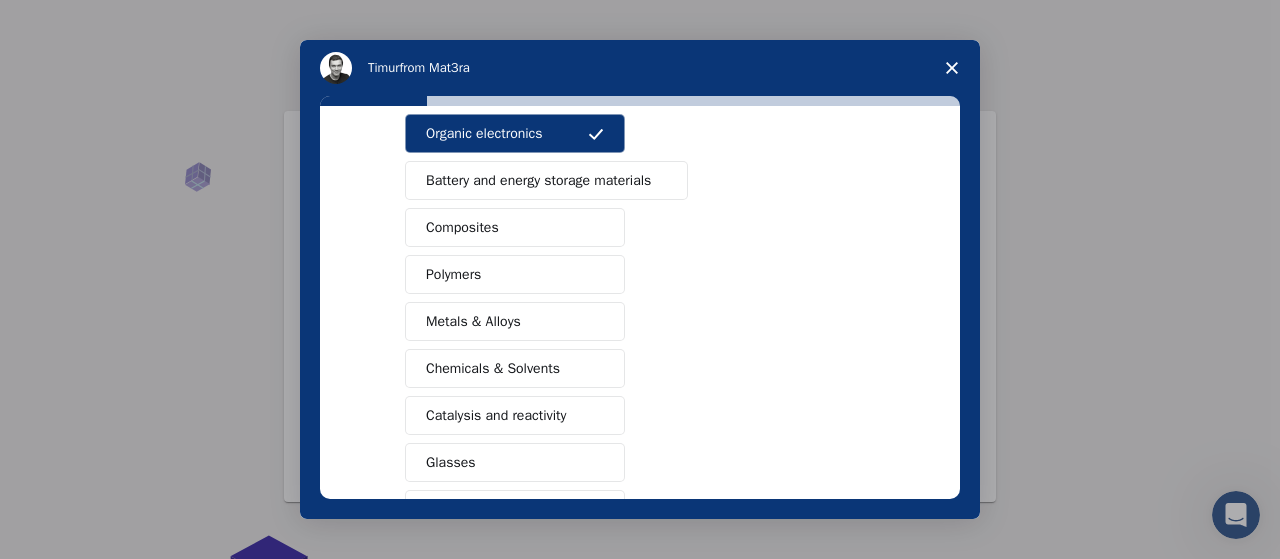 scroll, scrollTop: 224, scrollLeft: 0, axis: vertical 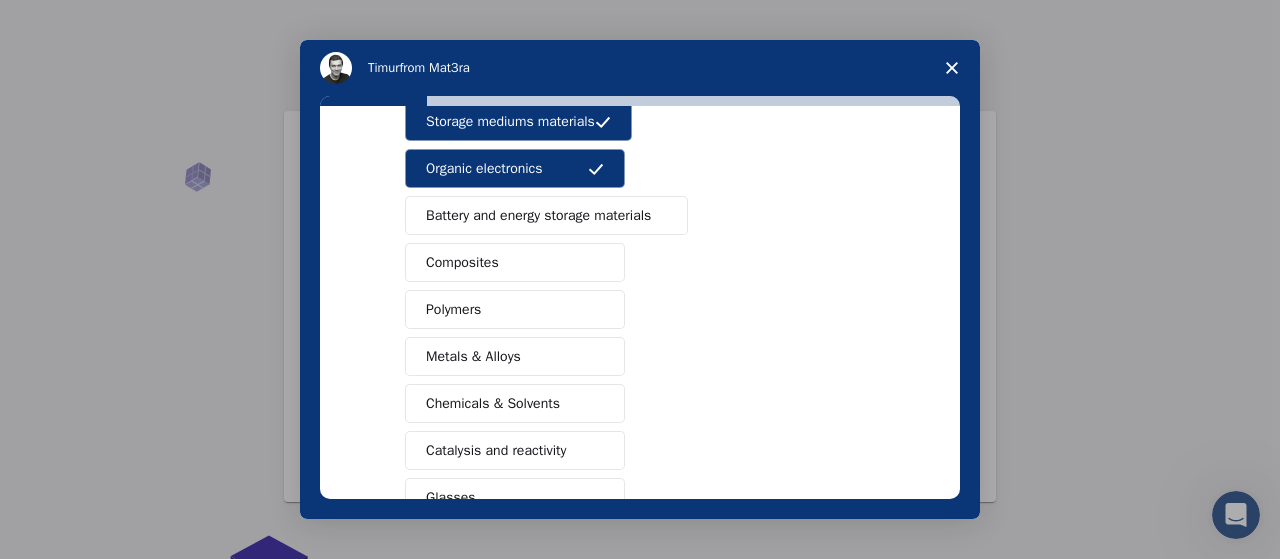 click on "Battery and energy storage materials" at bounding box center (538, 215) 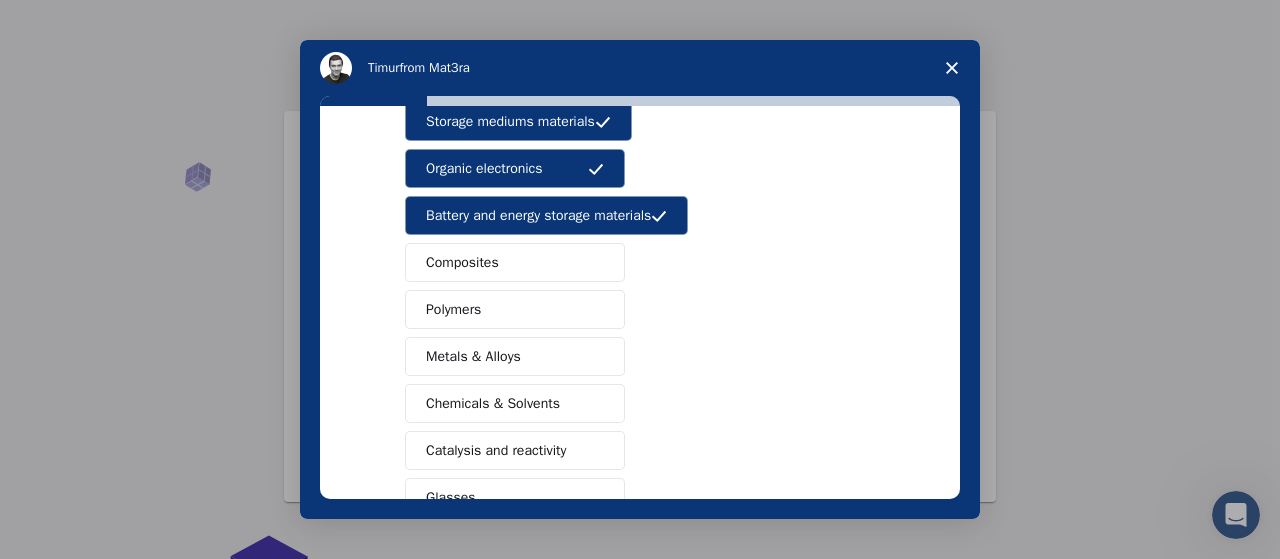 click on "Composites" at bounding box center (515, 262) 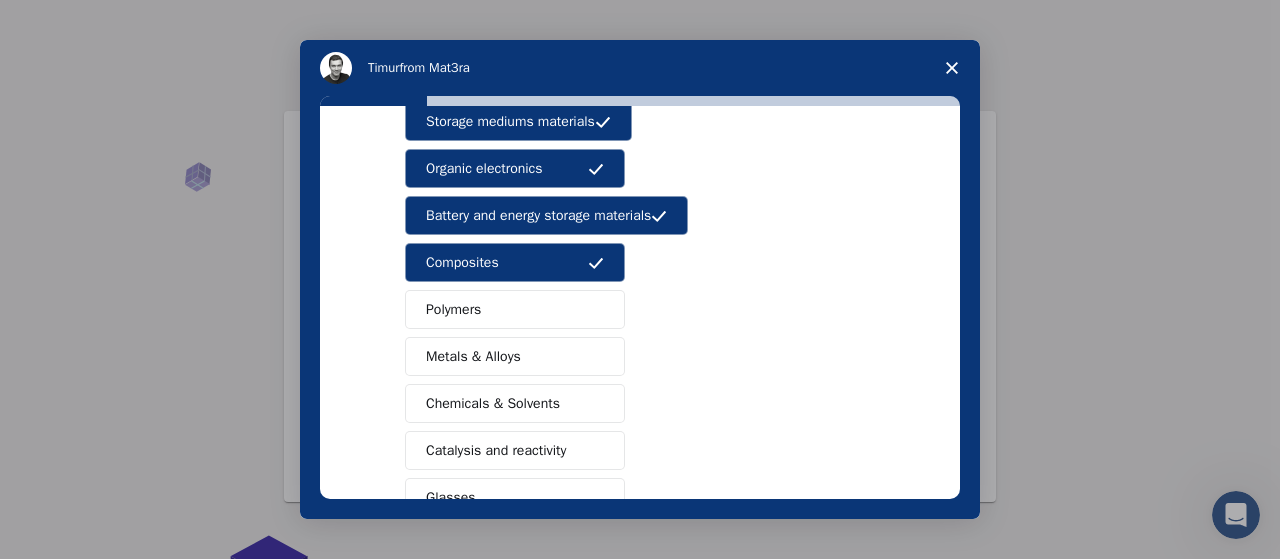 click on "Polymers" at bounding box center (515, 309) 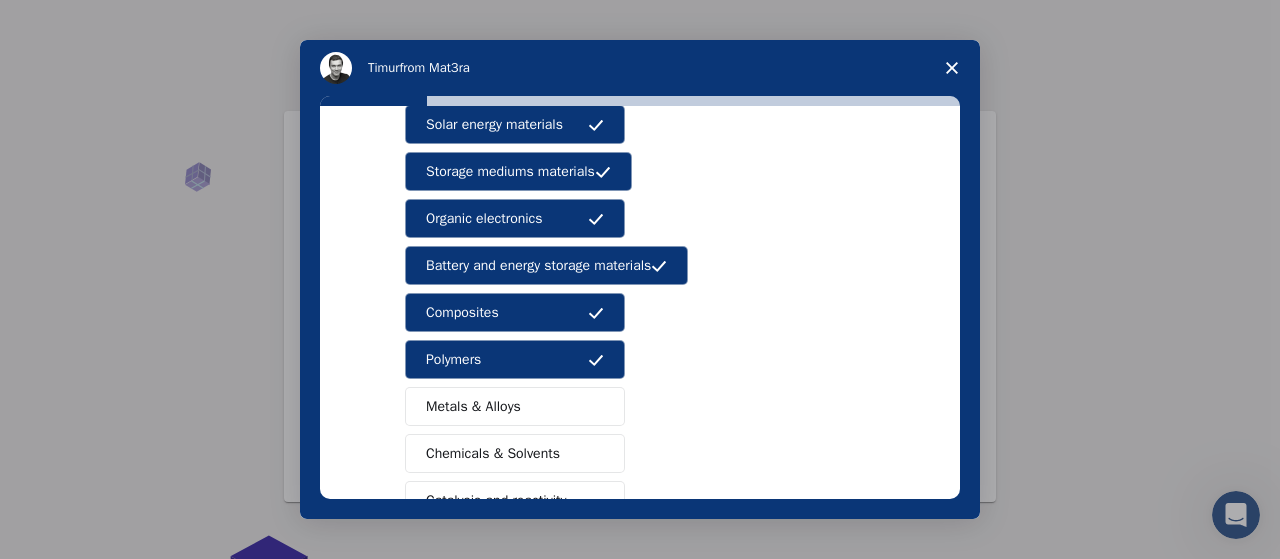 scroll, scrollTop: 398, scrollLeft: 0, axis: vertical 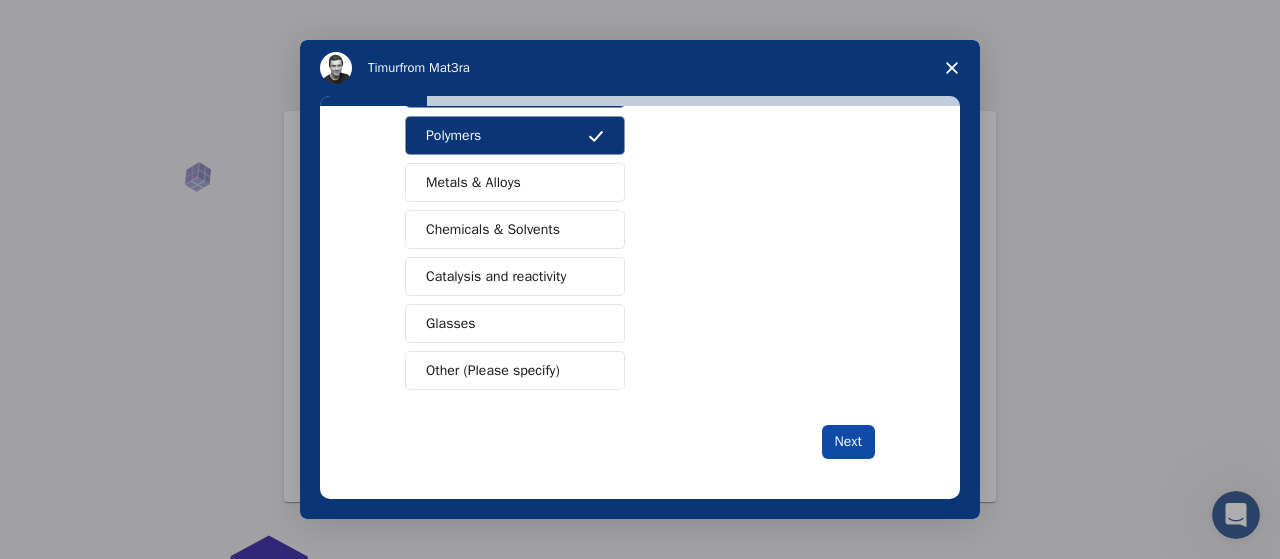 click on "Next" at bounding box center [848, 442] 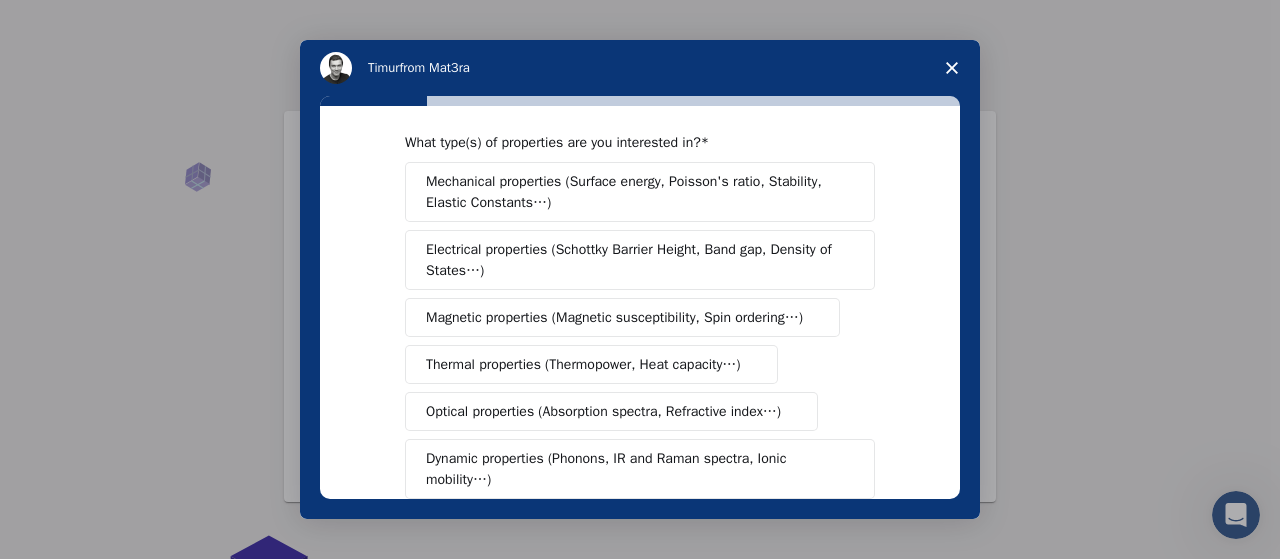 scroll, scrollTop: 0, scrollLeft: 0, axis: both 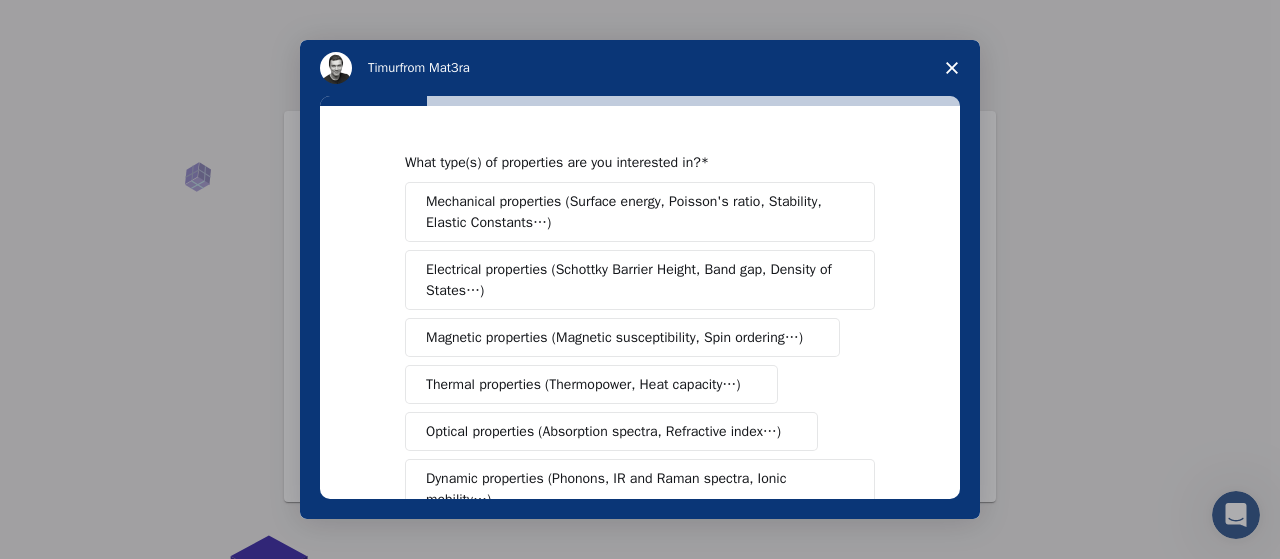 click on "Electrical properties (Schottky Barrier Height, Band gap, Density of States…)" at bounding box center [633, 280] 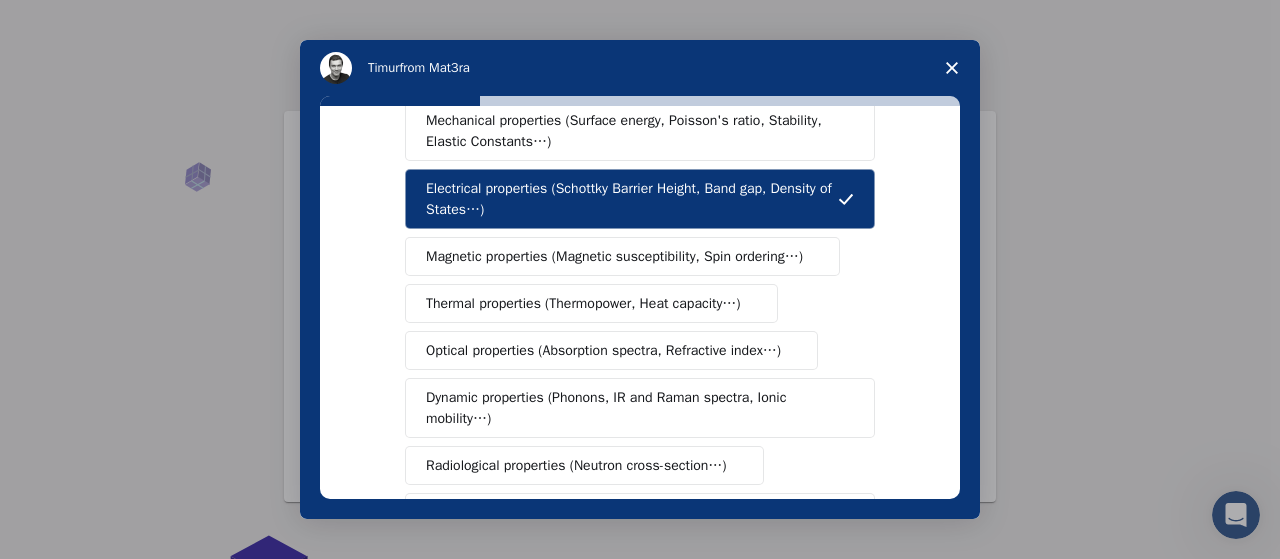 scroll, scrollTop: 112, scrollLeft: 0, axis: vertical 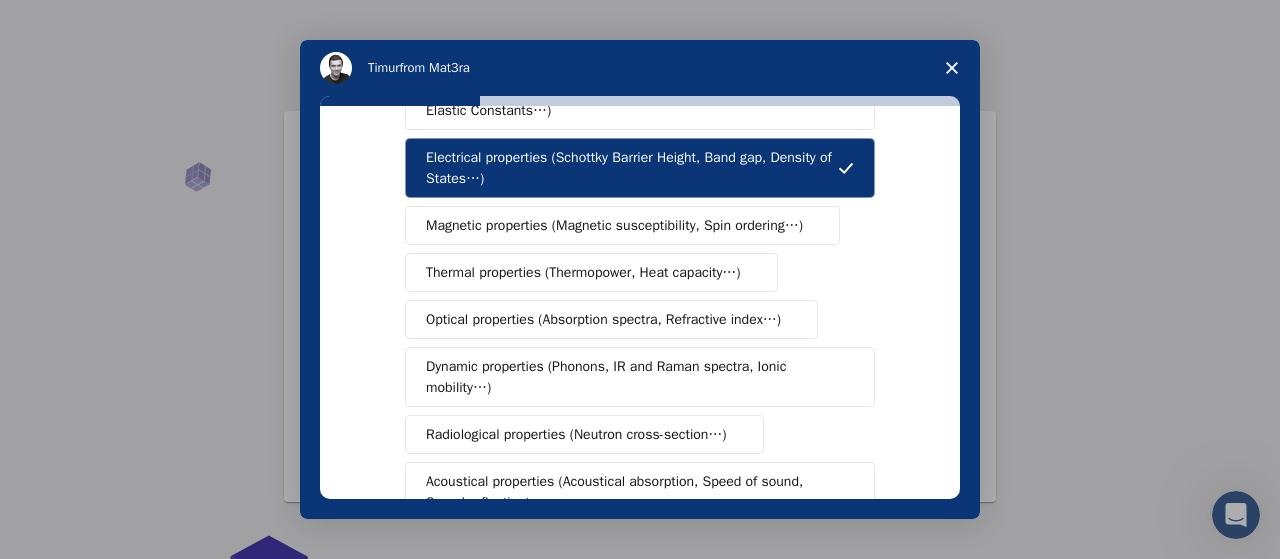 click on "Thermal properties (Thermopower, Heat capacity…)" at bounding box center (583, 272) 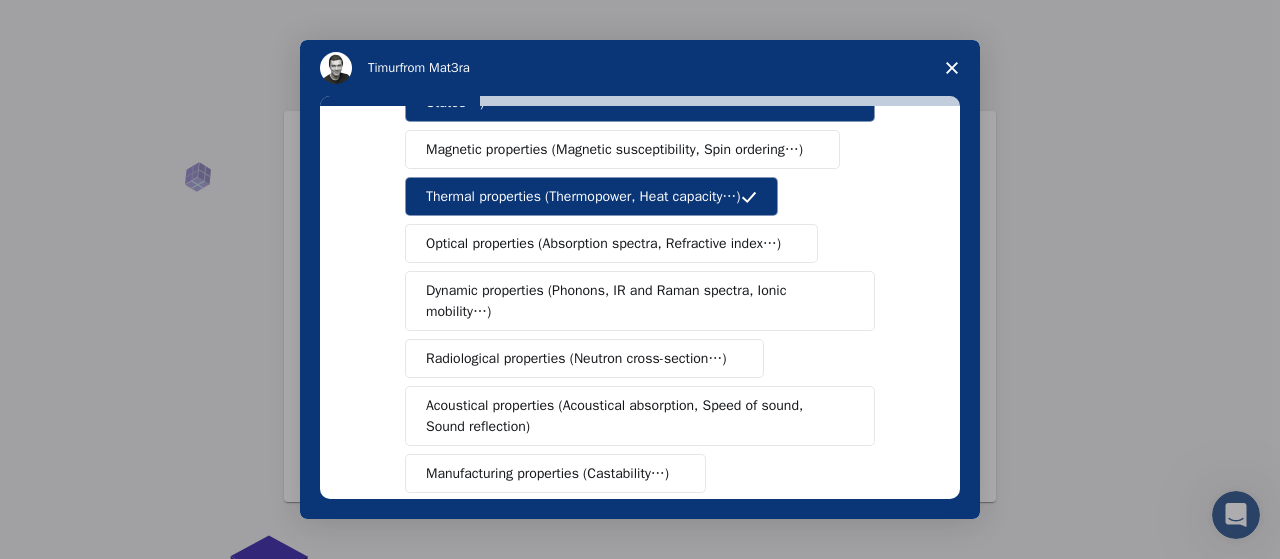 scroll, scrollTop: 224, scrollLeft: 0, axis: vertical 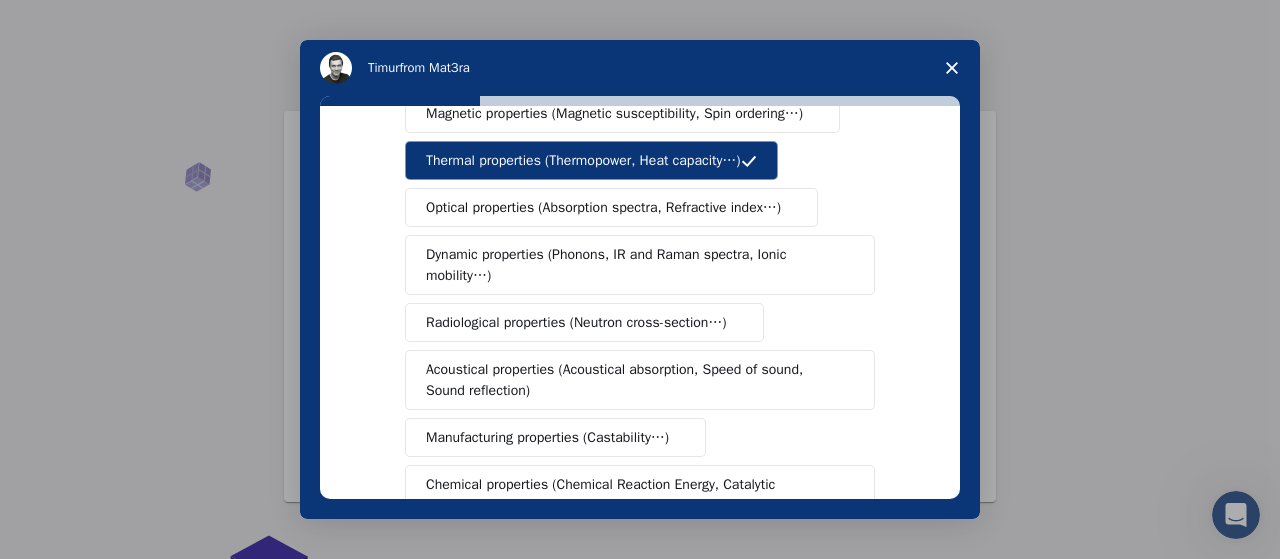 click on "Optical properties (Absorption spectra, Refractive index…)" at bounding box center (603, 207) 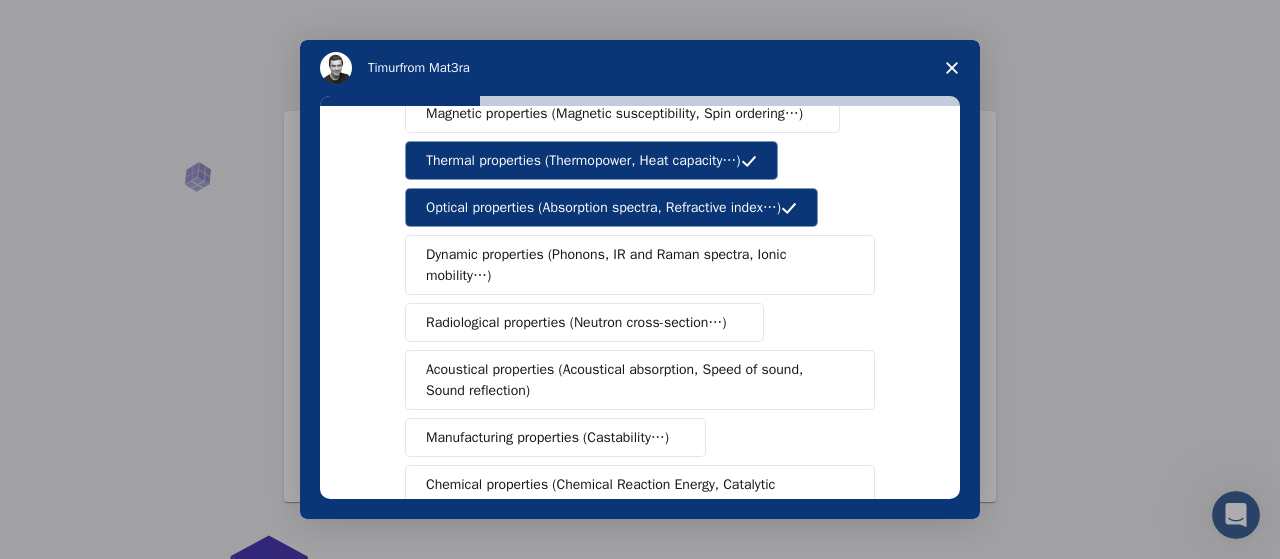 scroll, scrollTop: 336, scrollLeft: 0, axis: vertical 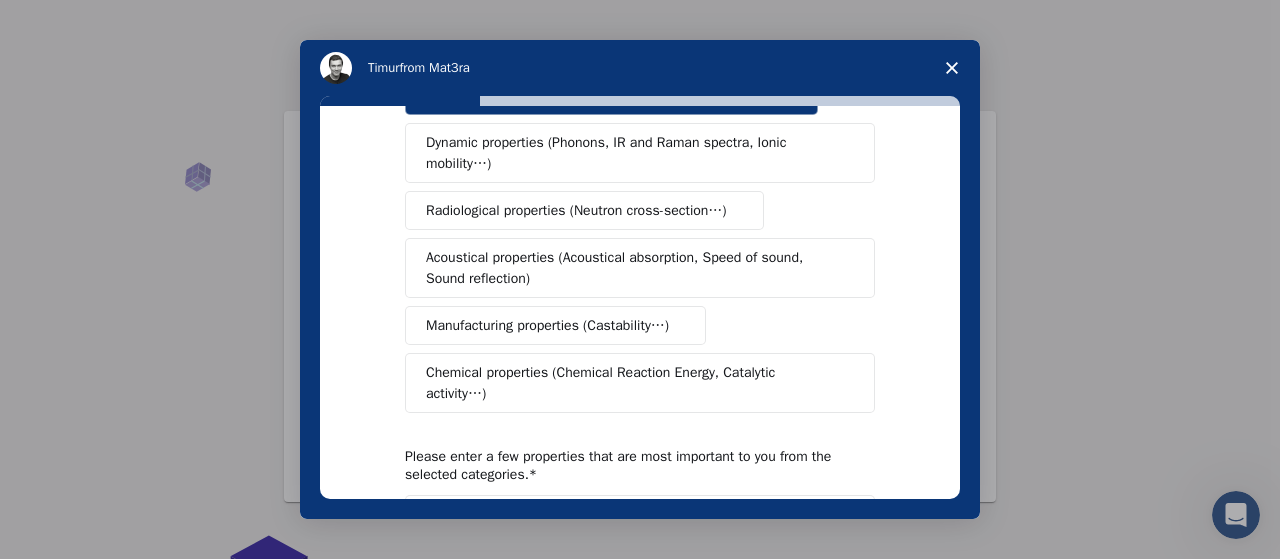 click on "Dynamic properties (Phonons, IR and Raman spectra, Ionic mobility…)" at bounding box center (632, 153) 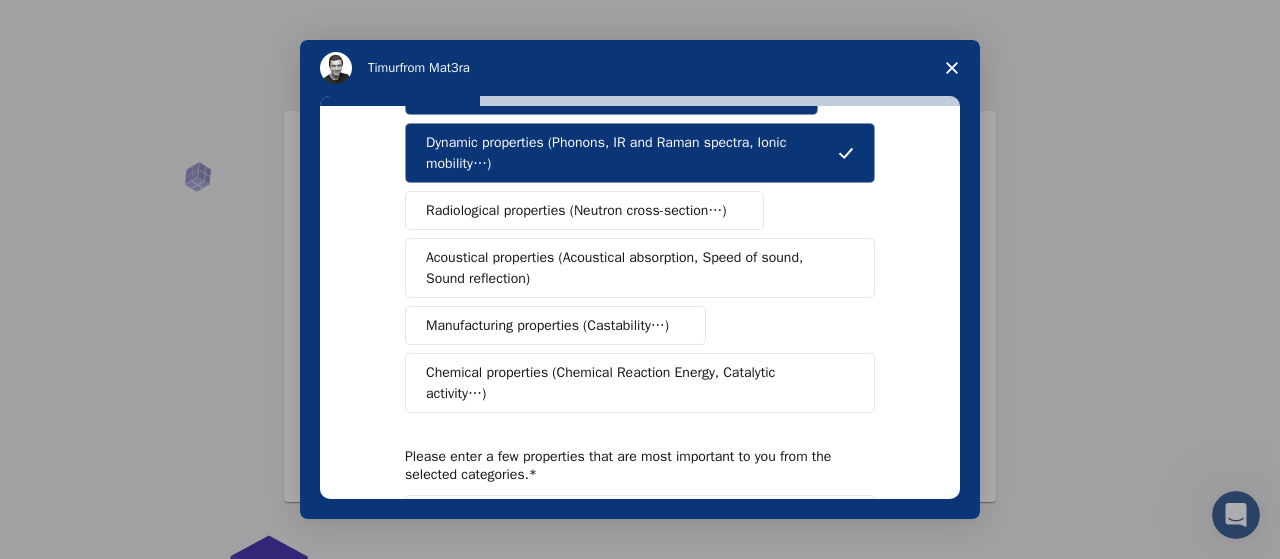 click on "Chemical properties (Chemical Reaction Energy, Catalytic activity…)" at bounding box center (640, 383) 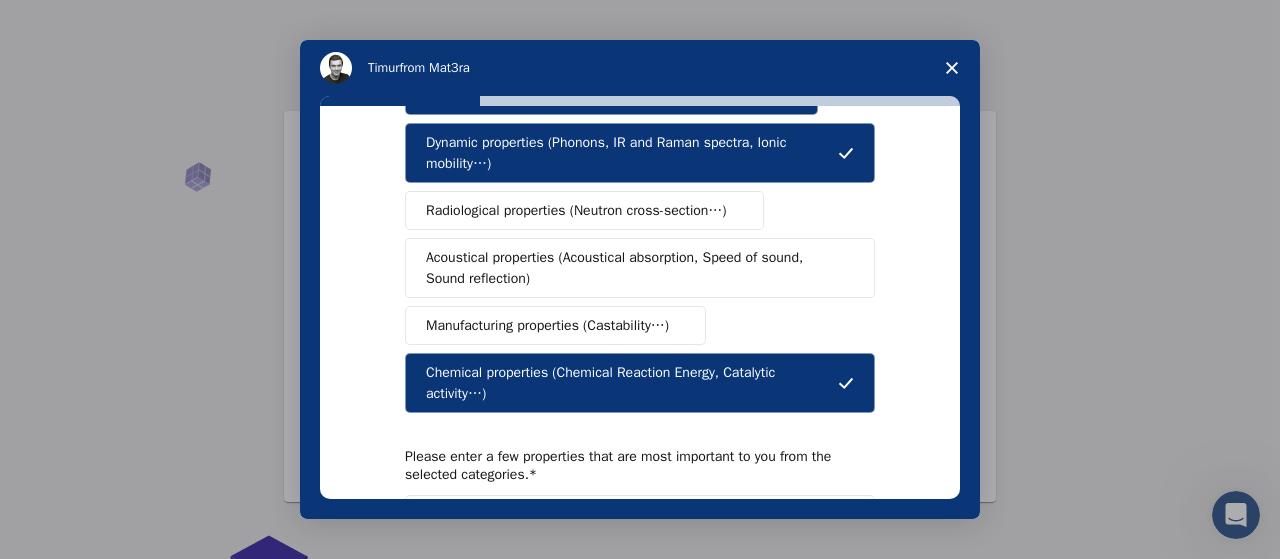 scroll, scrollTop: 448, scrollLeft: 0, axis: vertical 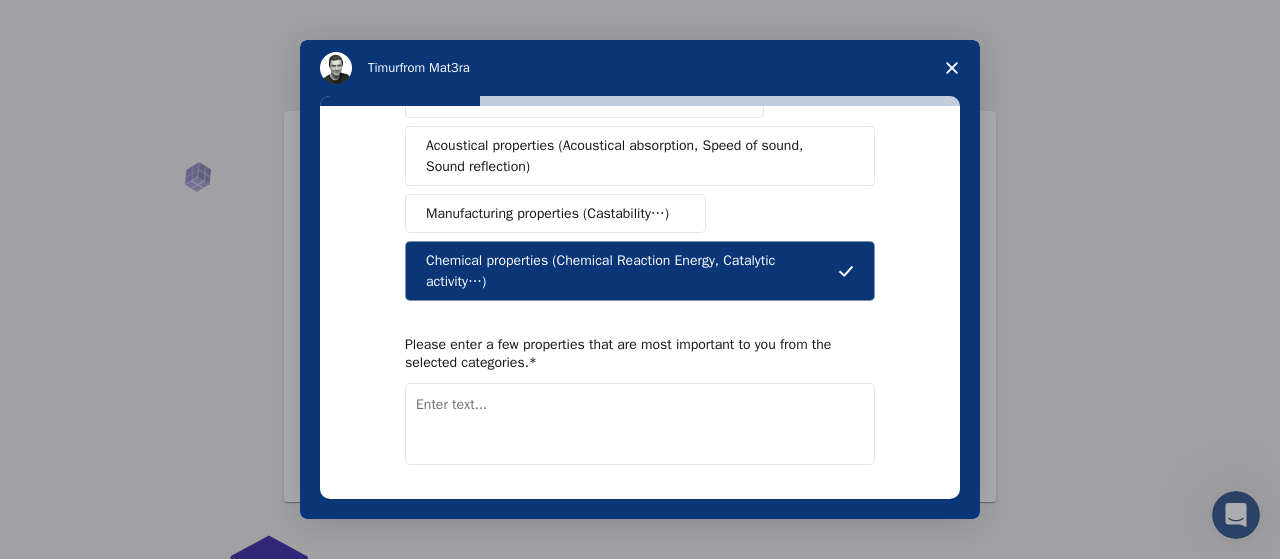 click on "Please enter a few properties that are most important to you from the selected categories." at bounding box center [625, 354] 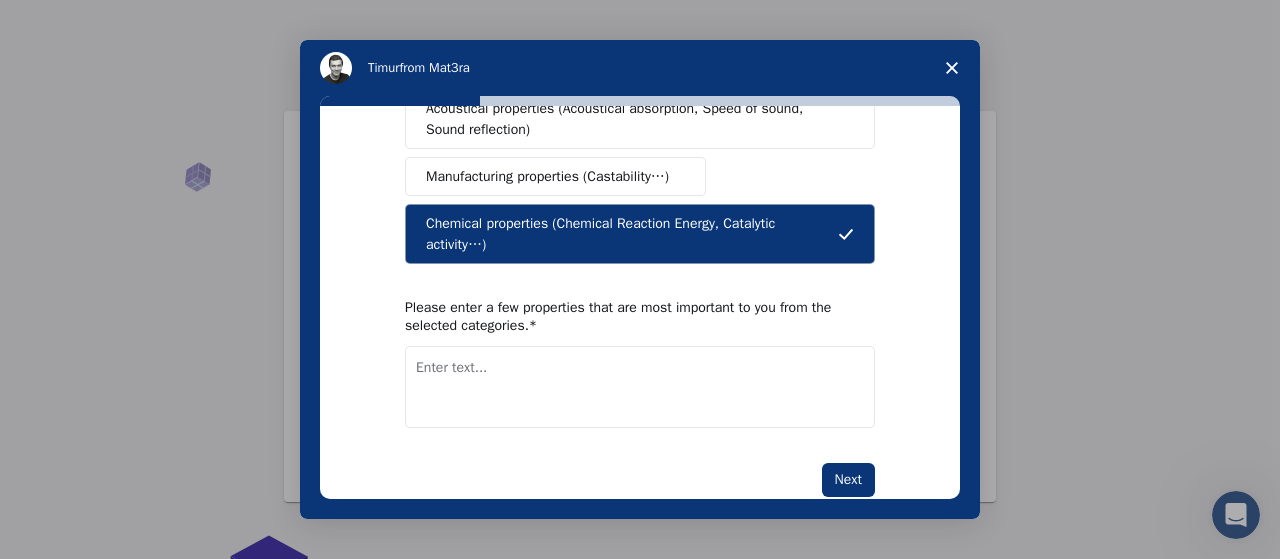 scroll, scrollTop: 502, scrollLeft: 0, axis: vertical 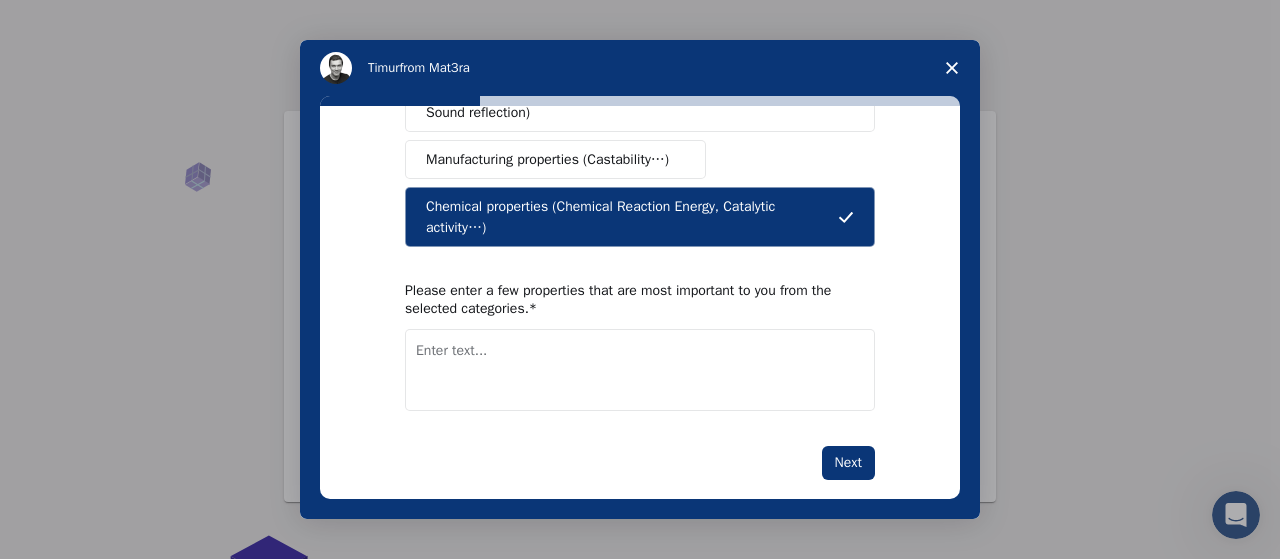 click at bounding box center [640, 370] 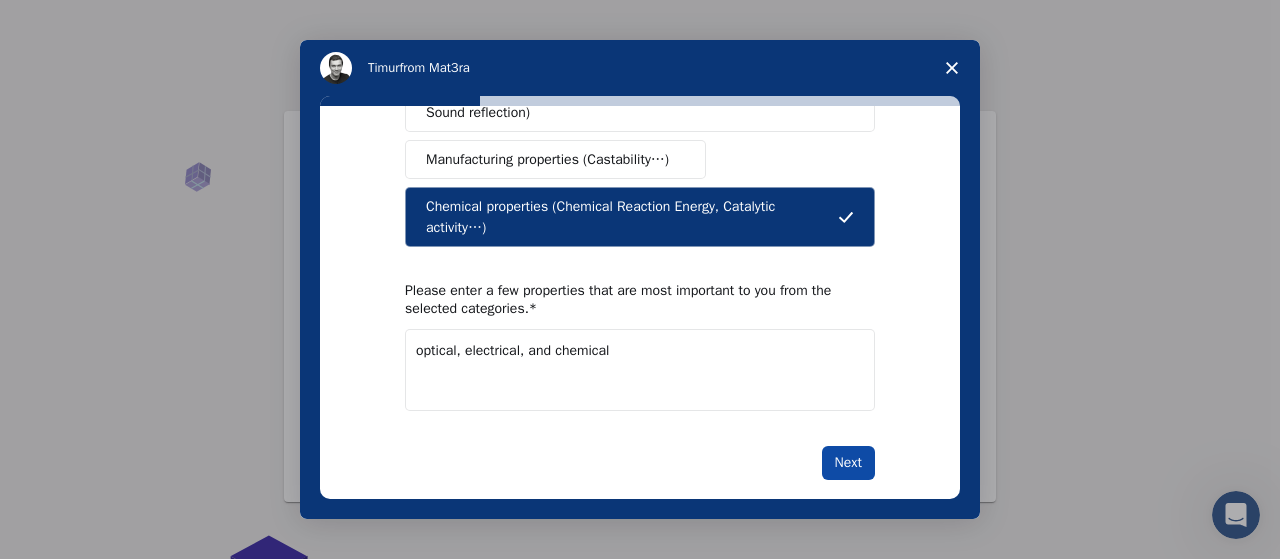 type on "optical, electrical, and chemical" 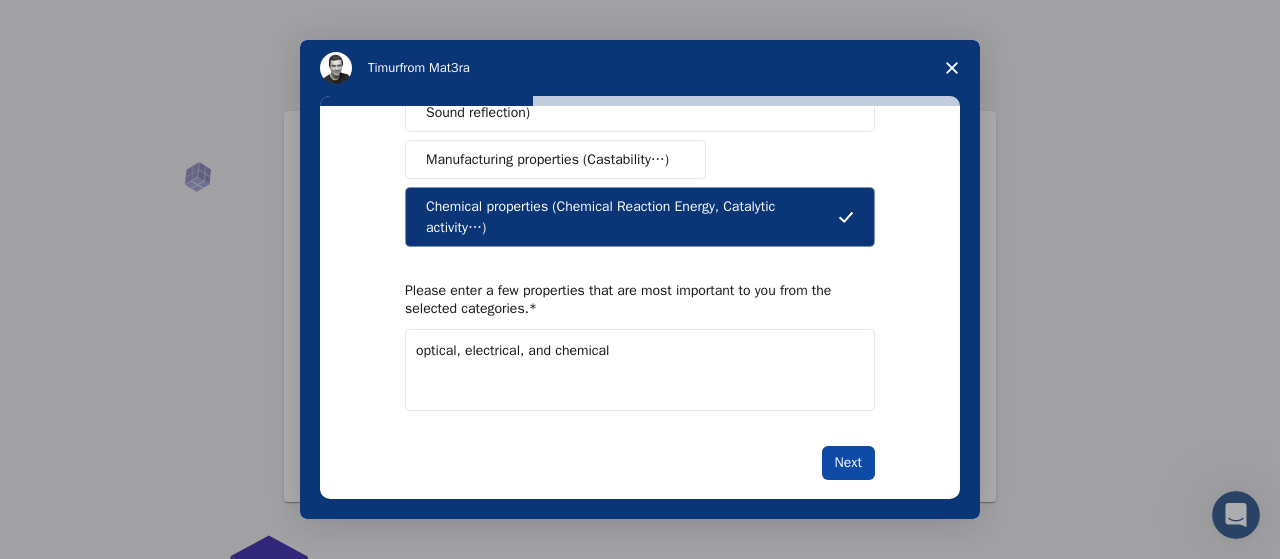 click on "Next" at bounding box center [848, 463] 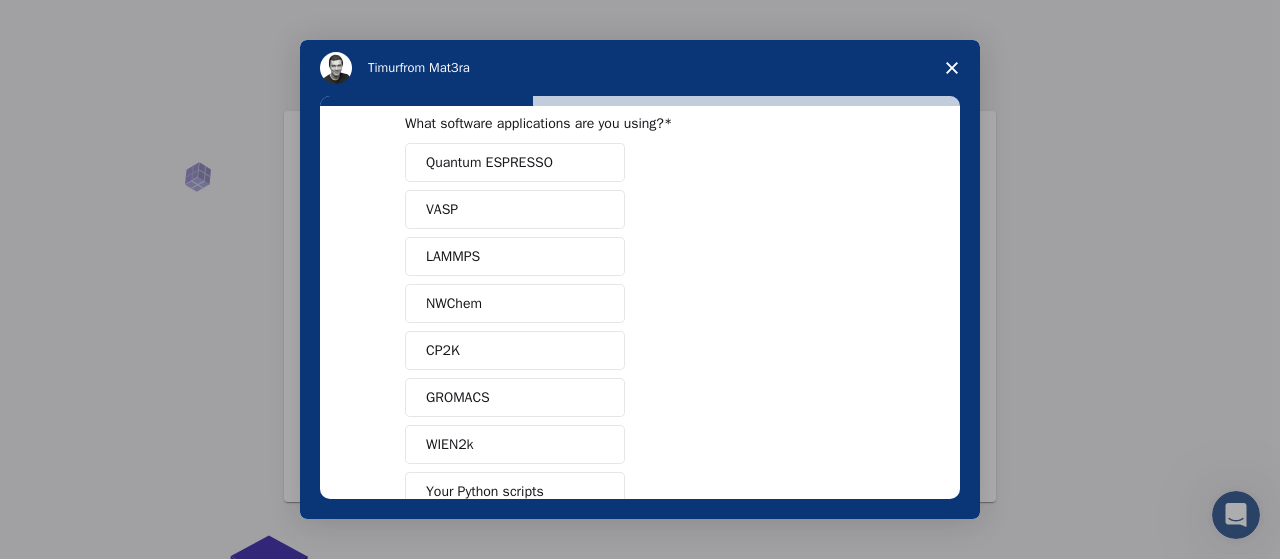 scroll, scrollTop: 0, scrollLeft: 0, axis: both 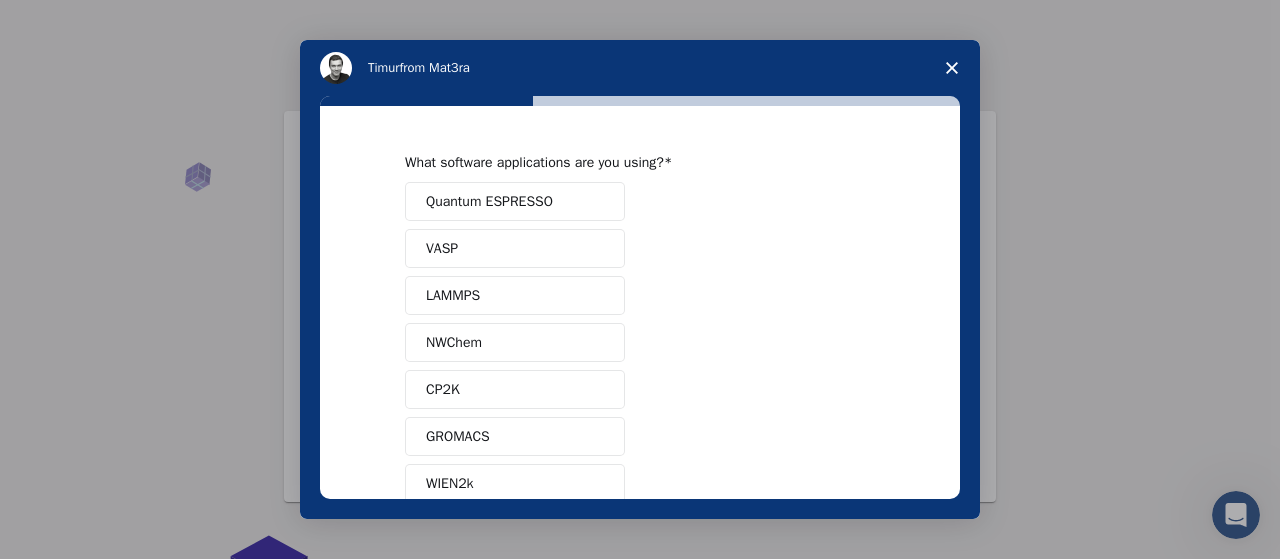 click at bounding box center (596, 202) 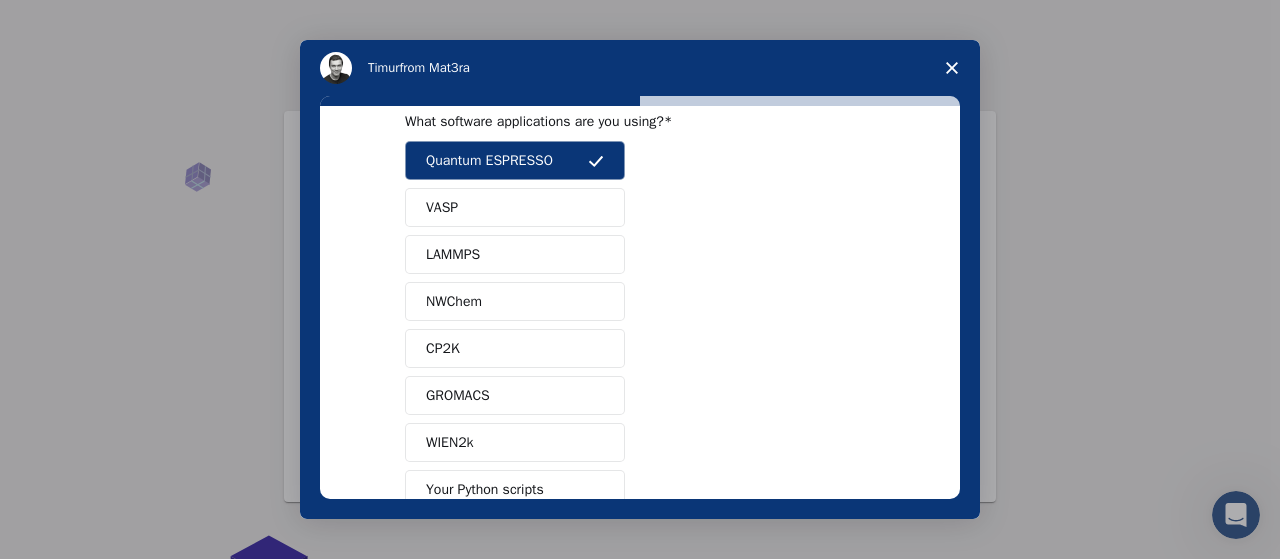 scroll, scrollTop: 0, scrollLeft: 0, axis: both 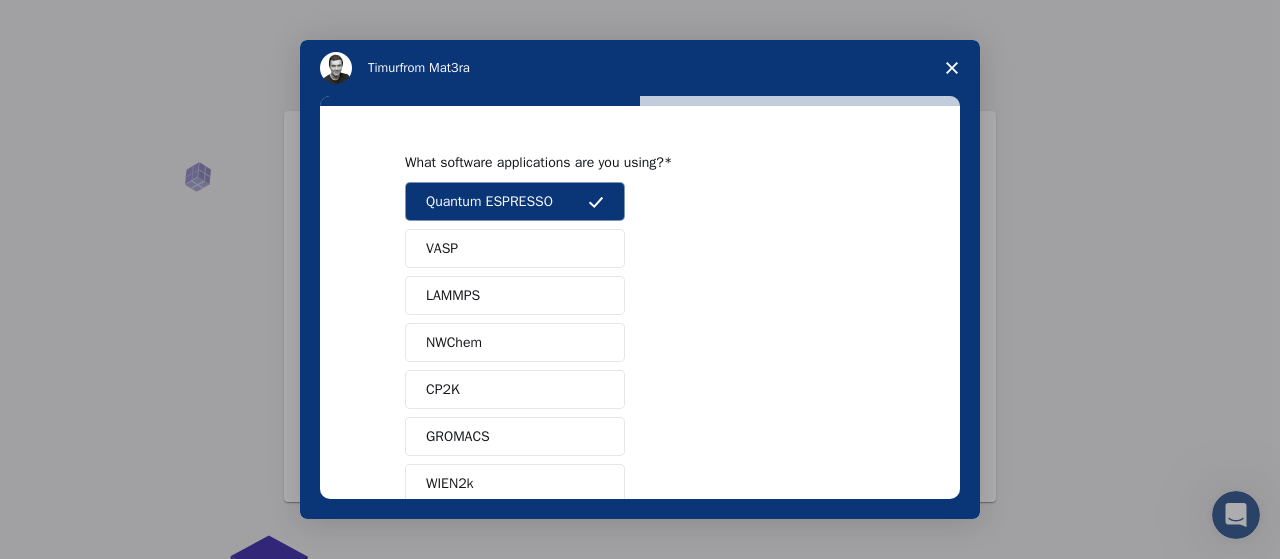 click on "LAMMPS" at bounding box center (515, 295) 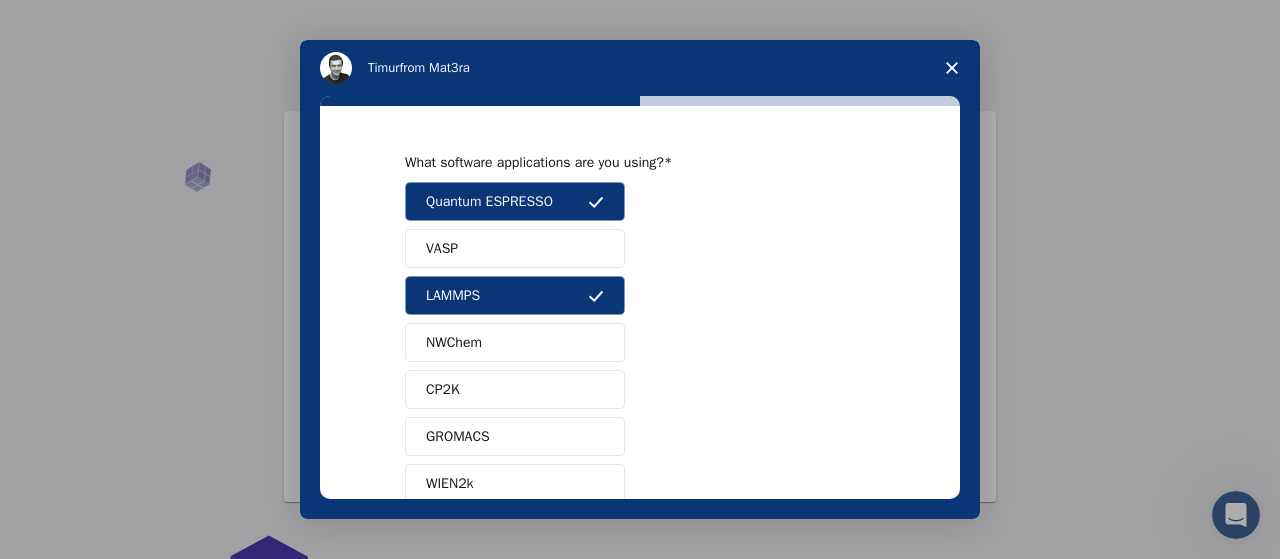 click on "VASP" at bounding box center [515, 248] 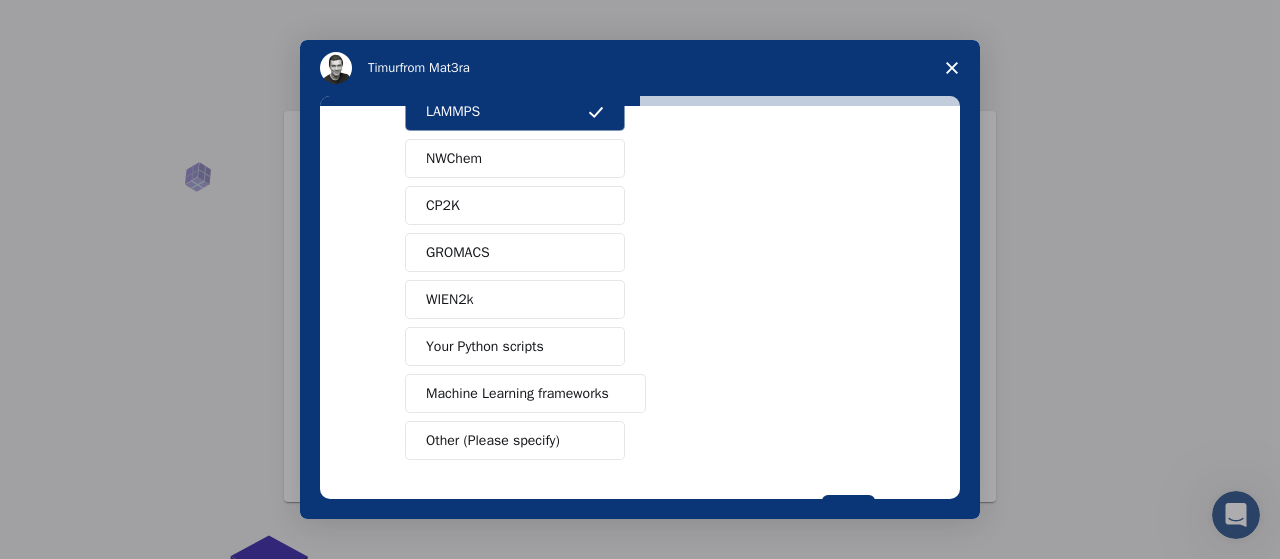scroll, scrollTop: 224, scrollLeft: 0, axis: vertical 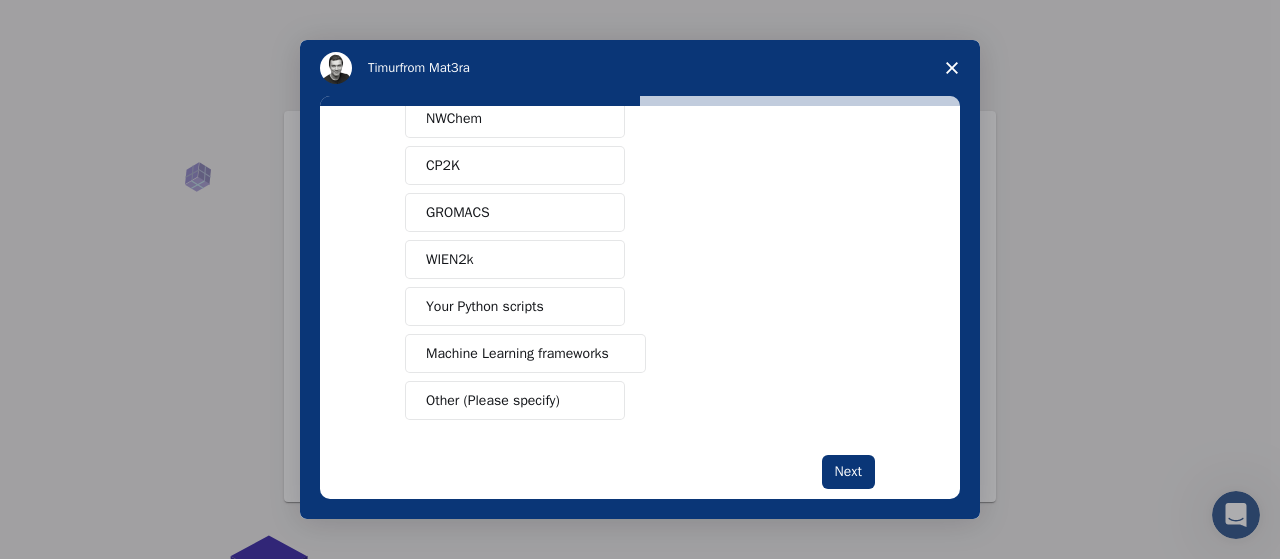 click on "Machine Learning frameworks" at bounding box center (517, 353) 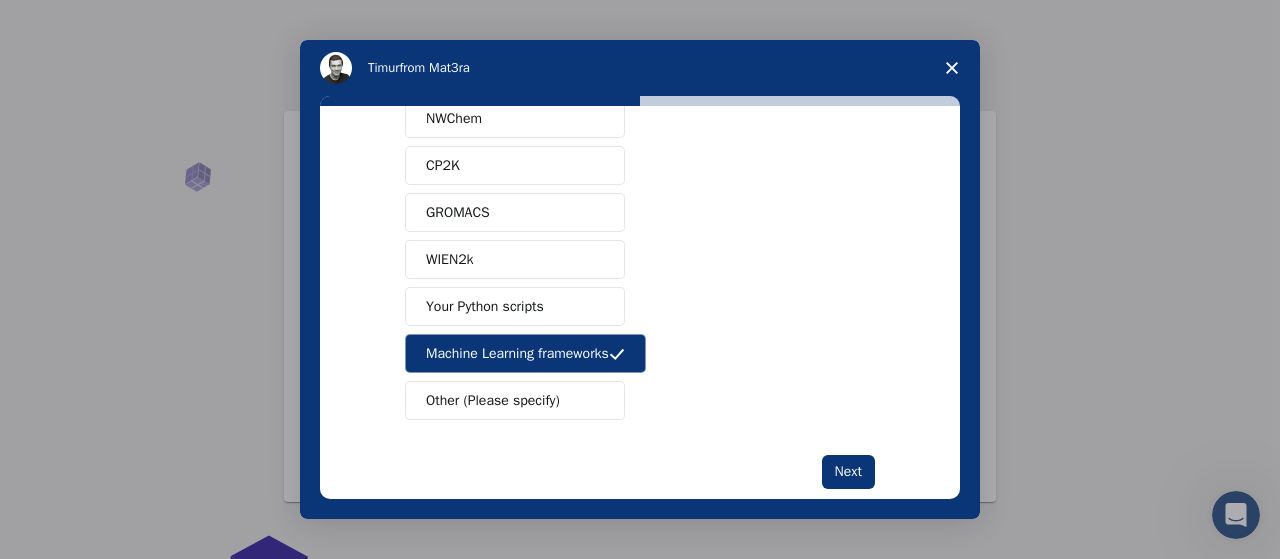 click on "Your Python scripts" at bounding box center [515, 306] 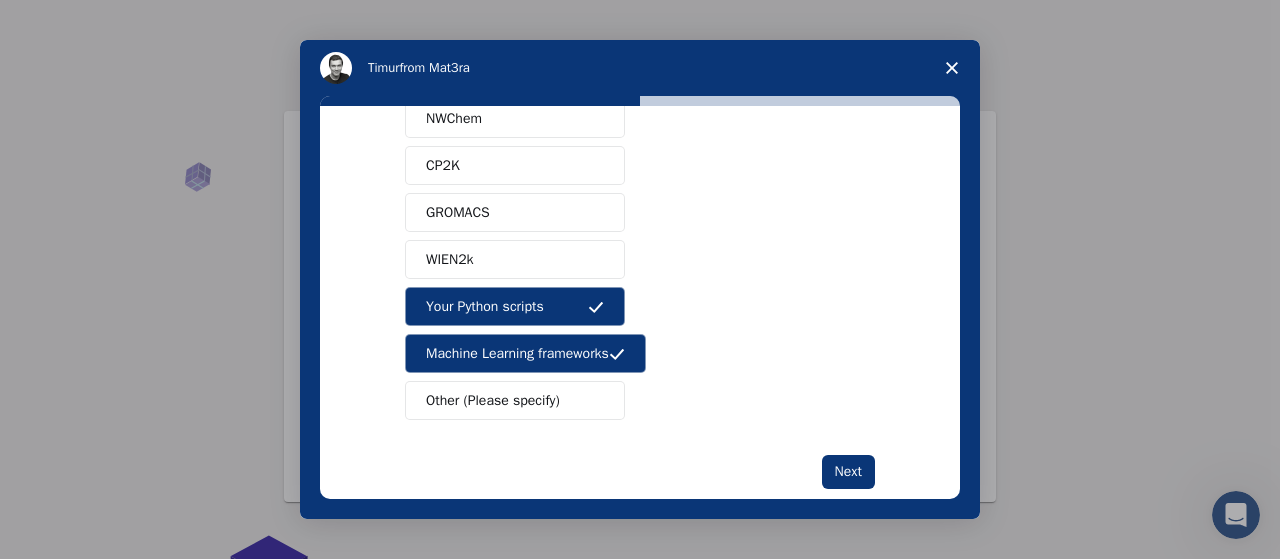 click on "Your Python scripts" at bounding box center (515, 306) 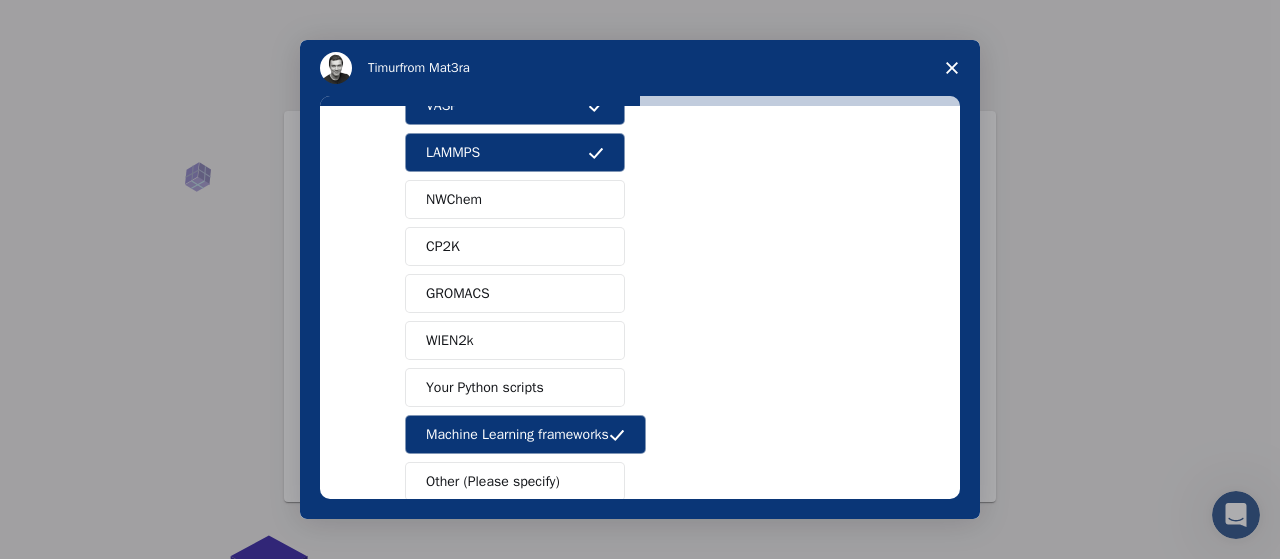 scroll, scrollTop: 255, scrollLeft: 0, axis: vertical 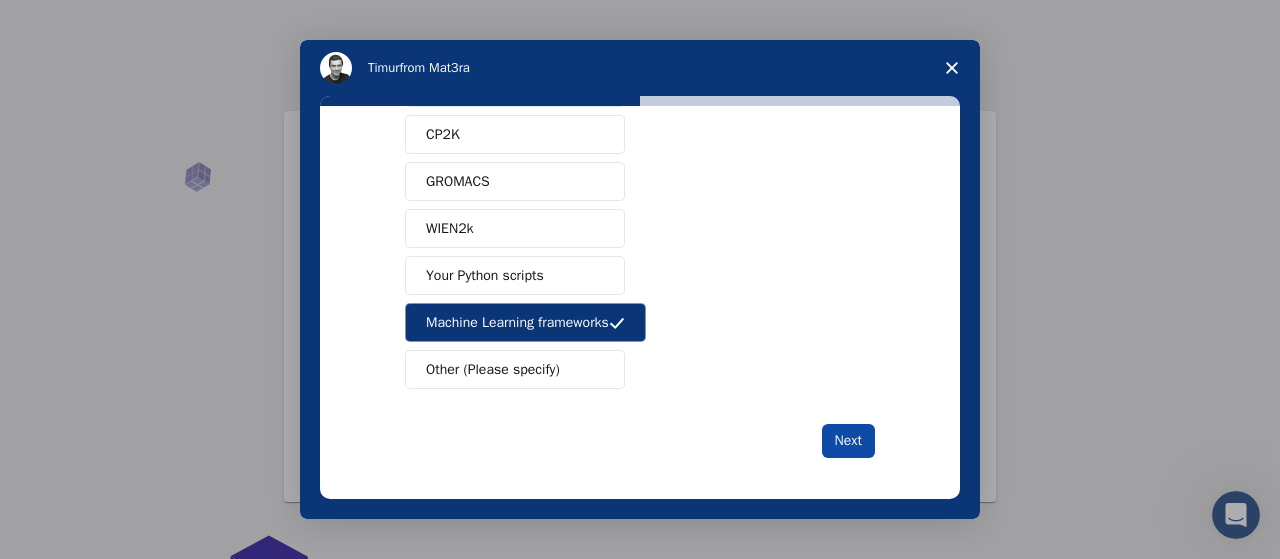 click on "Next" at bounding box center [848, 441] 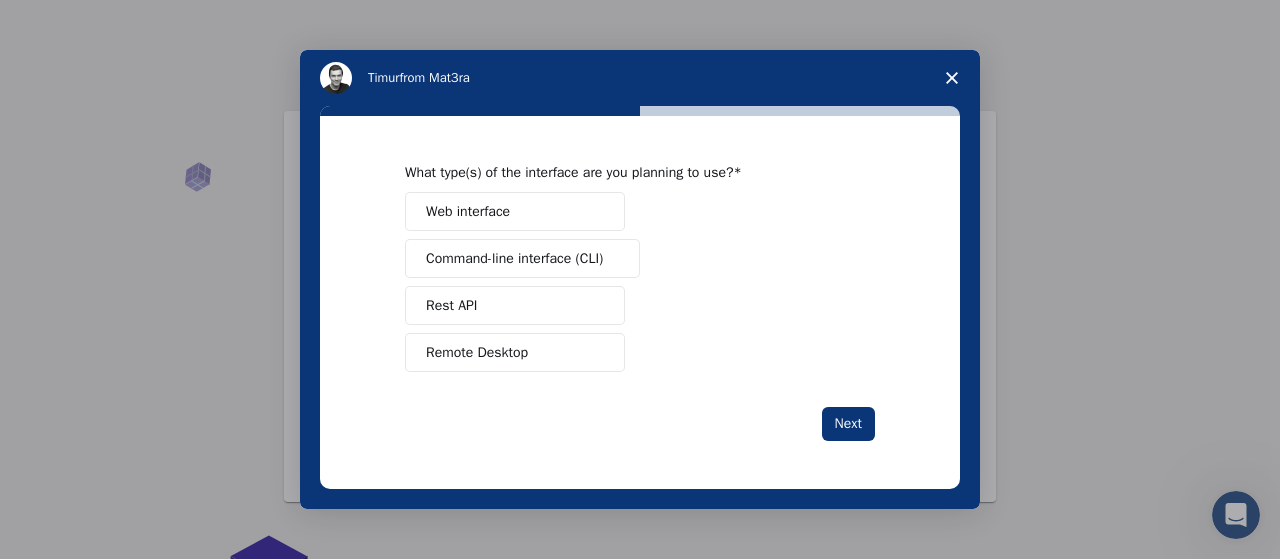 click on "Web interface" at bounding box center [515, 211] 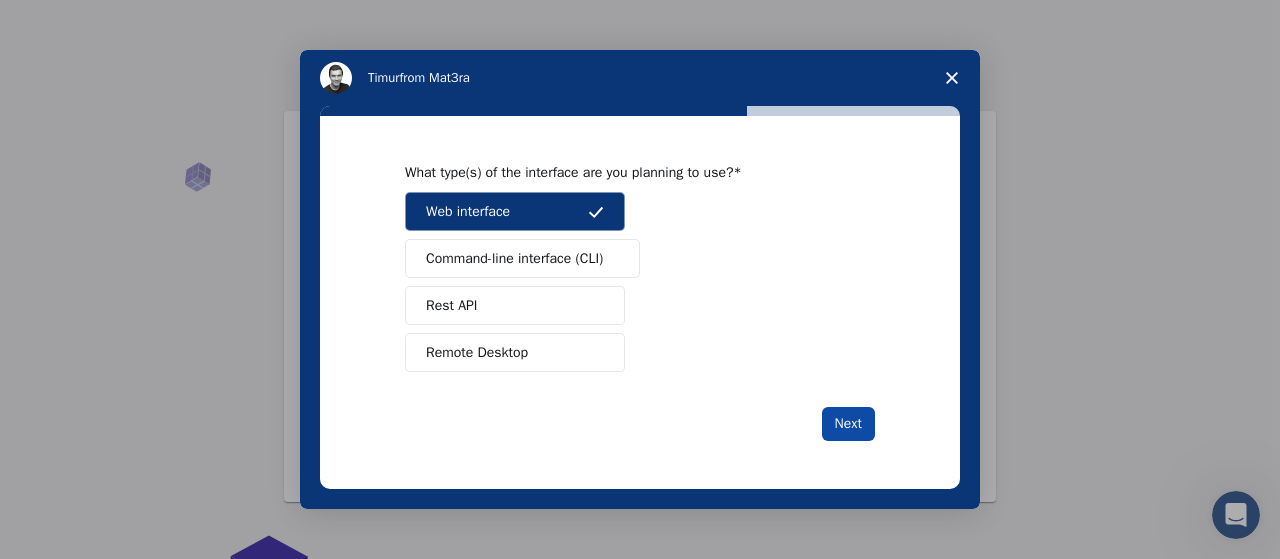 click on "Next" at bounding box center (848, 424) 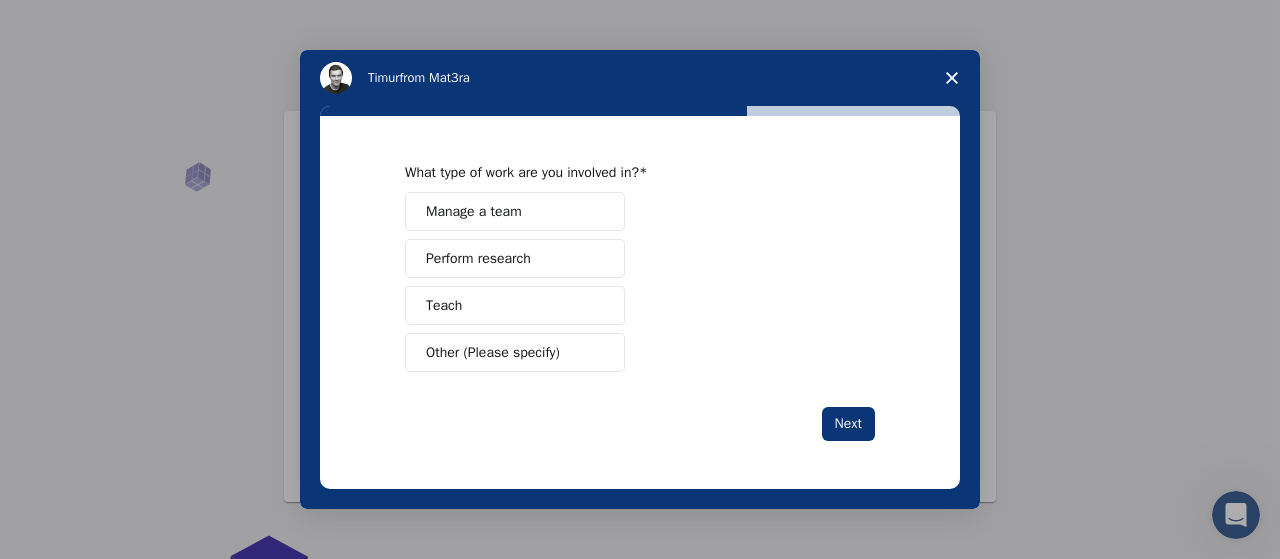 click on "Perform research" at bounding box center (515, 258) 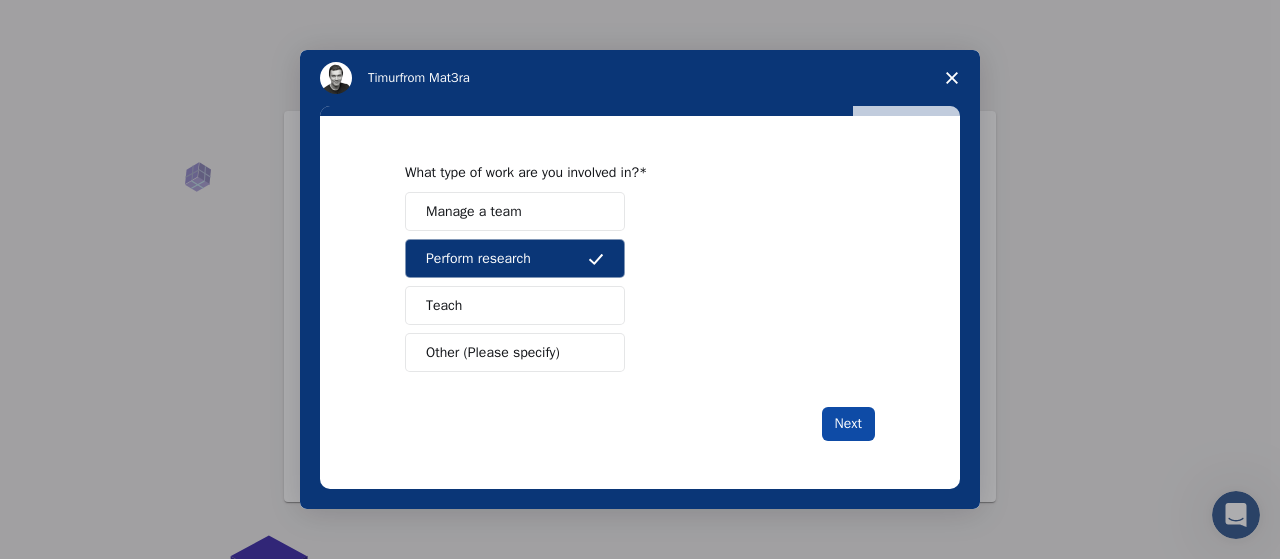 click on "Next" at bounding box center (848, 424) 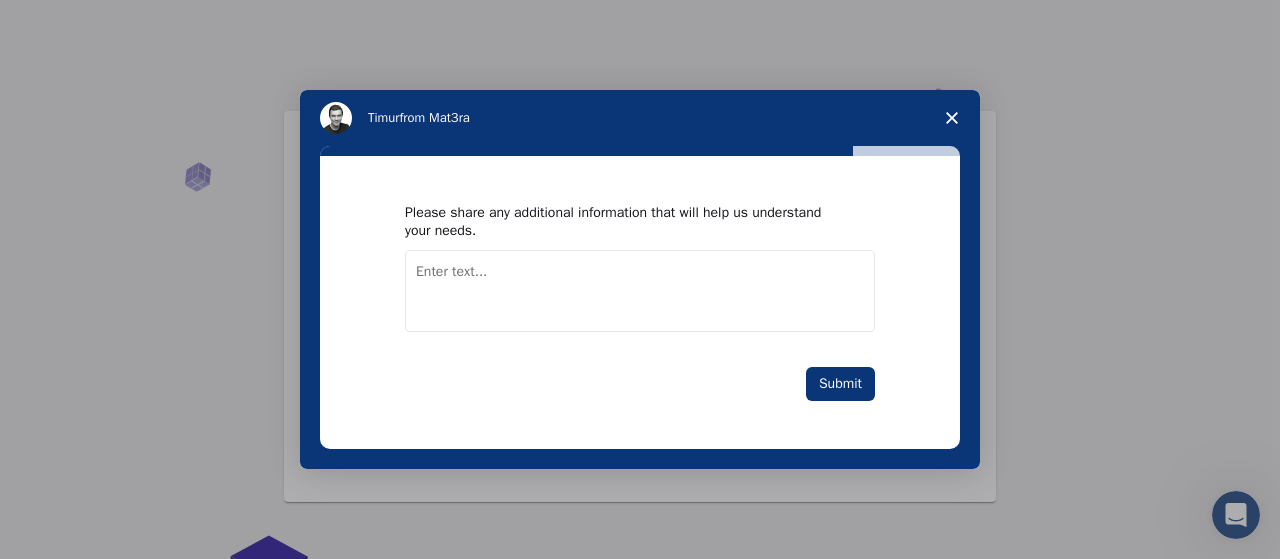 click at bounding box center [640, 291] 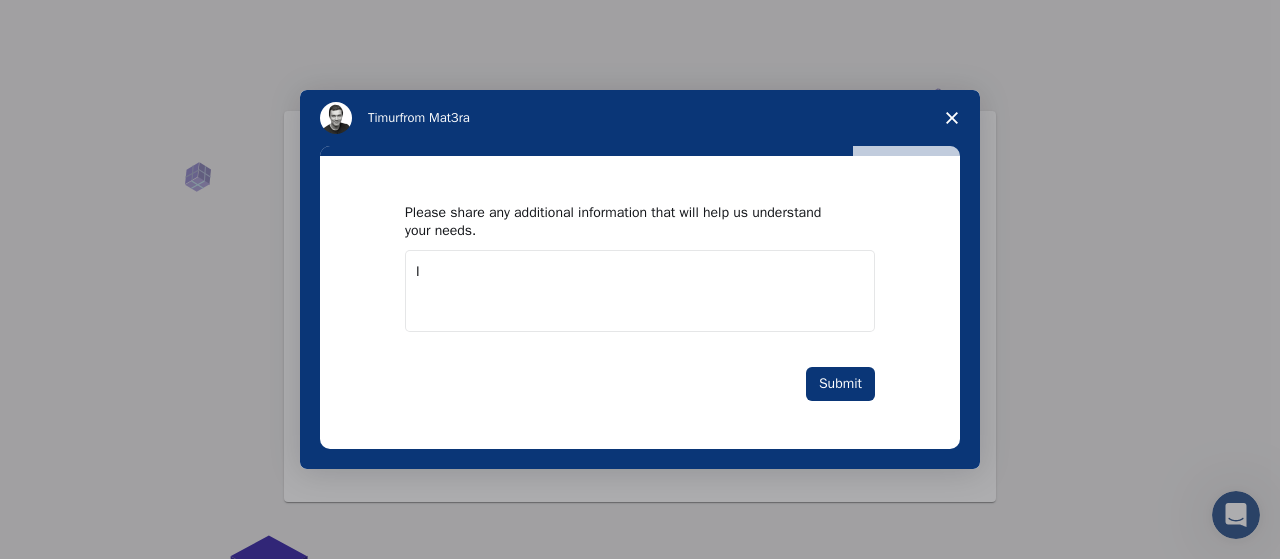 type on "I" 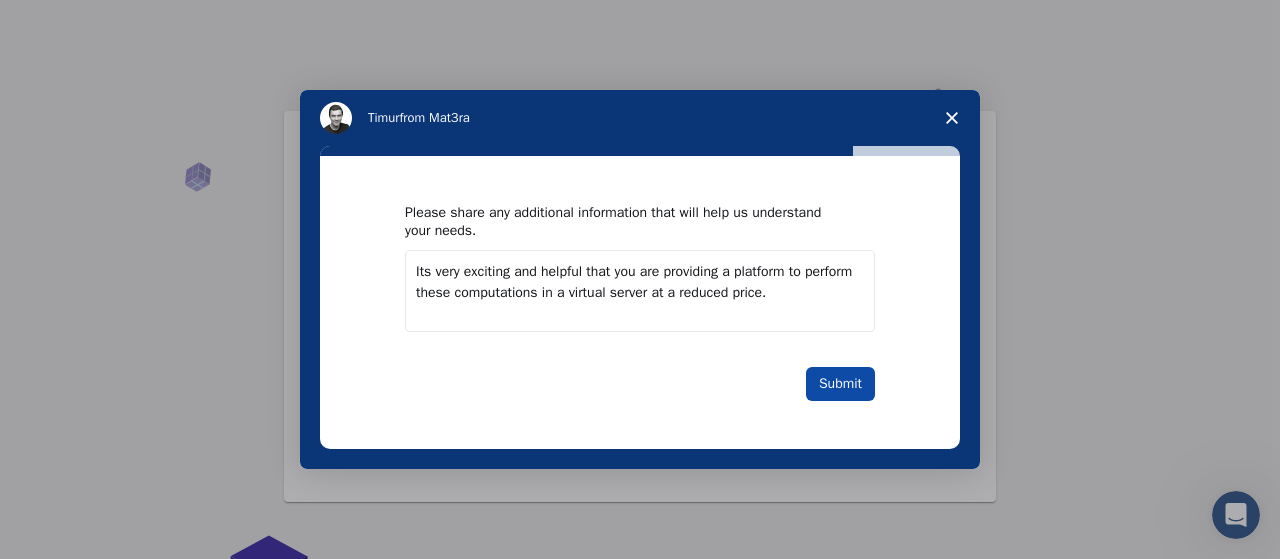 type on "Its very exciting and helpful that you are providing a platform to perform these computations in a virtual server at a reduced price." 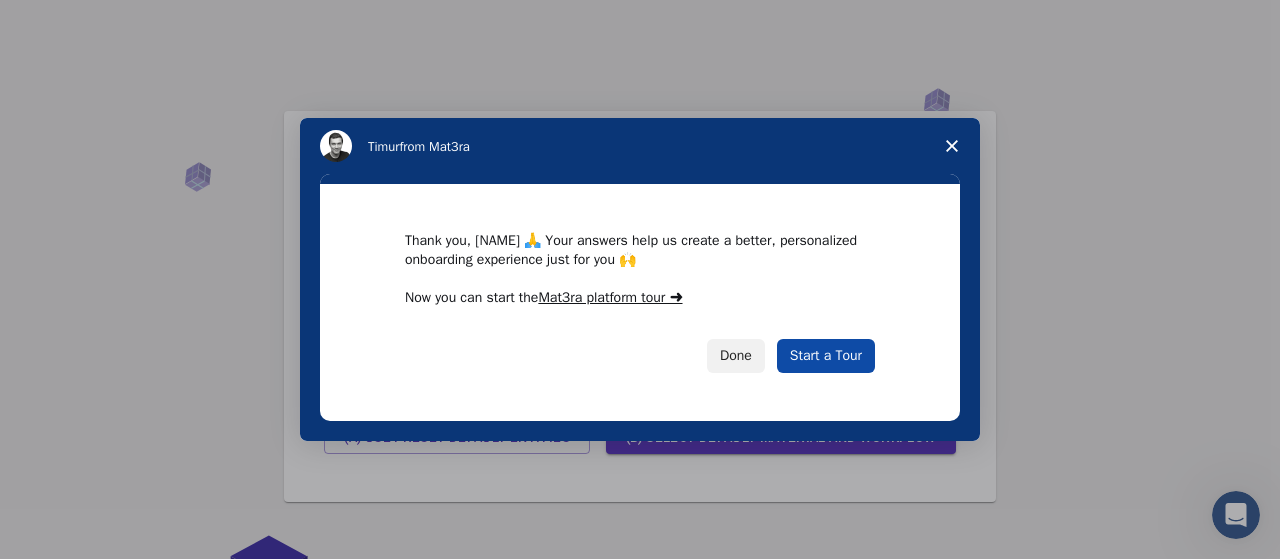 click on "Start a Tour" at bounding box center [826, 356] 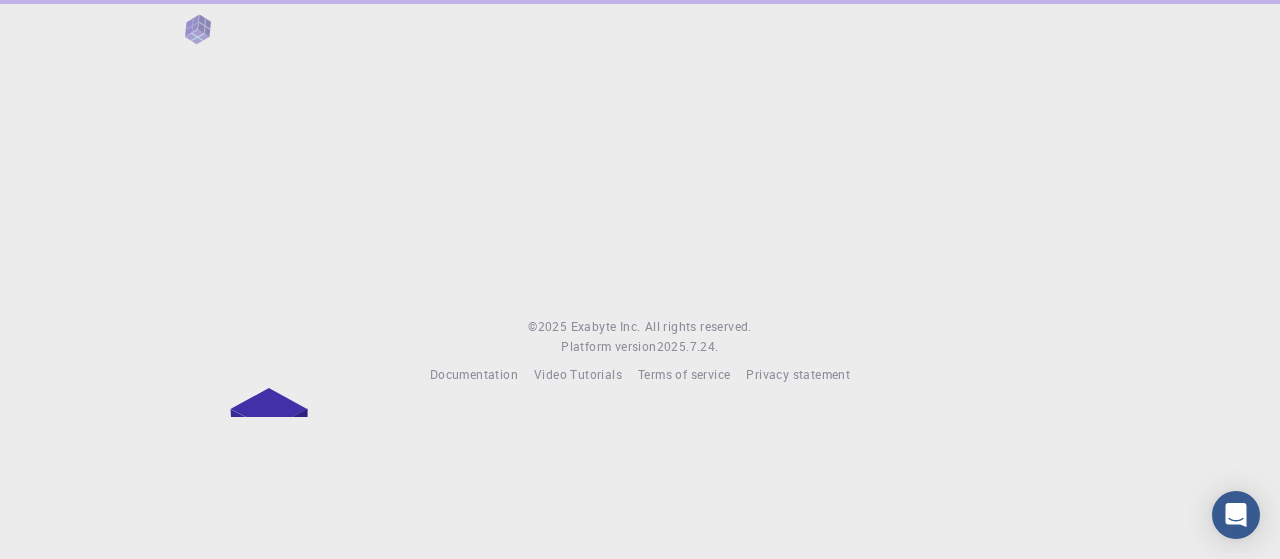 scroll, scrollTop: 0, scrollLeft: 0, axis: both 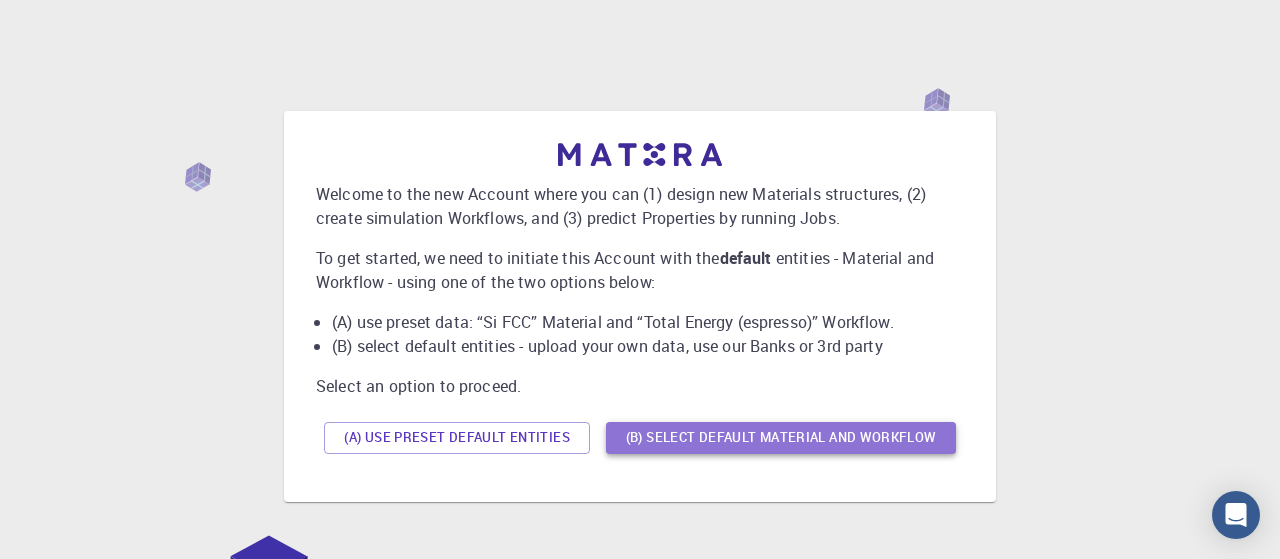 click on "(B) Select default material and workflow" at bounding box center [781, 438] 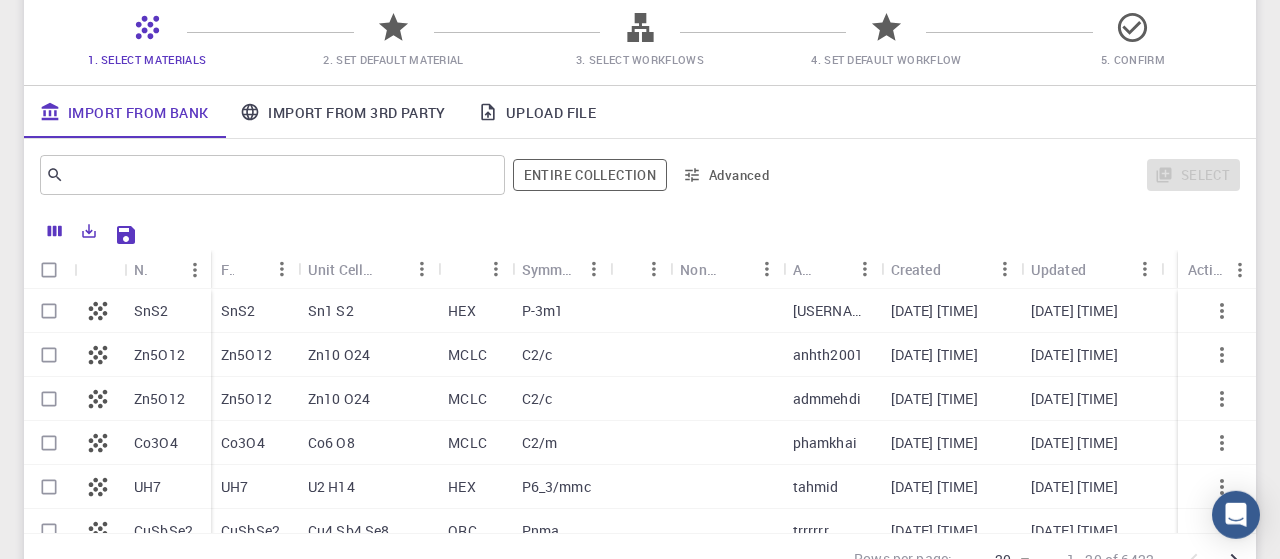 scroll, scrollTop: 312, scrollLeft: 0, axis: vertical 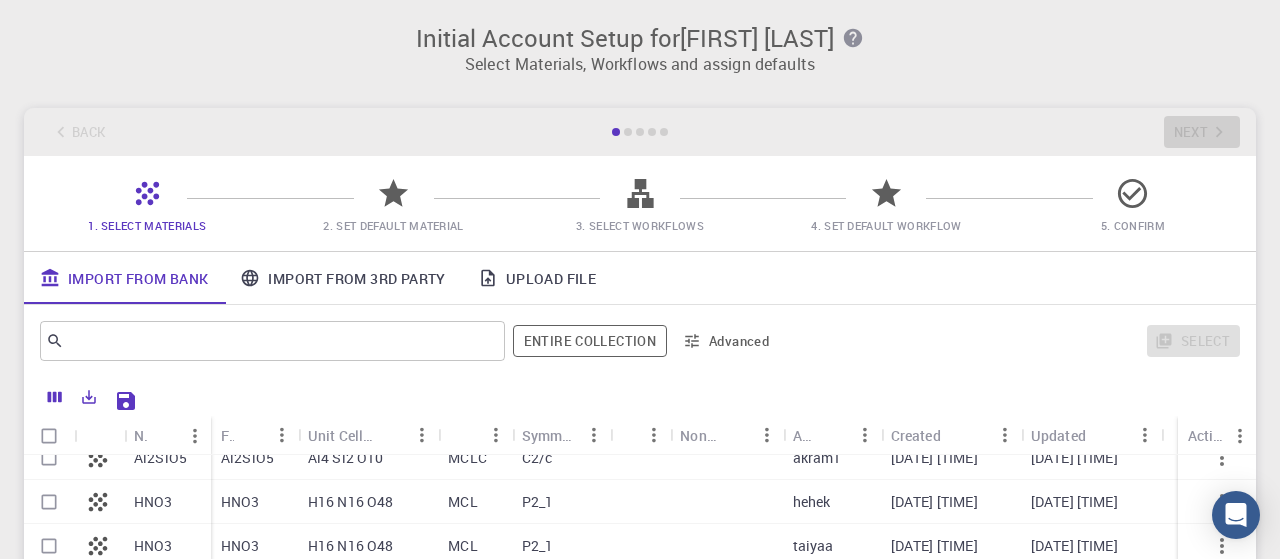 click at bounding box center [628, 132] 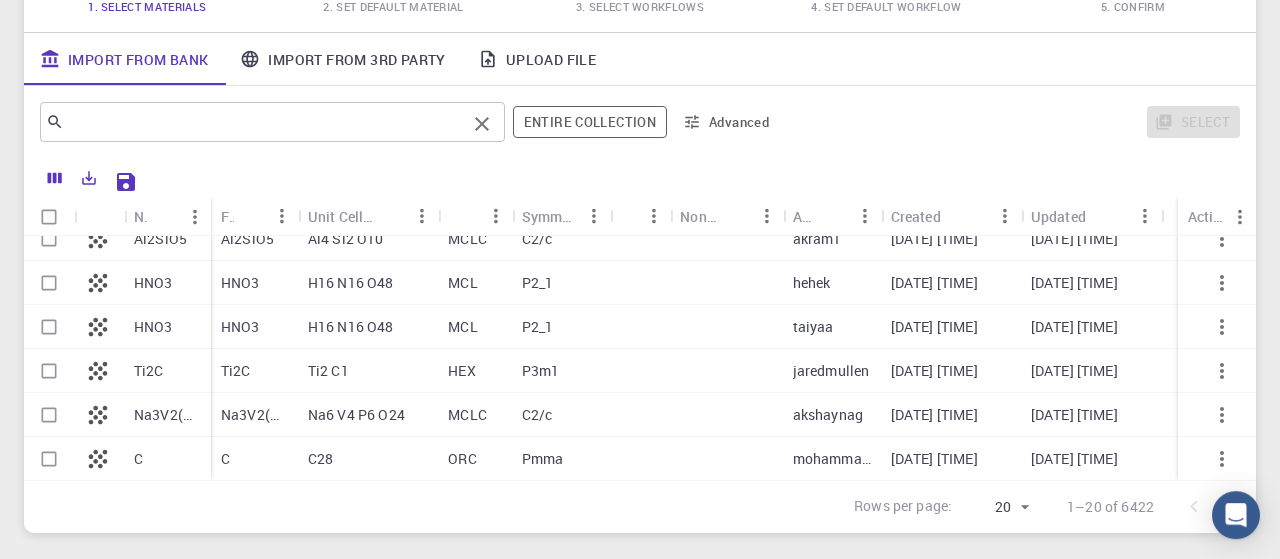 scroll, scrollTop: 312, scrollLeft: 0, axis: vertical 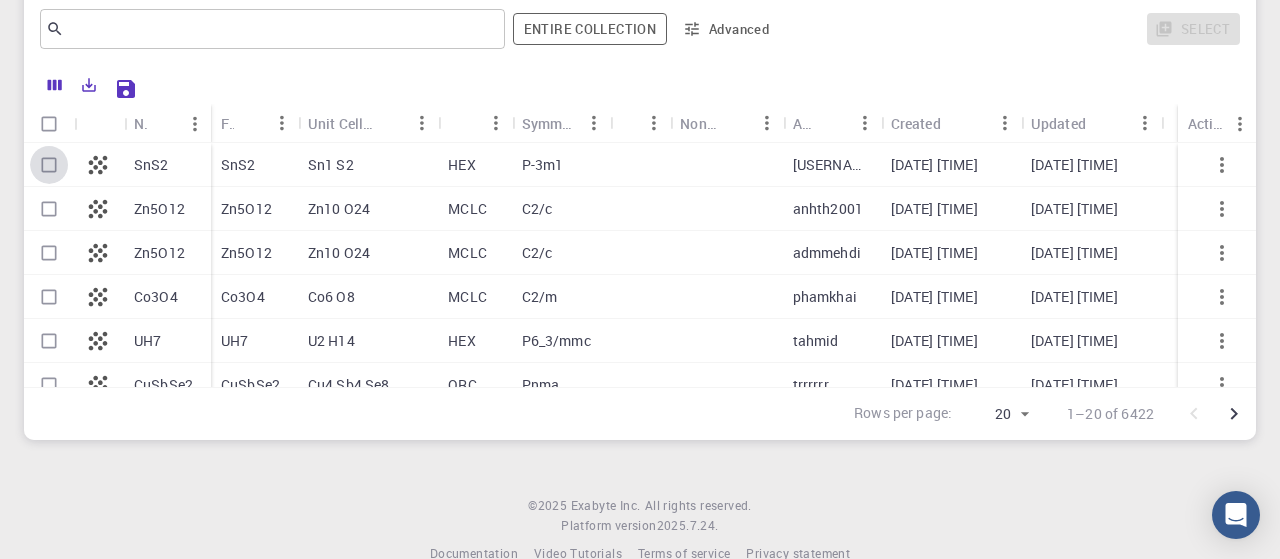 click at bounding box center [49, 165] 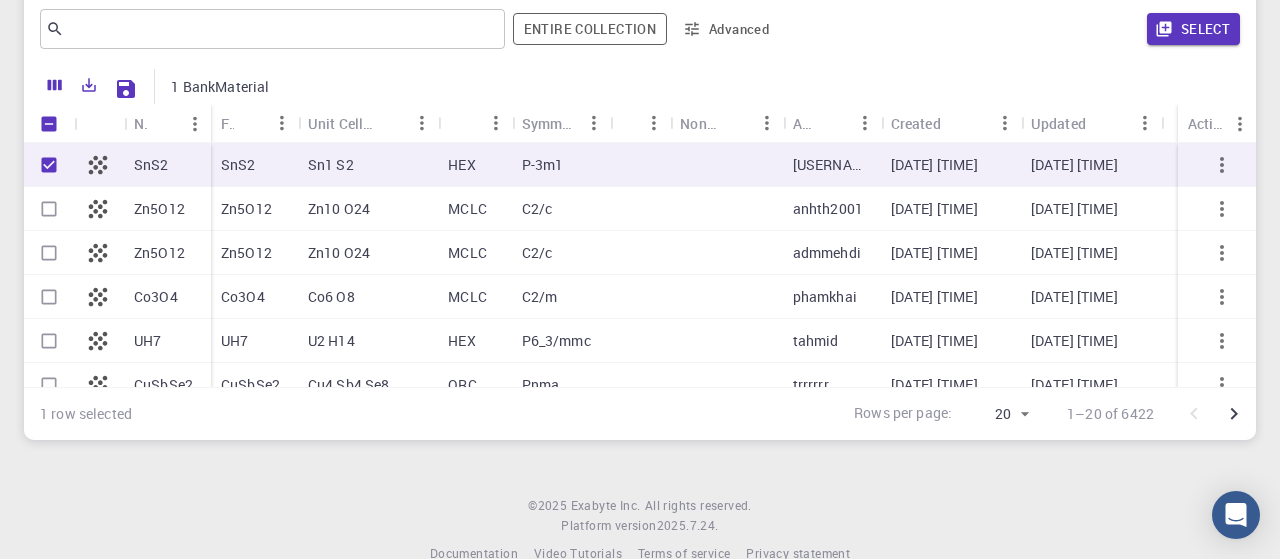 click at bounding box center [49, 165] 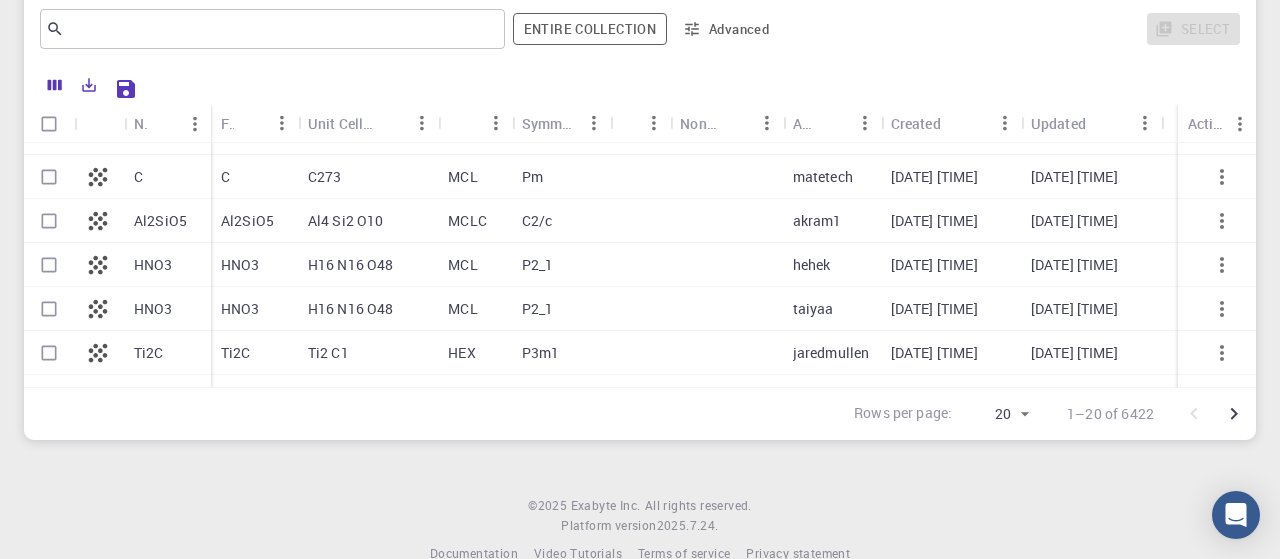 scroll, scrollTop: 635, scrollLeft: 0, axis: vertical 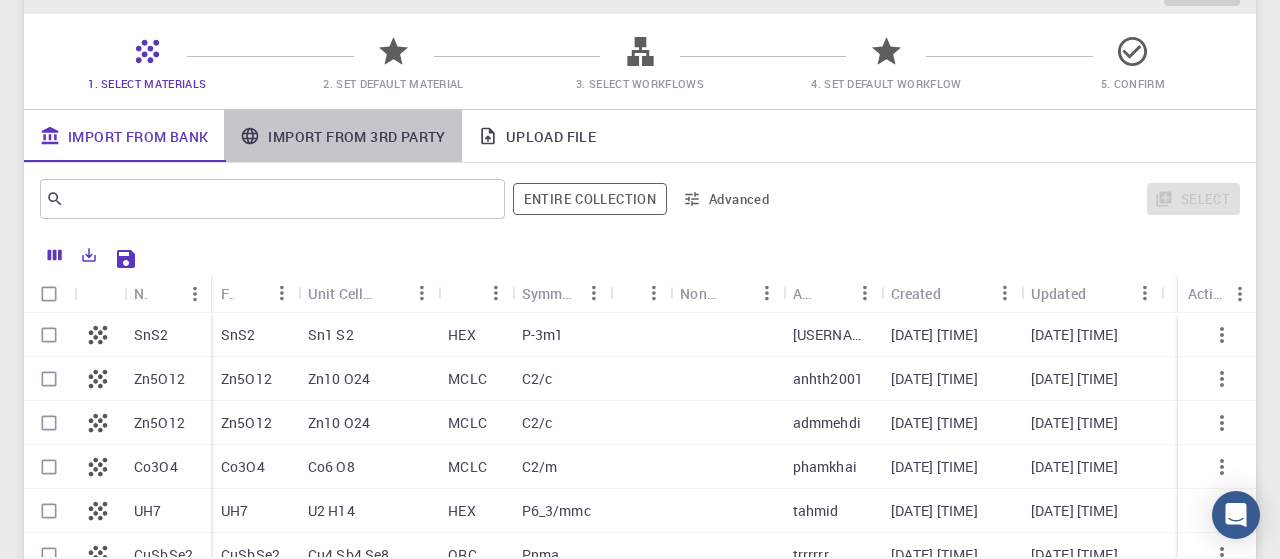 click on "Import From 3rd Party" at bounding box center (342, 136) 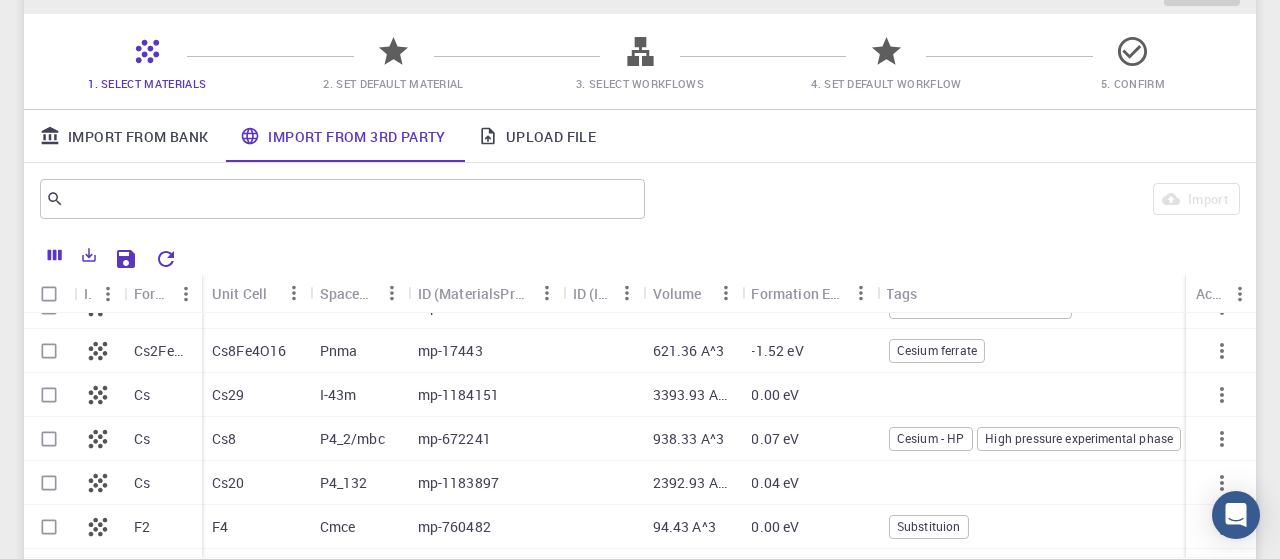 scroll, scrollTop: 635, scrollLeft: 0, axis: vertical 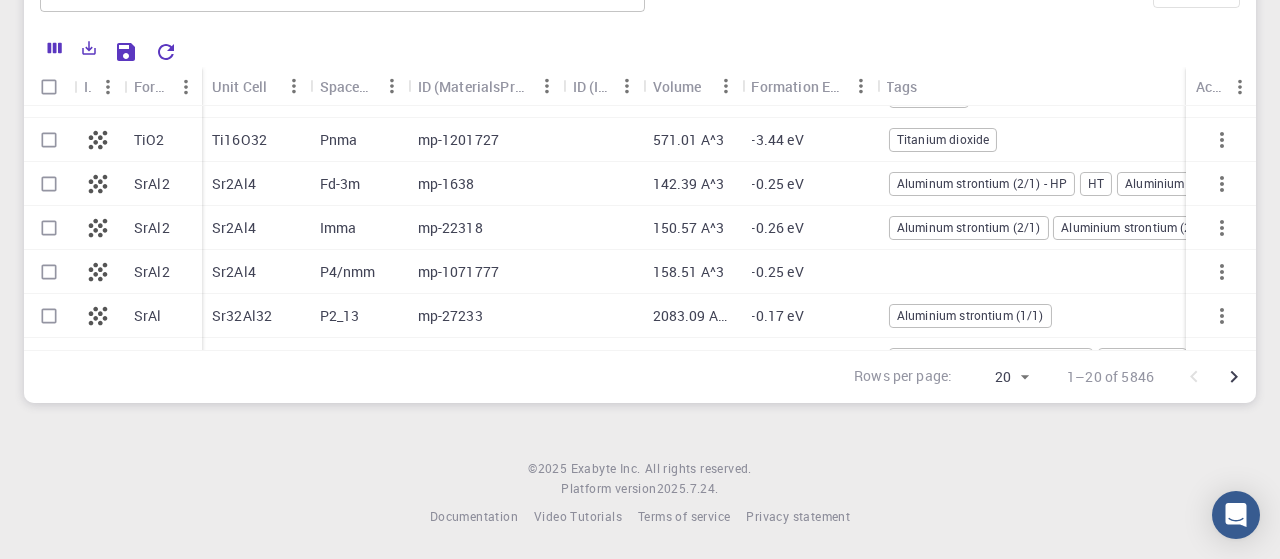 click on "SrAl2" at bounding box center (163, 184) 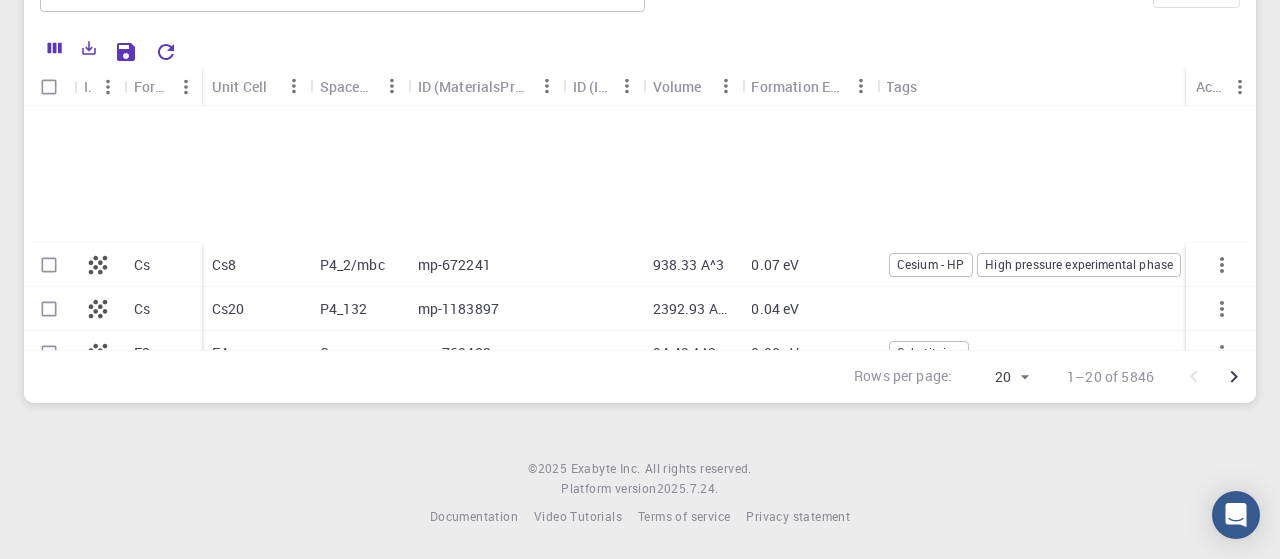 scroll, scrollTop: 224, scrollLeft: 0, axis: vertical 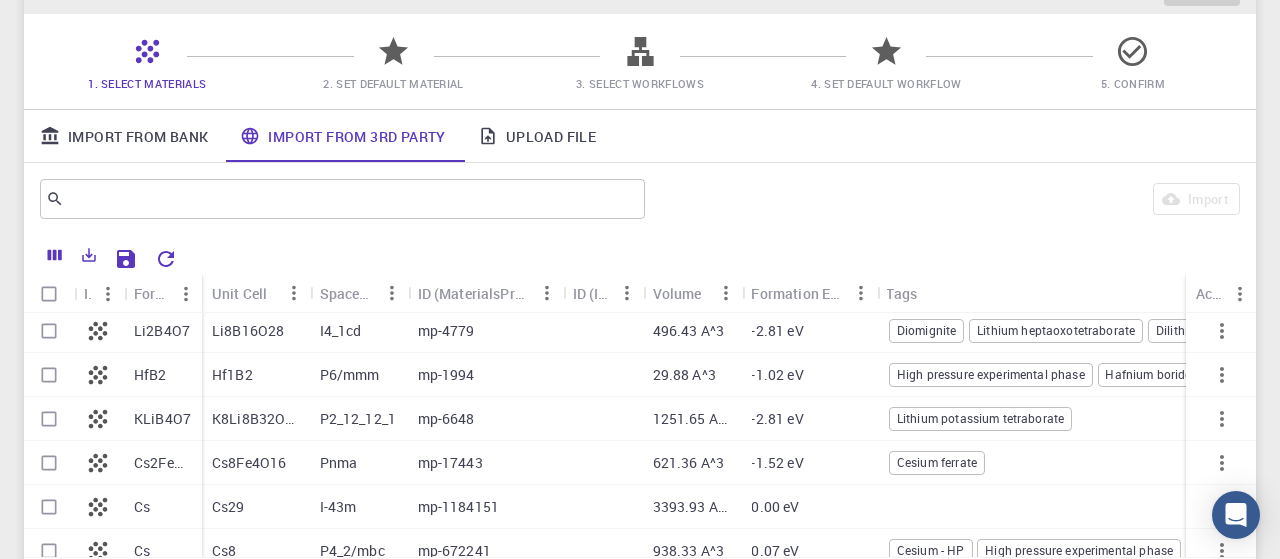 click on "Upload File" at bounding box center (537, 136) 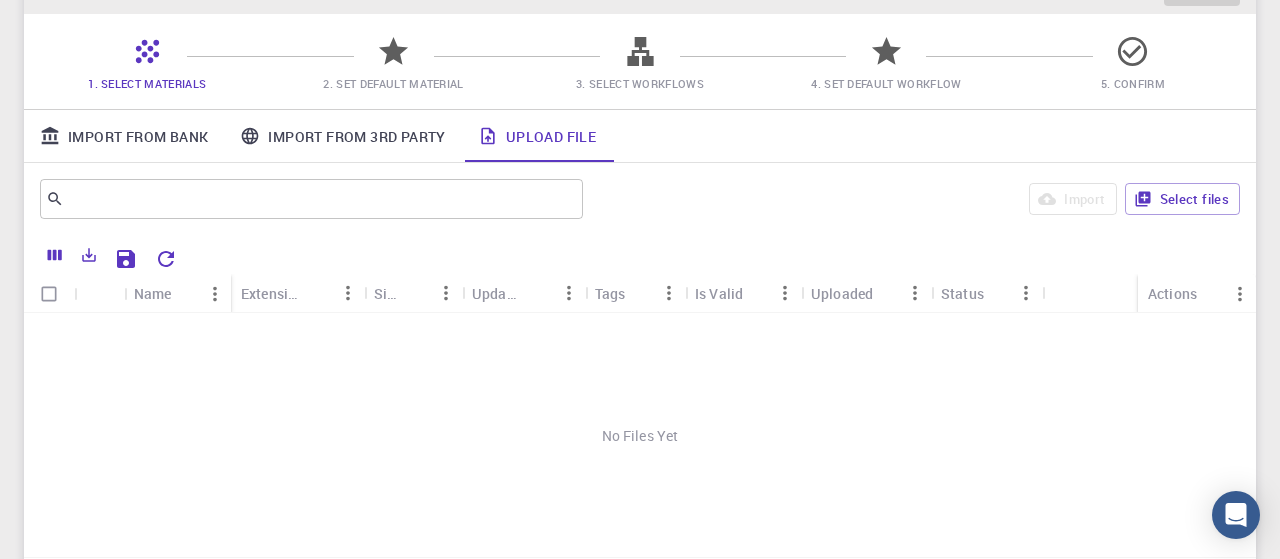 click on "Import From 3rd Party" at bounding box center (342, 136) 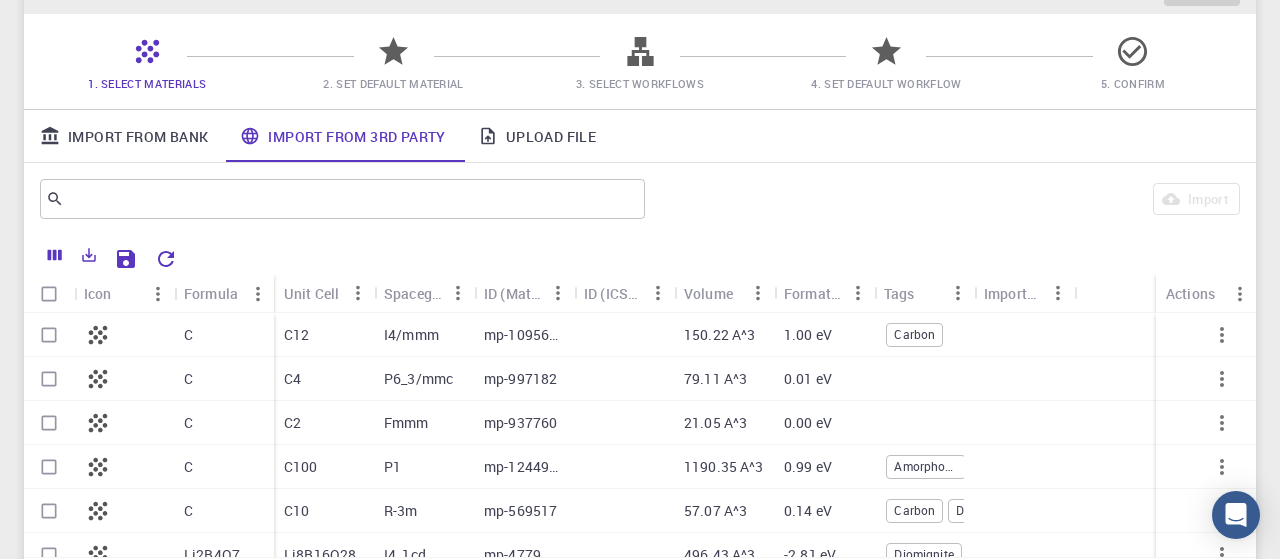 scroll, scrollTop: 0, scrollLeft: 0, axis: both 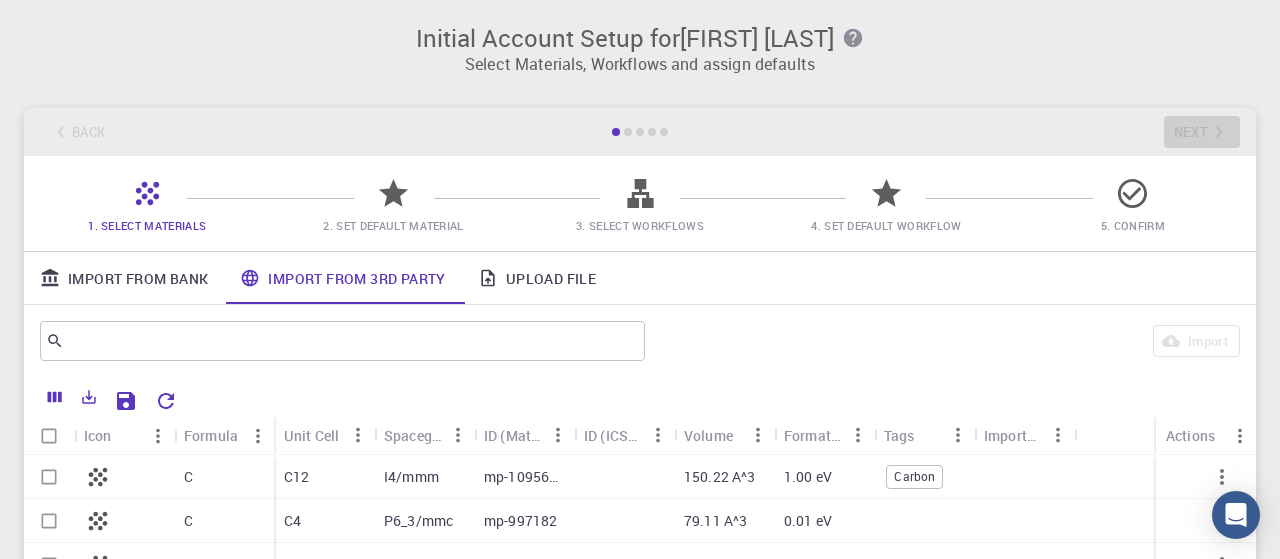 click on "5. Confirm" at bounding box center [1133, 225] 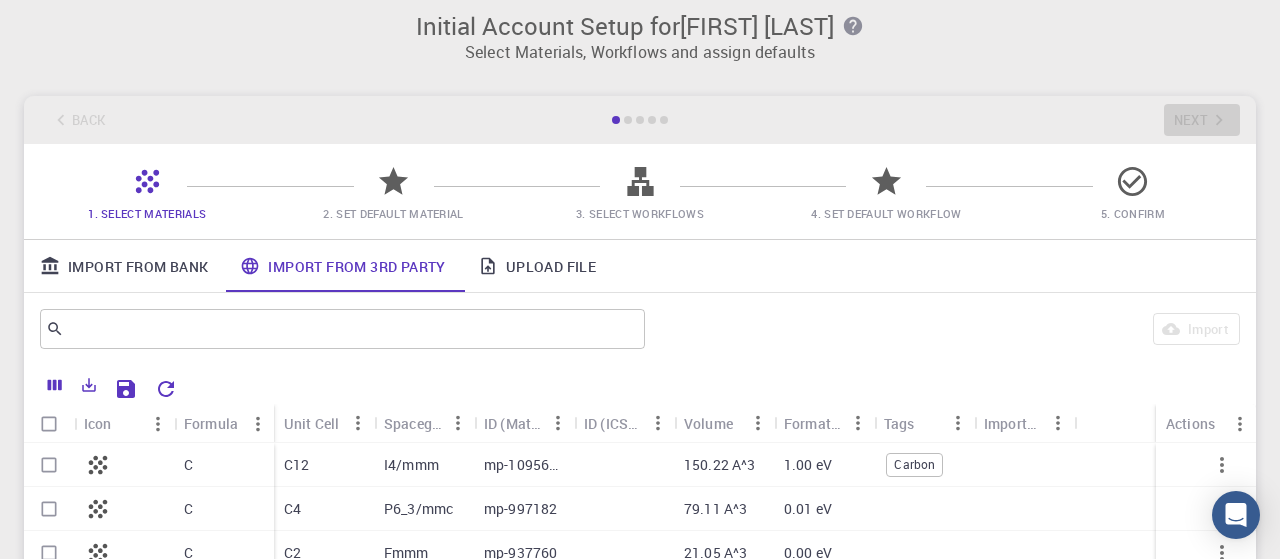 scroll, scrollTop: 0, scrollLeft: 0, axis: both 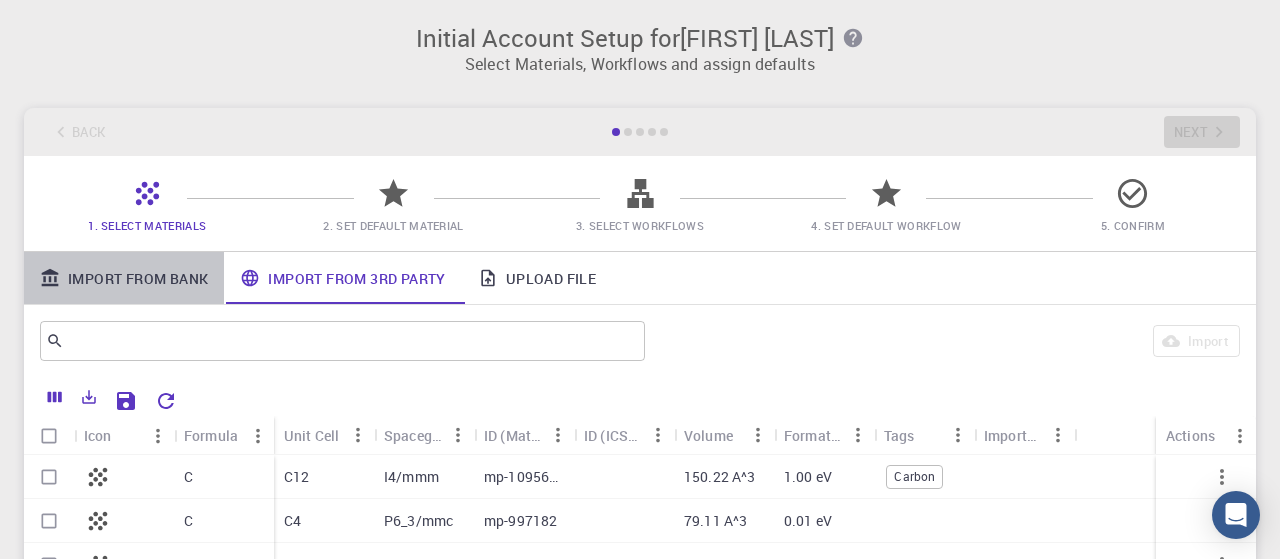 click on "Import From Bank" at bounding box center (124, 278) 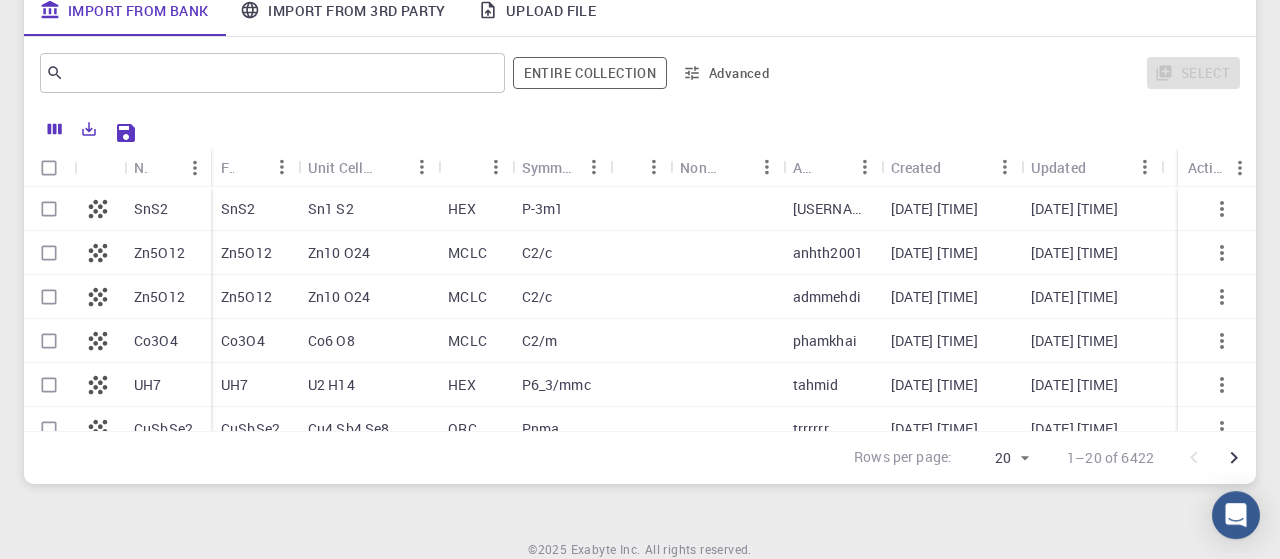 scroll, scrollTop: 312, scrollLeft: 0, axis: vertical 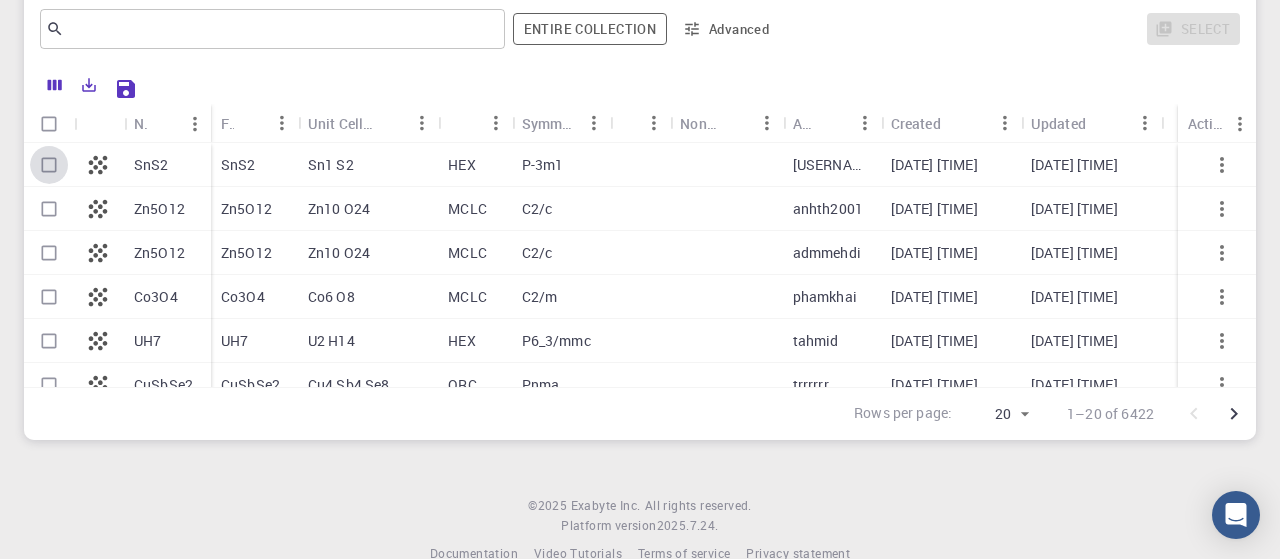 click at bounding box center [49, 165] 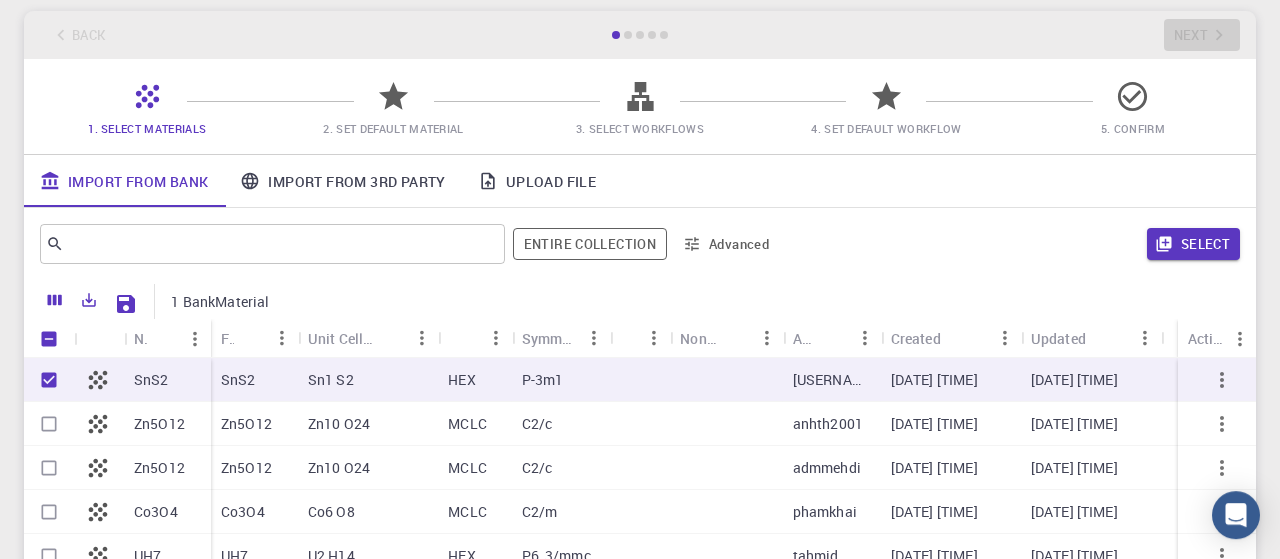 scroll, scrollTop: 0, scrollLeft: 0, axis: both 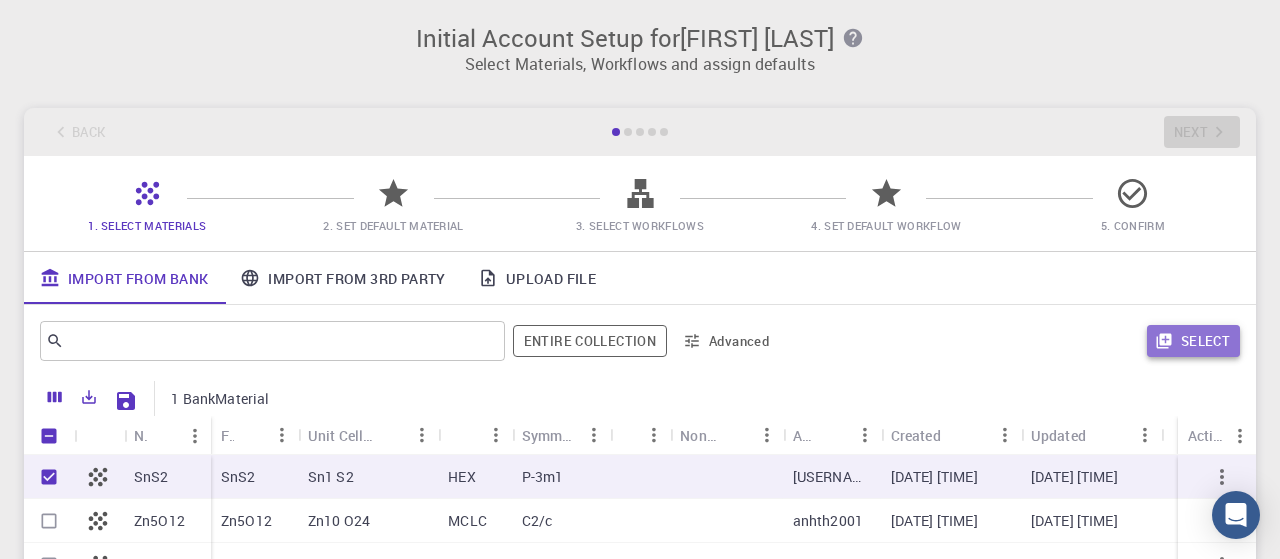click on "Select" at bounding box center (1193, 341) 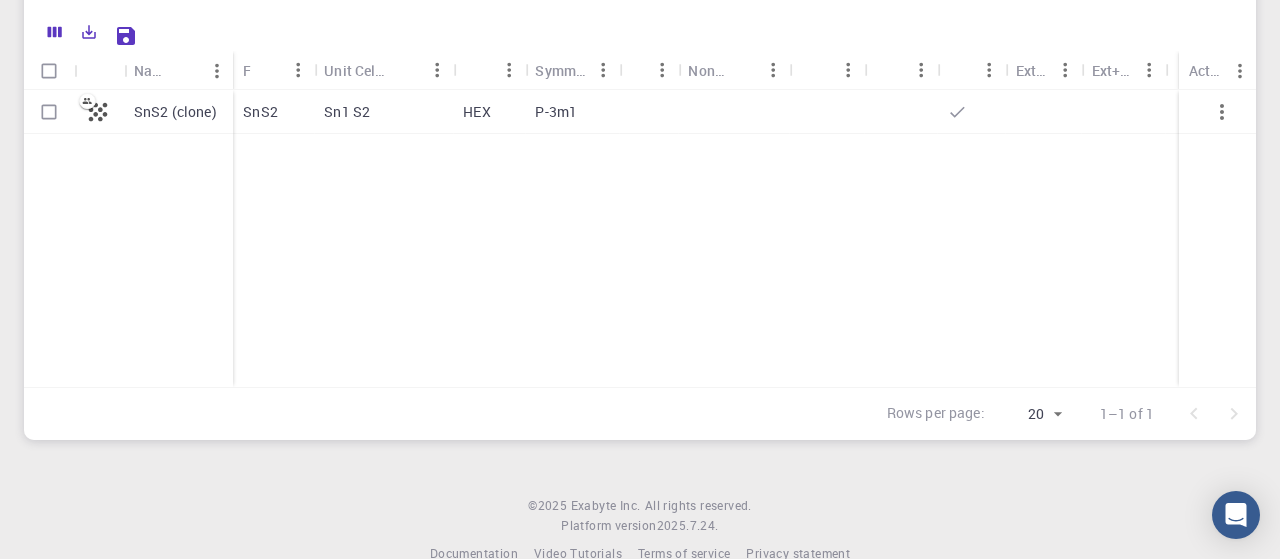 scroll, scrollTop: 208, scrollLeft: 0, axis: vertical 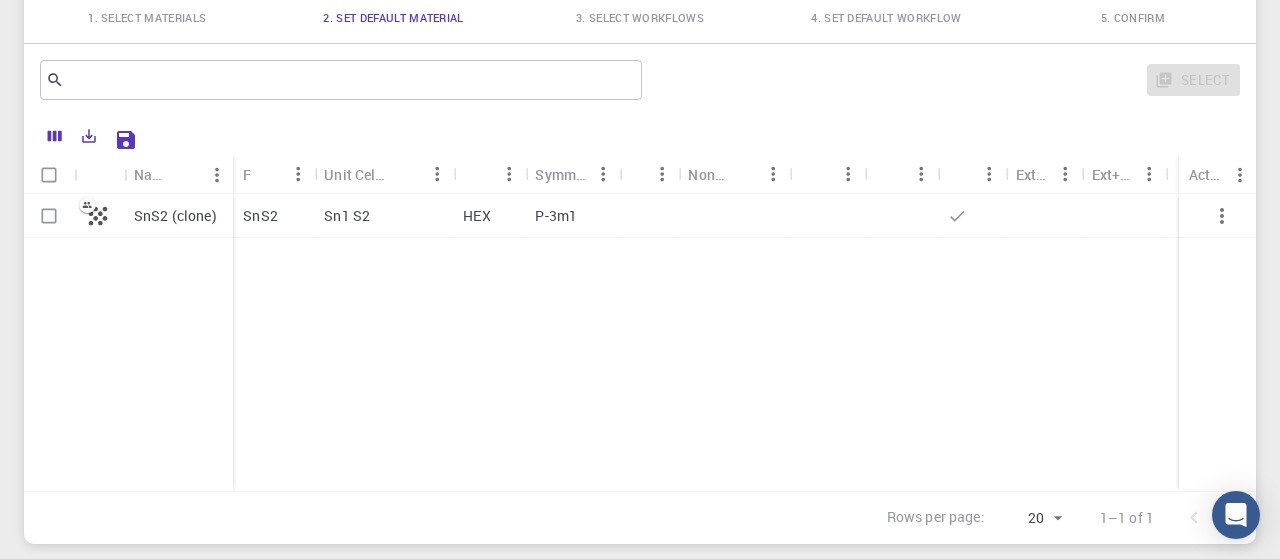click at bounding box center (49, 216) 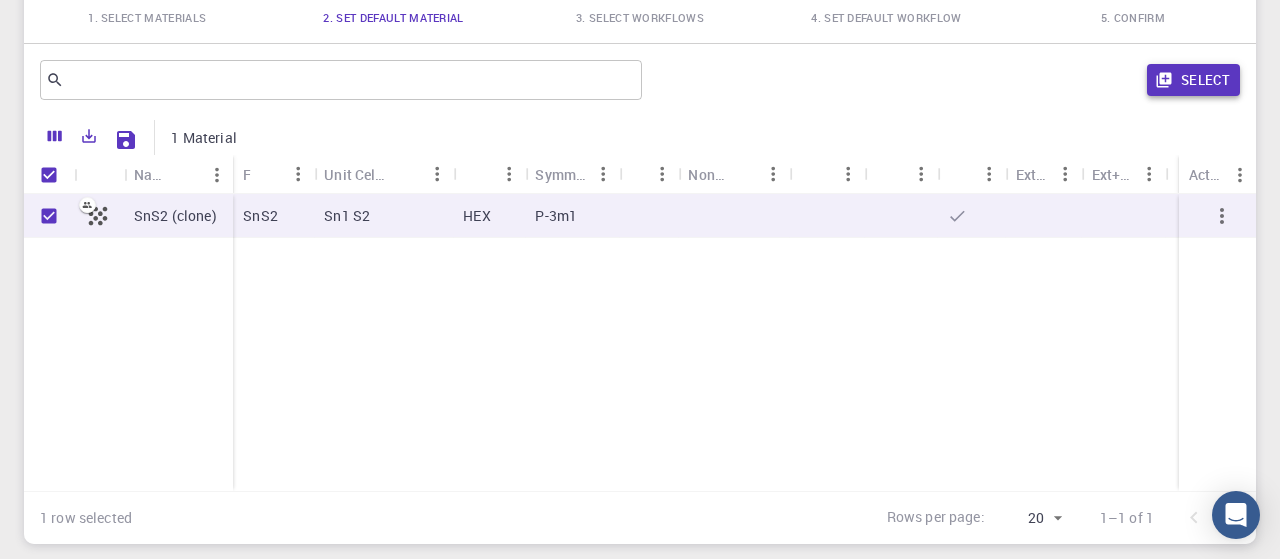 click on "Select" at bounding box center [1193, 80] 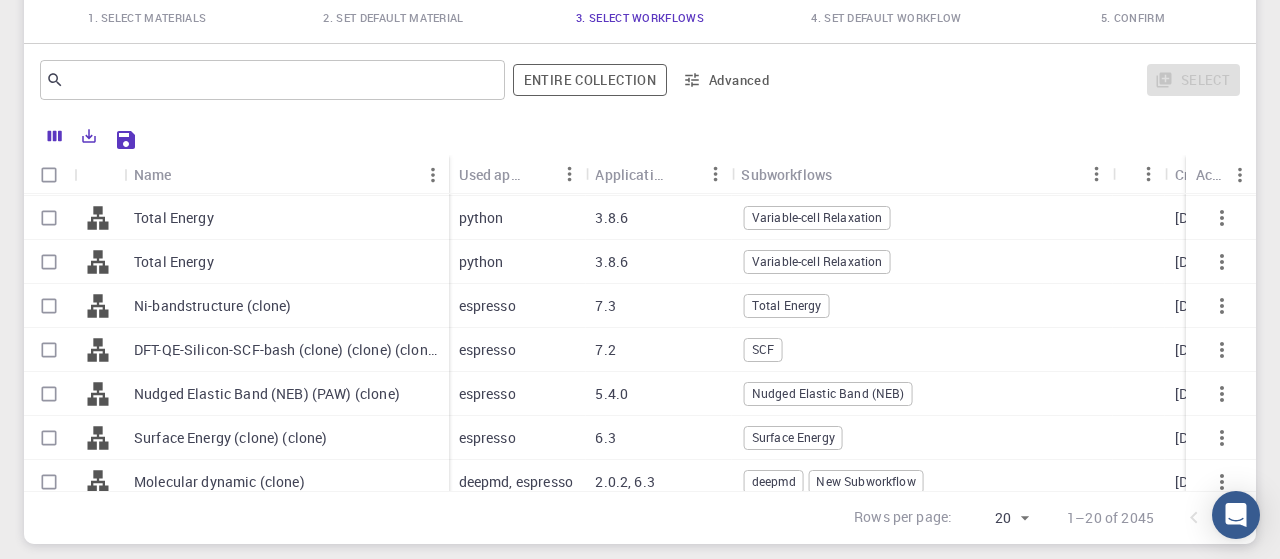 scroll, scrollTop: 0, scrollLeft: 0, axis: both 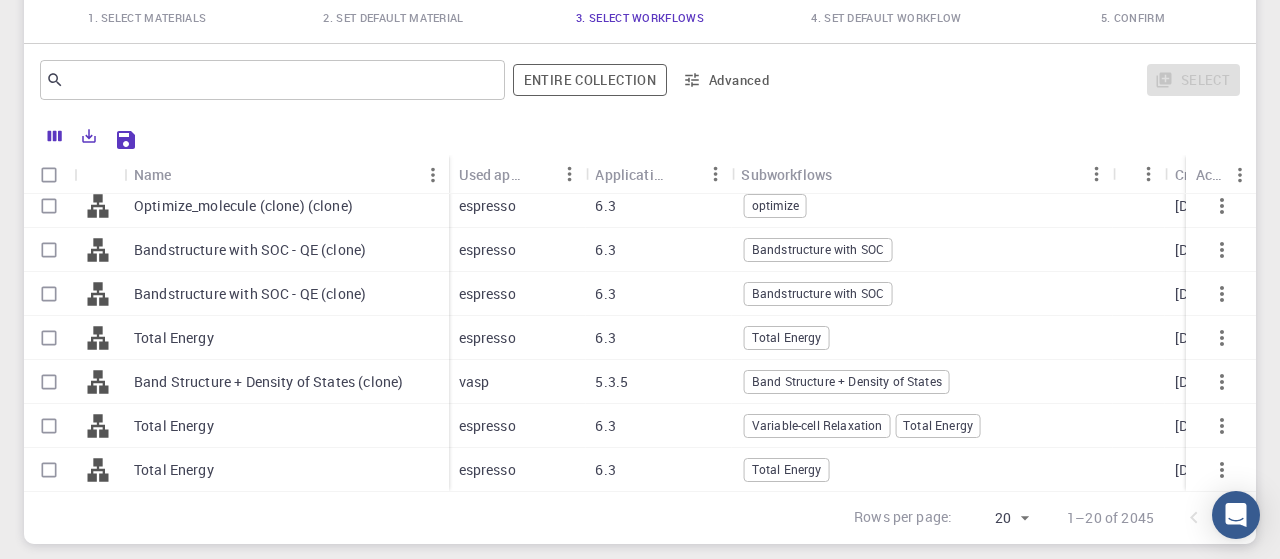 click on "Band Structure + Density of States (clone)" at bounding box center [268, 382] 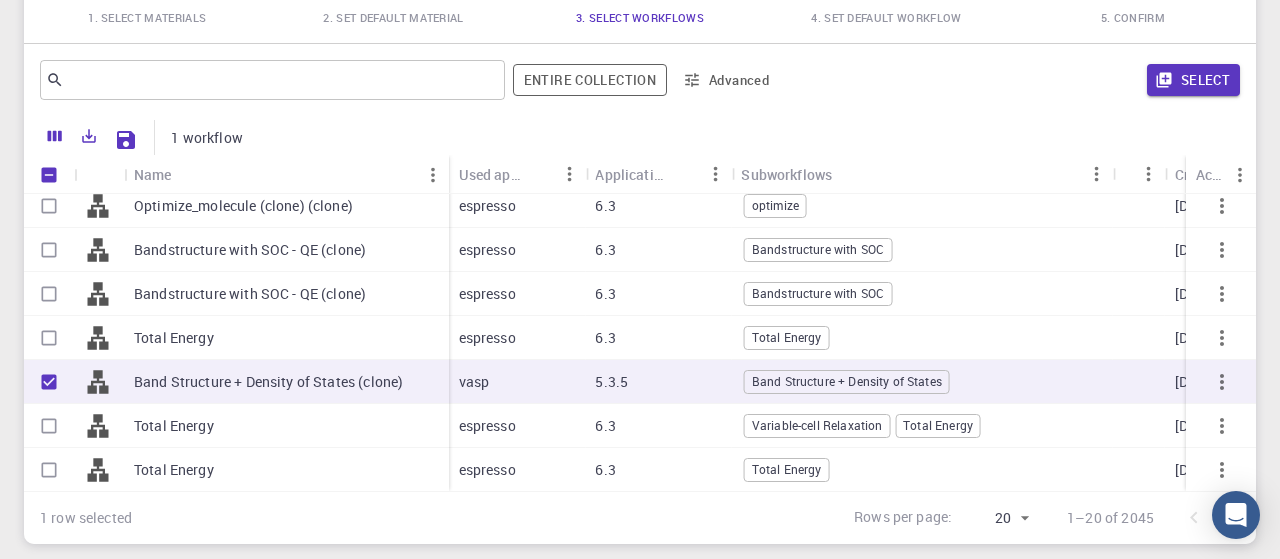 checkbox on "true" 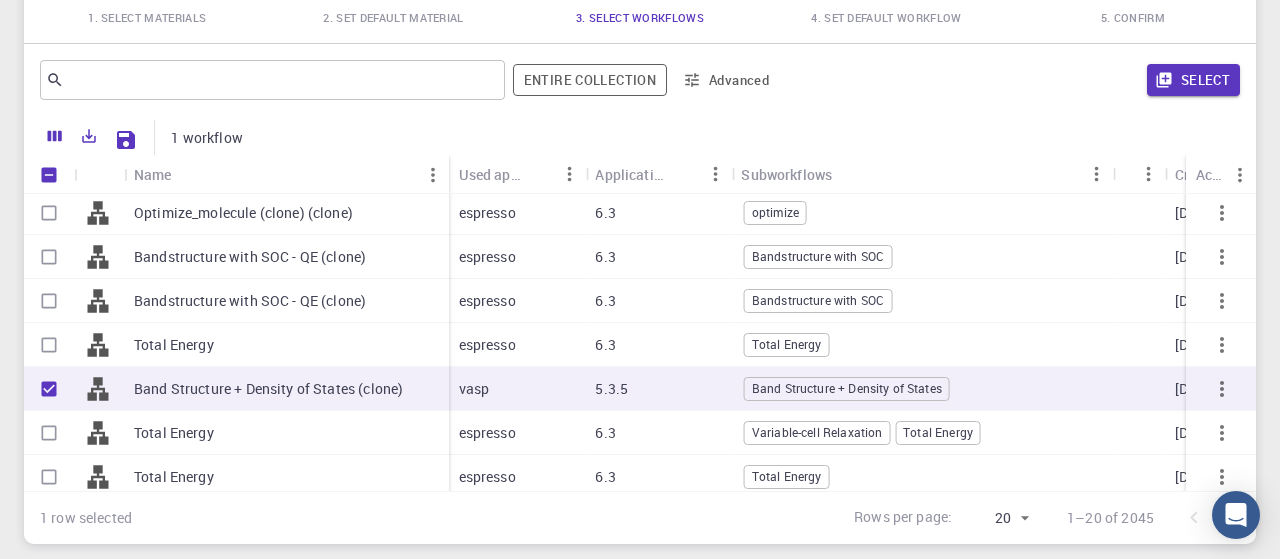 scroll, scrollTop: 582, scrollLeft: 0, axis: vertical 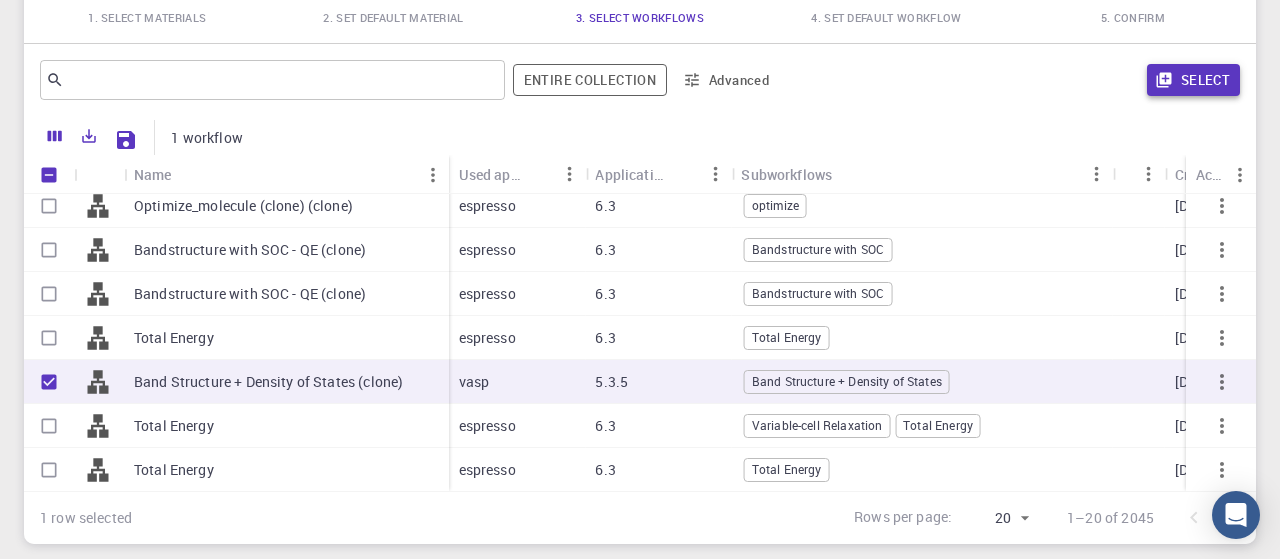 click on "Select" at bounding box center [1193, 80] 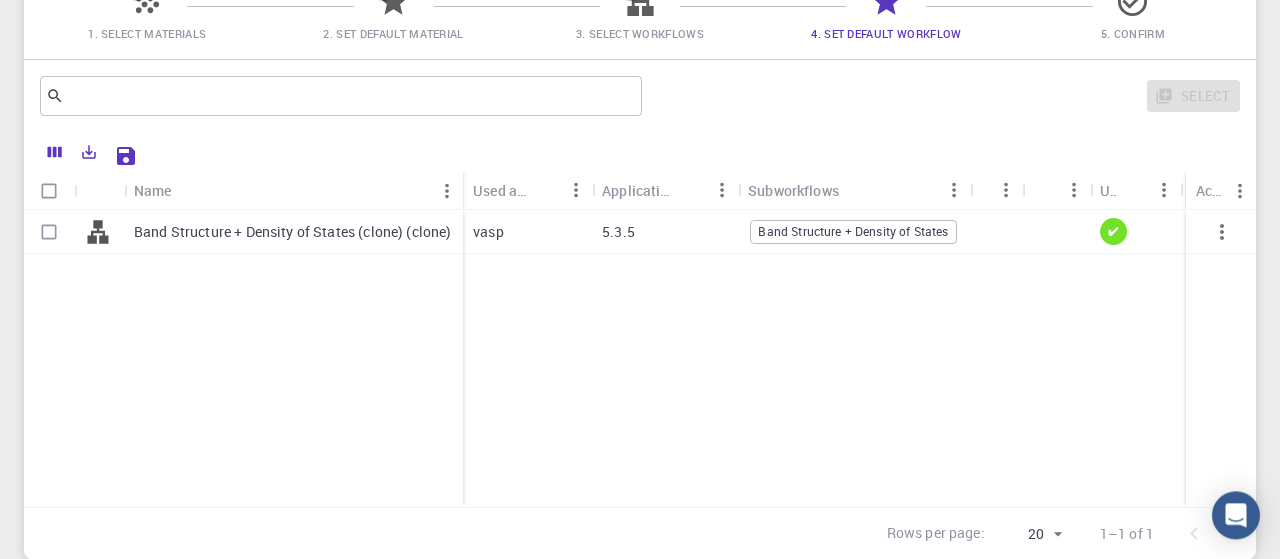 scroll, scrollTop: 38, scrollLeft: 0, axis: vertical 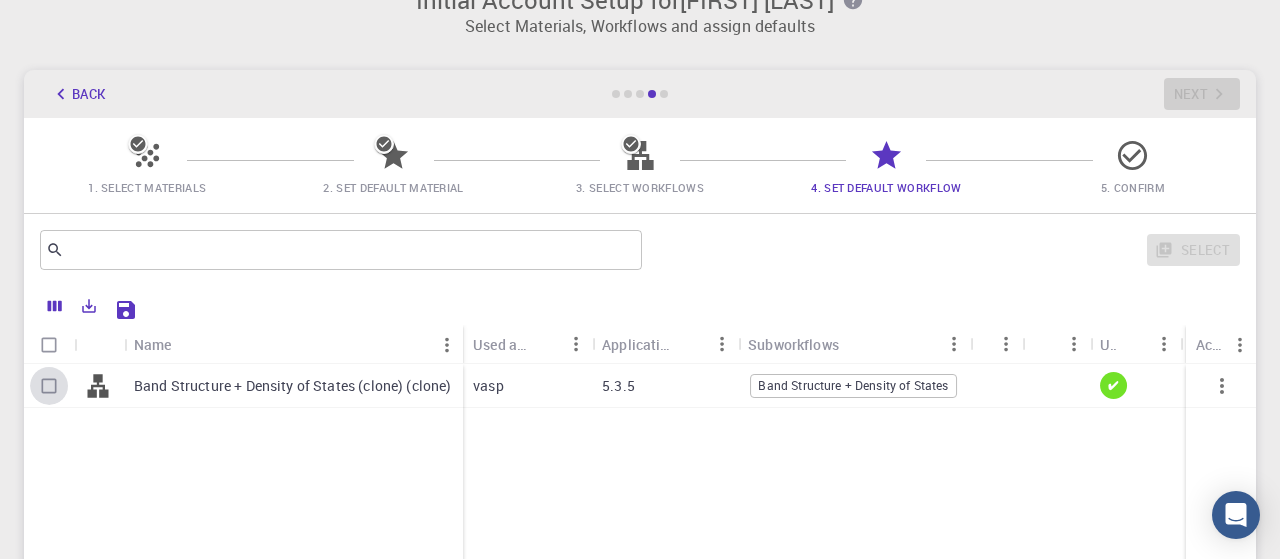 click at bounding box center (49, 386) 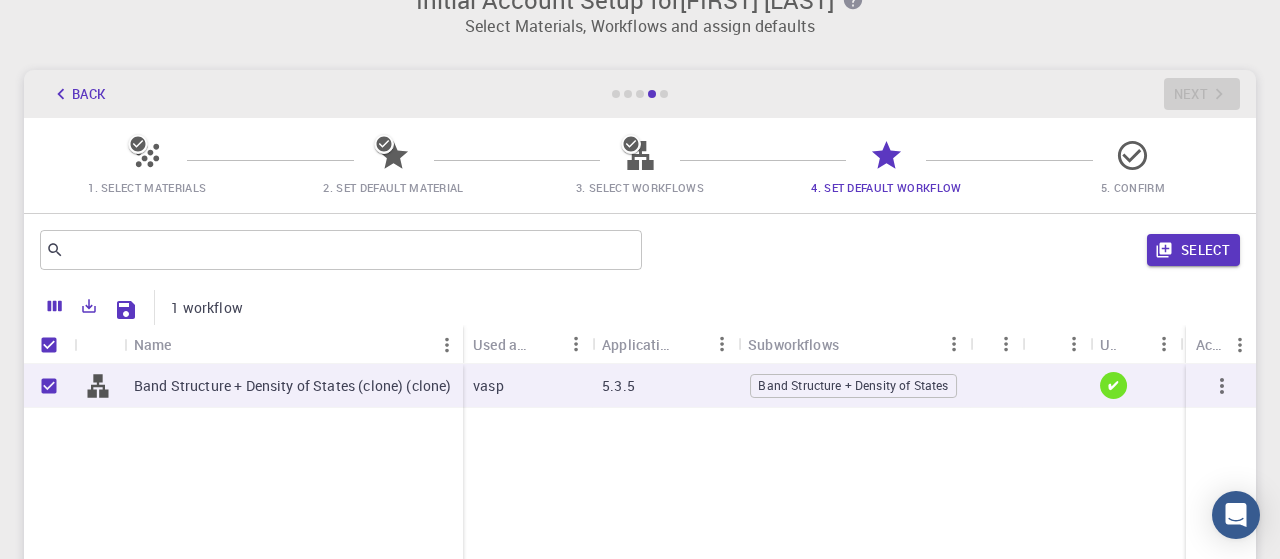 click at bounding box center (49, 386) 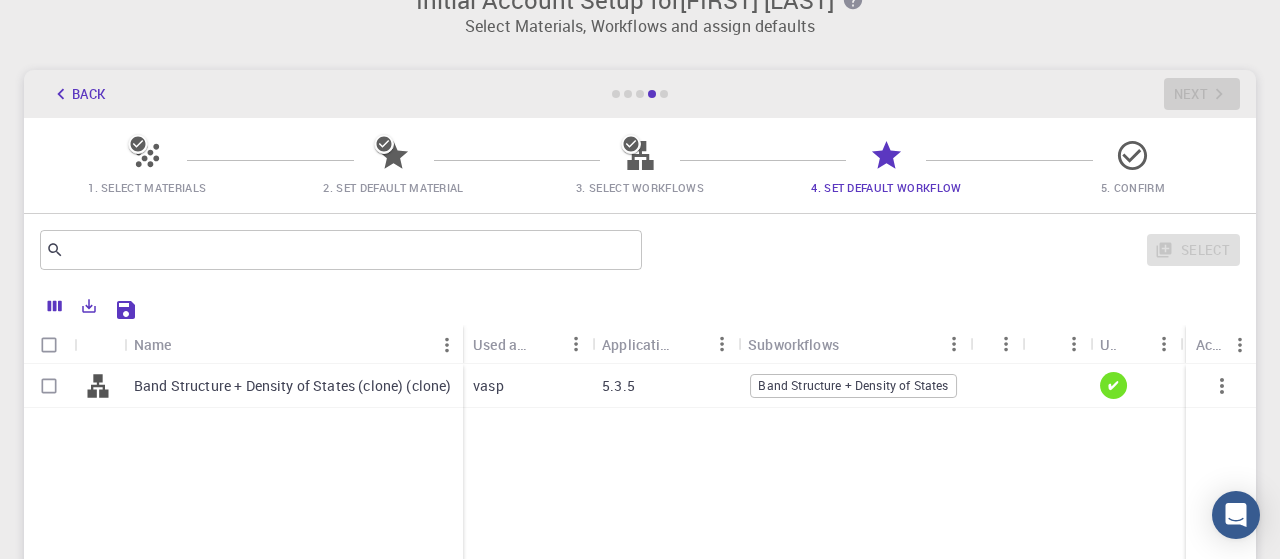 checkbox on "false" 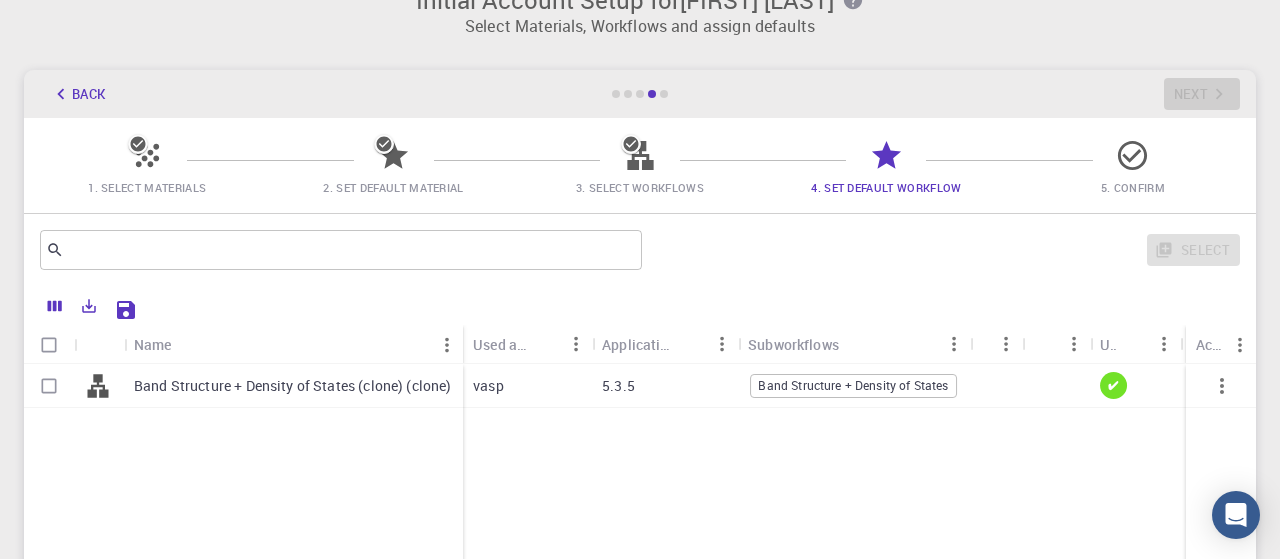 click at bounding box center [49, 386] 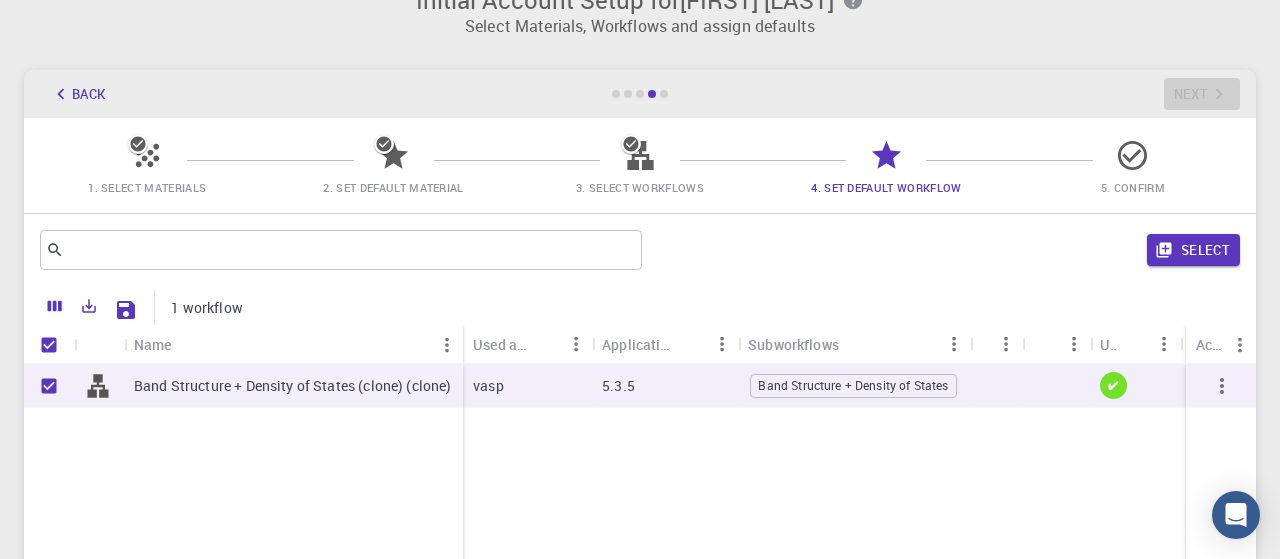 checkbox on "true" 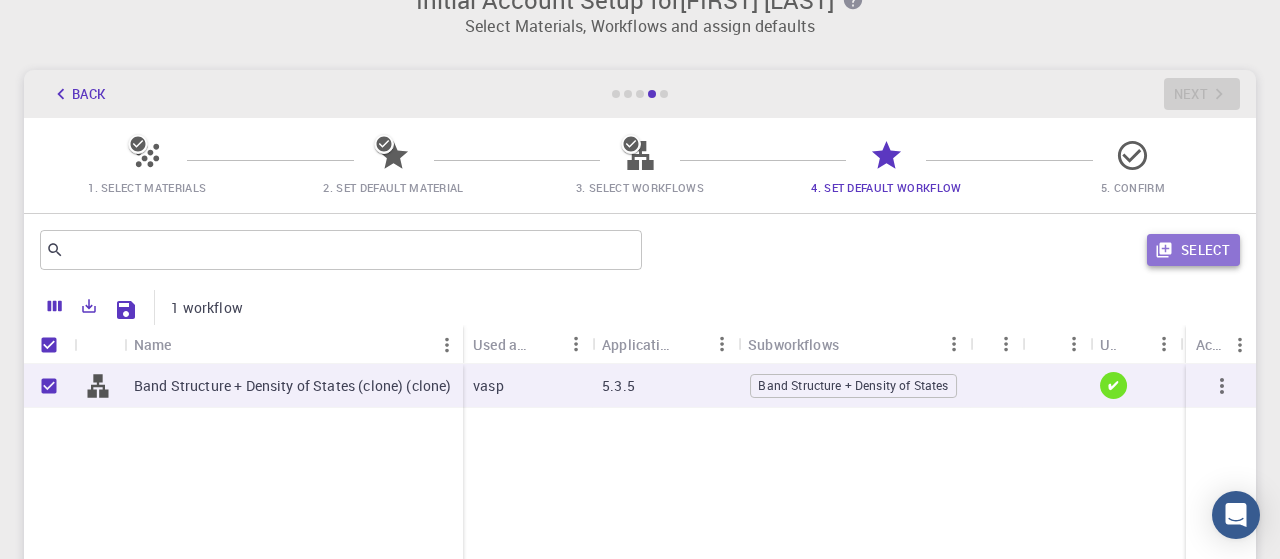 click on "Select" at bounding box center (1193, 250) 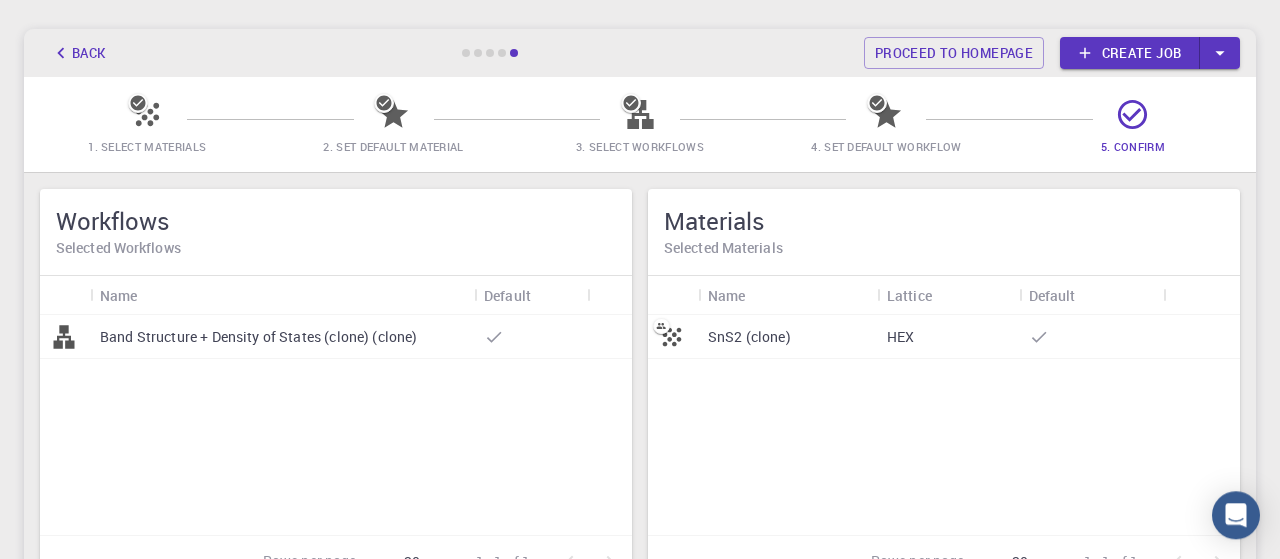 scroll, scrollTop: 0, scrollLeft: 0, axis: both 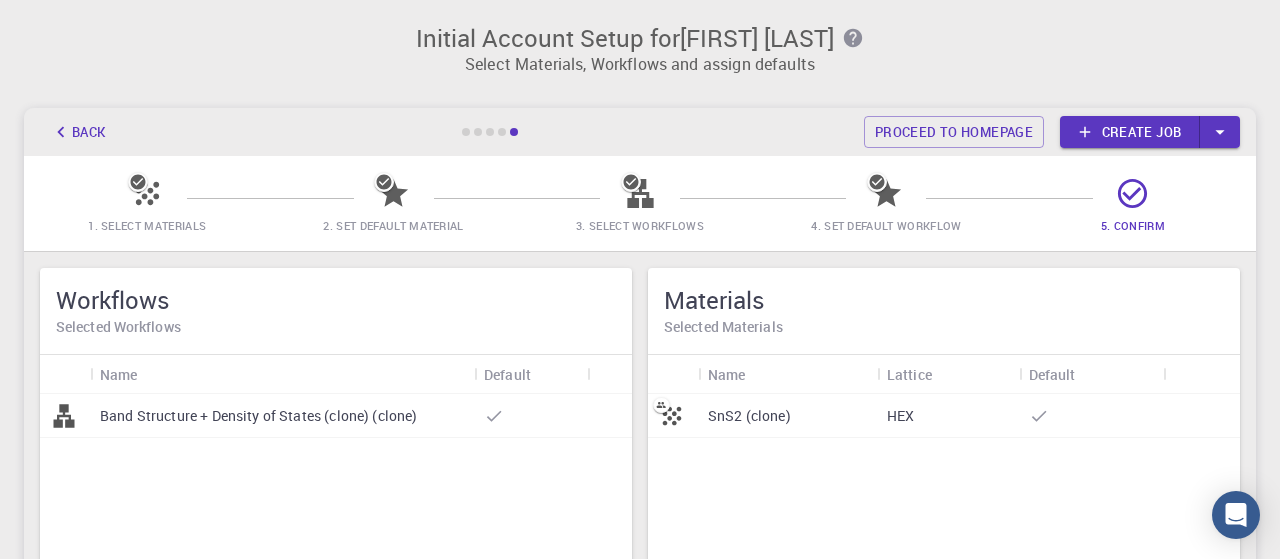 click on "Create job" at bounding box center (1130, 132) 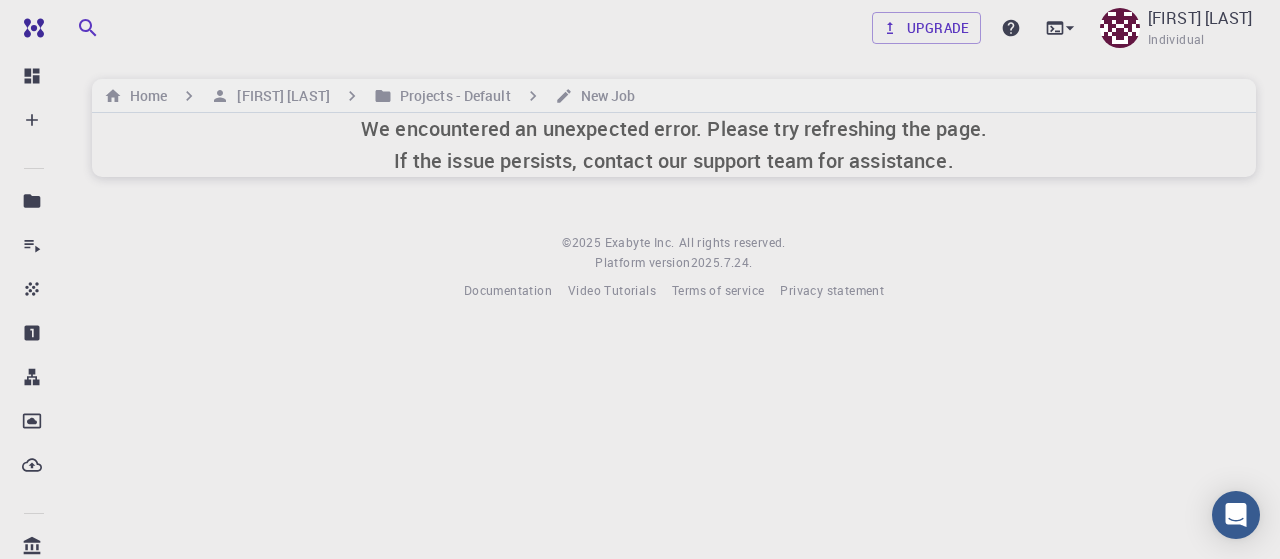 click on "We encountered an unexpected error. Please try refreshing the page.  If the issue persists, contact our support team for assistance." at bounding box center [674, 145] 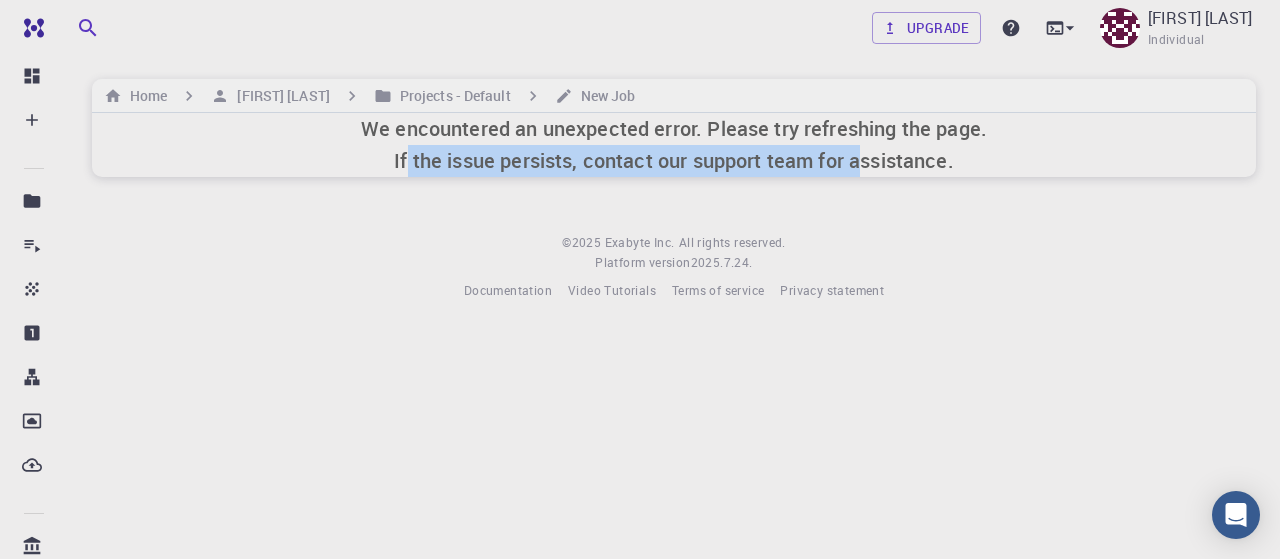 drag, startPoint x: 407, startPoint y: 158, endPoint x: 897, endPoint y: 155, distance: 490.0092 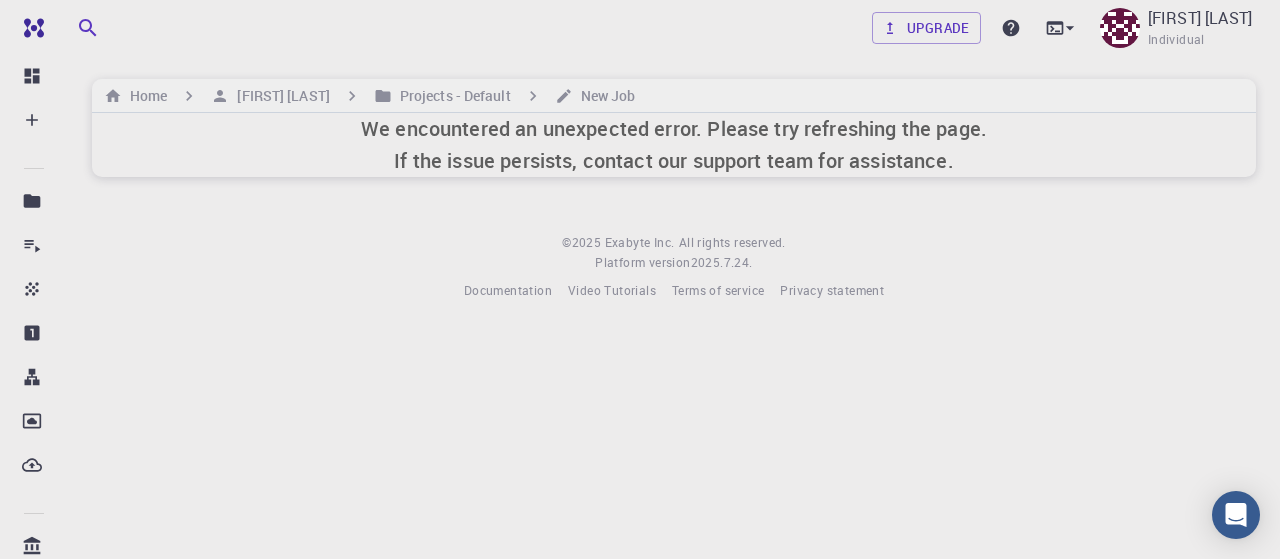 click on "We encountered an unexpected error. Please try refreshing the page.  If the issue persists, contact our support team for assistance." at bounding box center (674, 145) 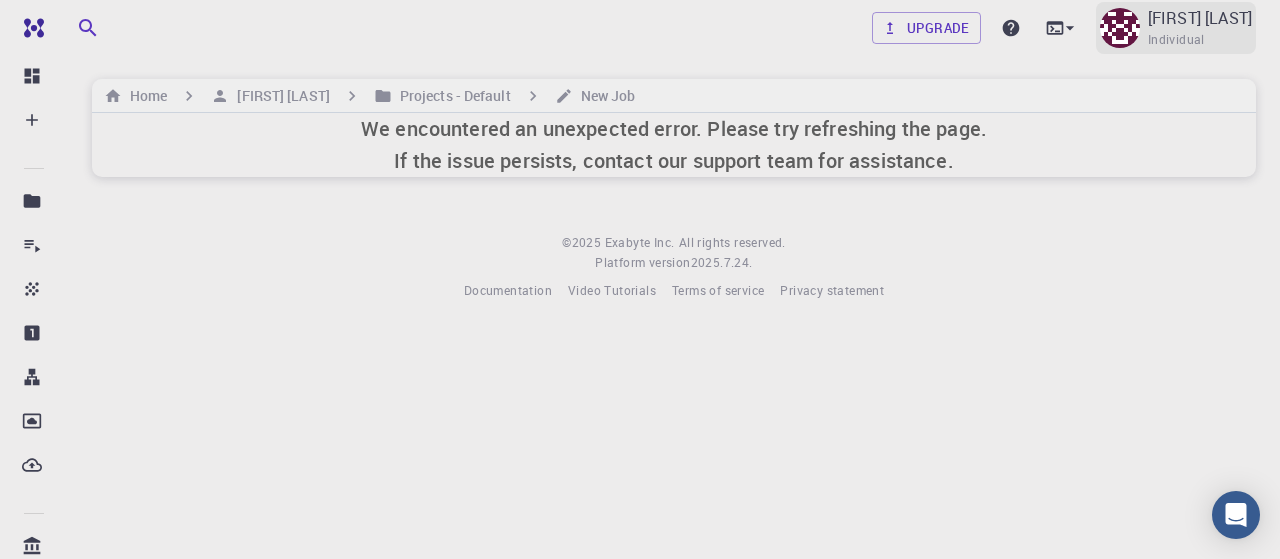 click at bounding box center [1120, 28] 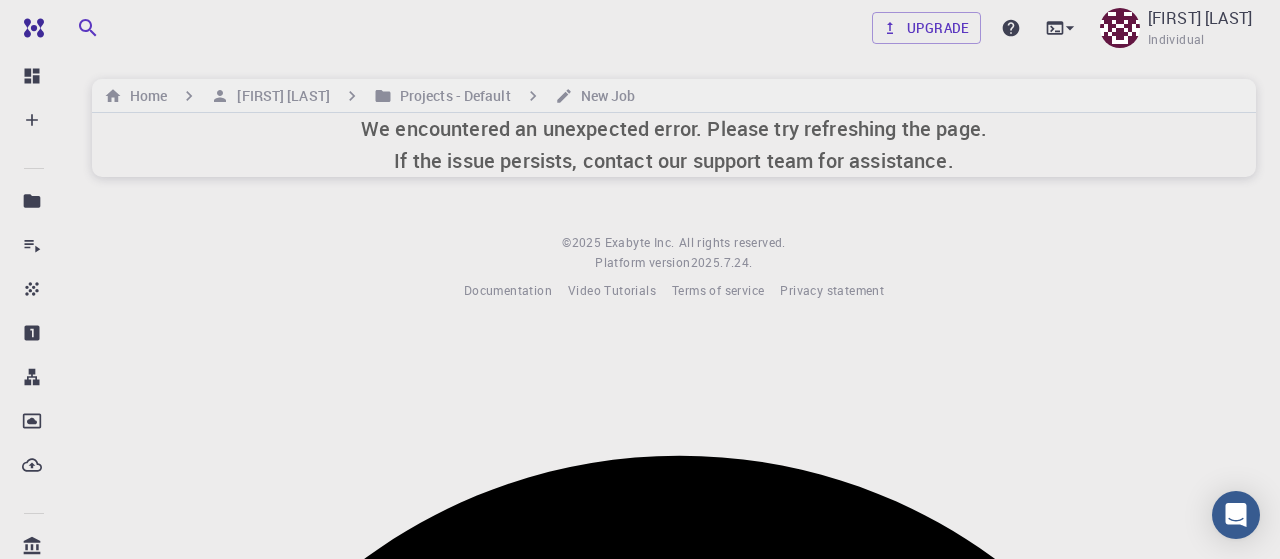 scroll, scrollTop: 132, scrollLeft: 0, axis: vertical 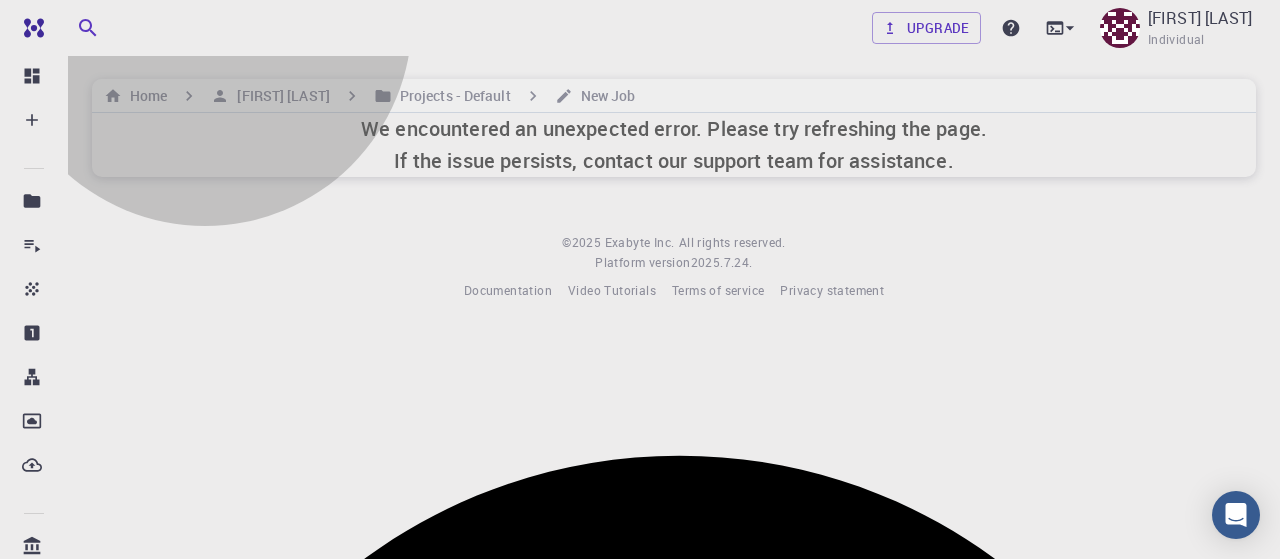 click on "Billing and payments" at bounding box center [680, 3498] 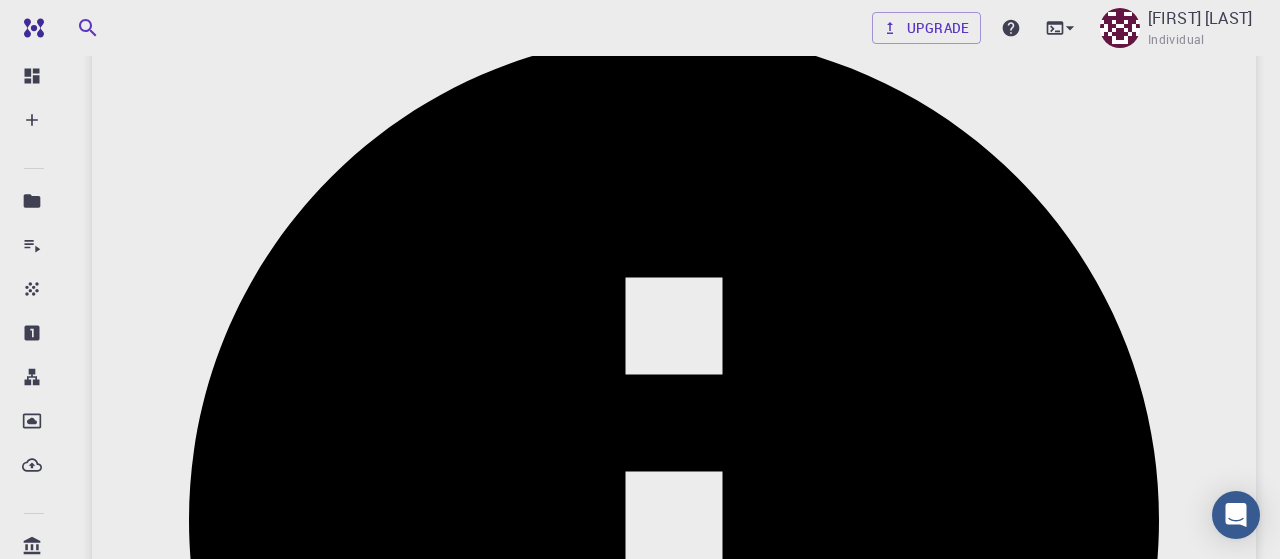 scroll, scrollTop: 0, scrollLeft: 0, axis: both 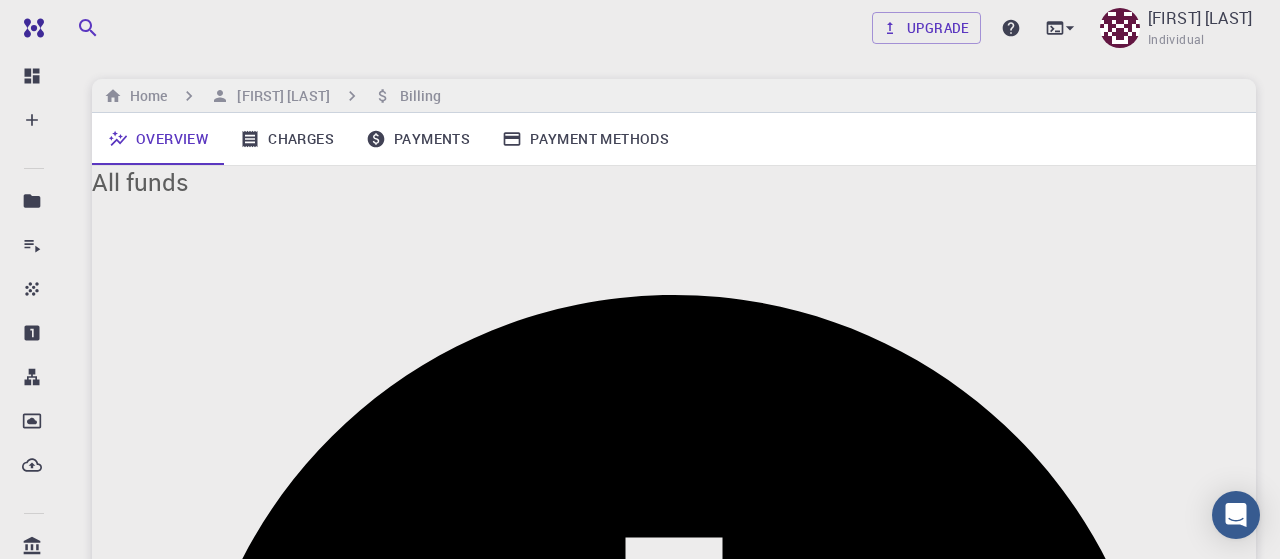 click on "Charges" at bounding box center (287, 139) 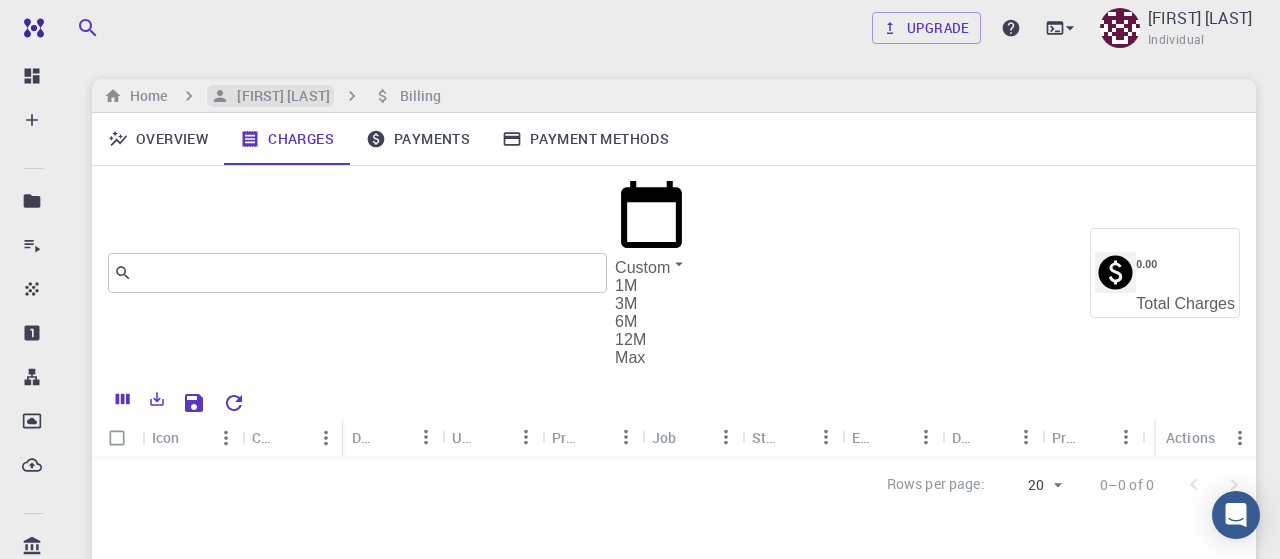 click on "[NAME]" at bounding box center (279, 96) 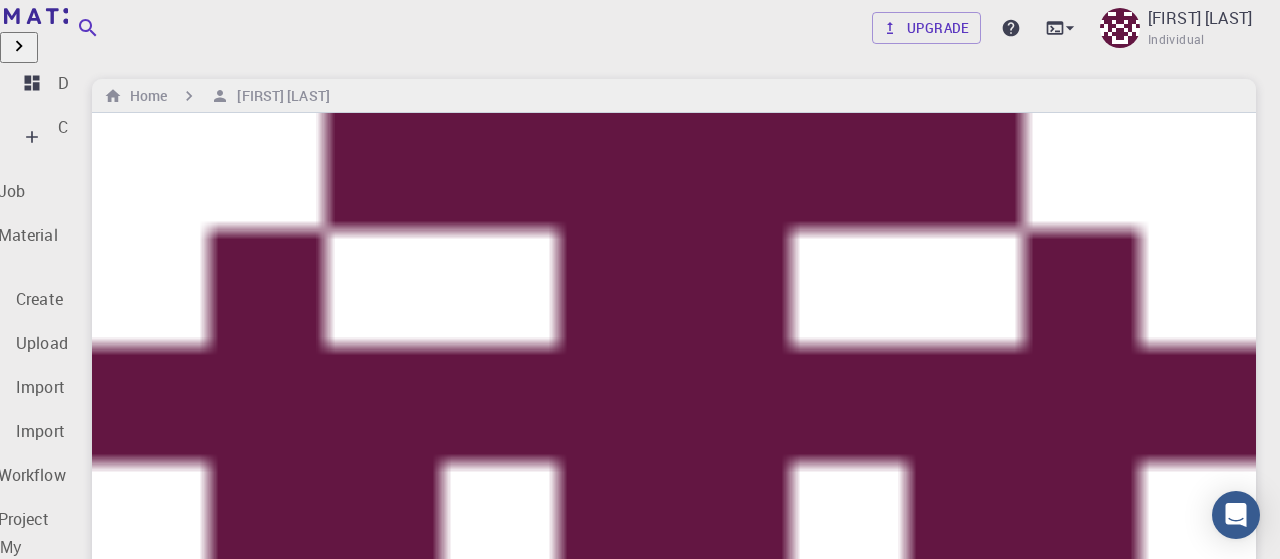 click on "Jobs" at bounding box center (76, 643) 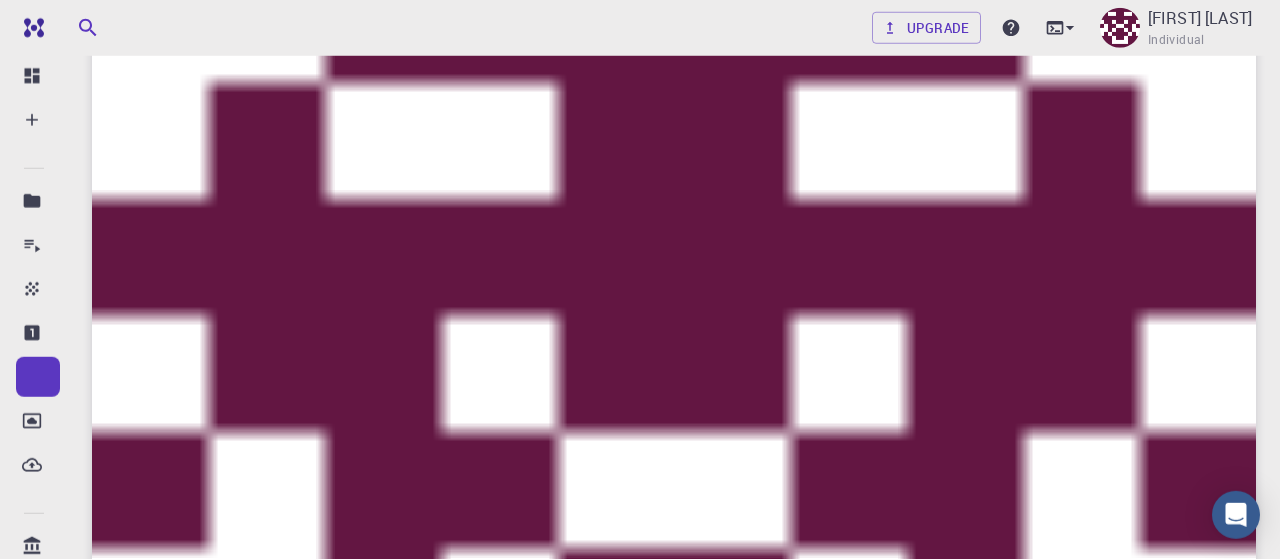 scroll, scrollTop: 104, scrollLeft: 0, axis: vertical 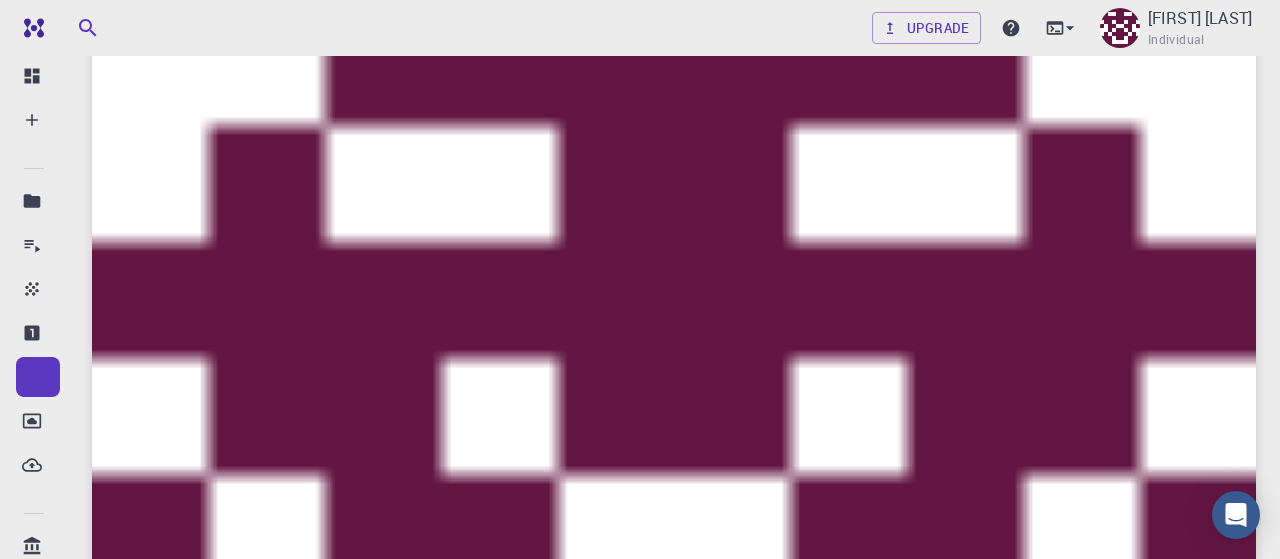 click on "Jobs" at bounding box center (801, 1282) 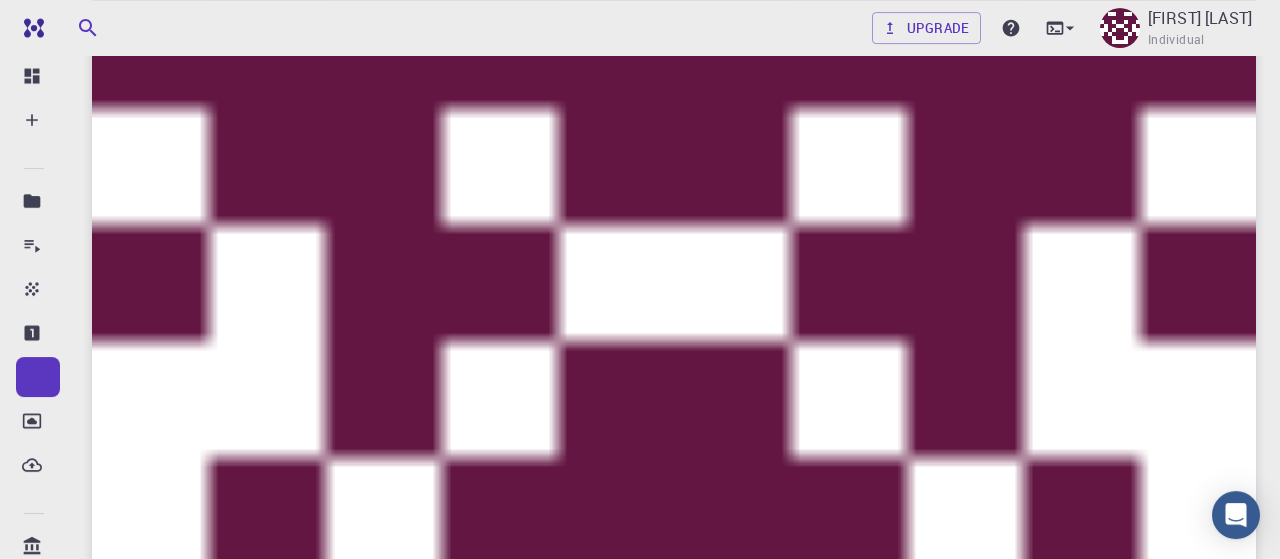 scroll, scrollTop: 151, scrollLeft: 0, axis: vertical 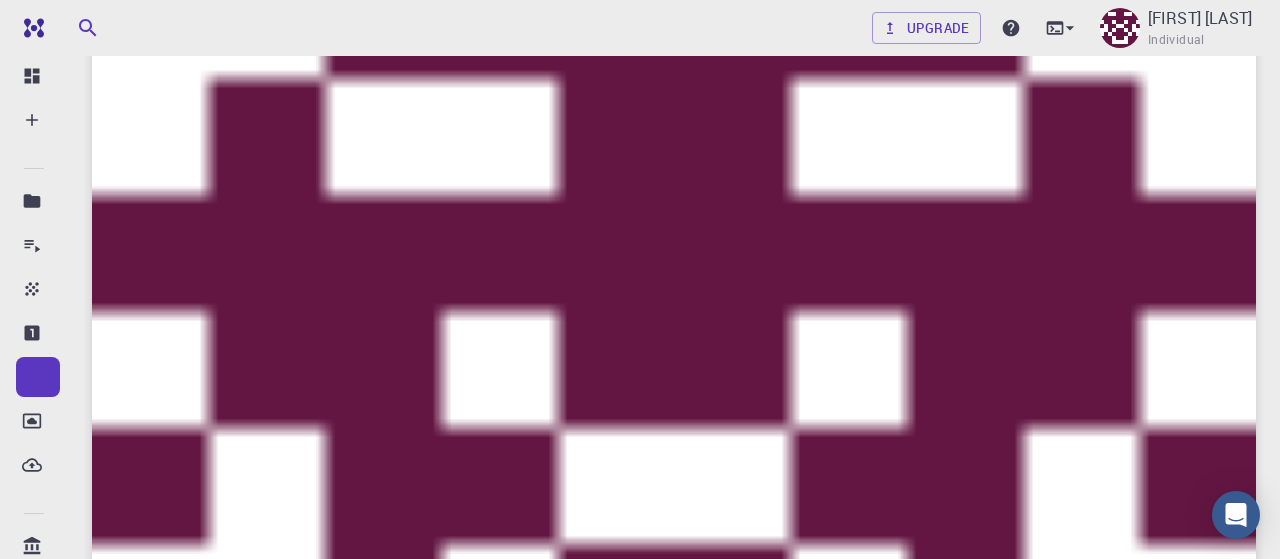 click on "Workflows" at bounding box center (677, 1235) 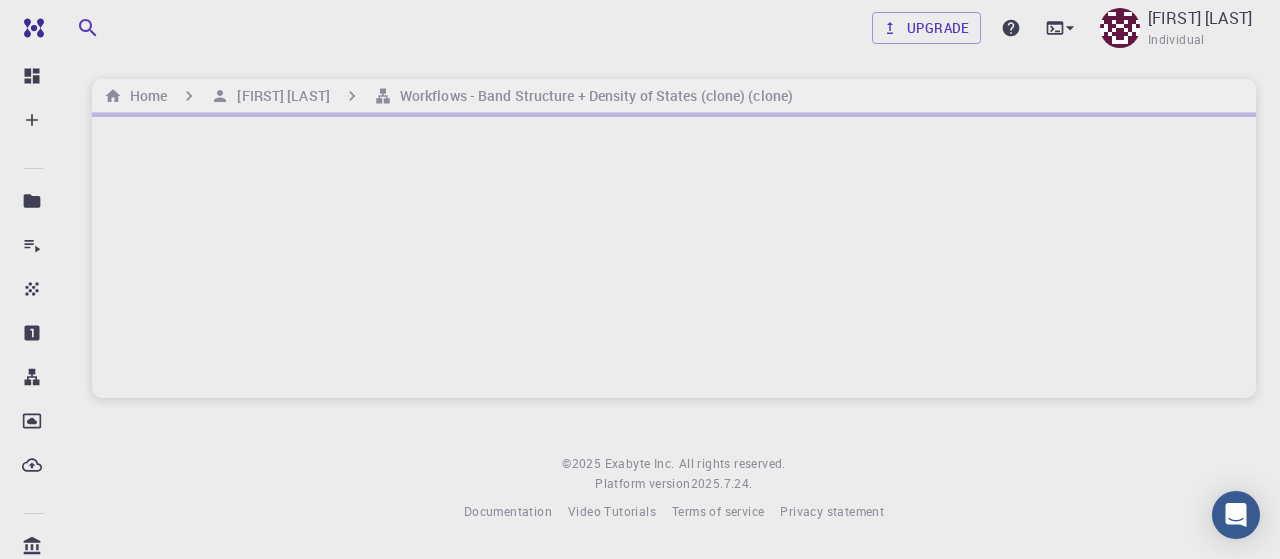 scroll, scrollTop: 0, scrollLeft: 0, axis: both 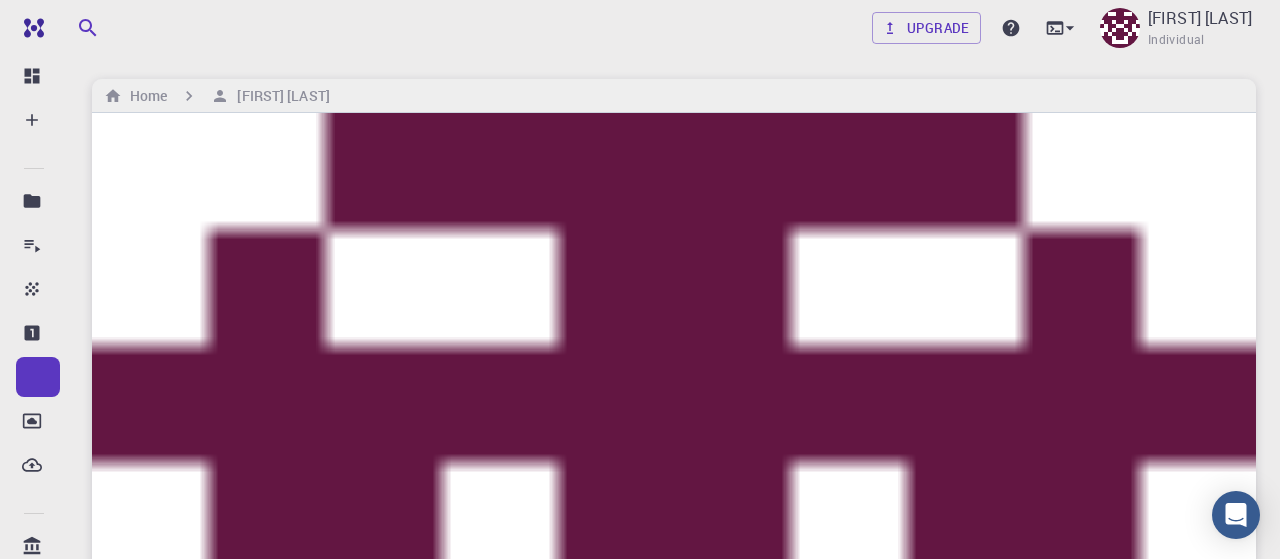 click on "Jobs" at bounding box center (801, 1386) 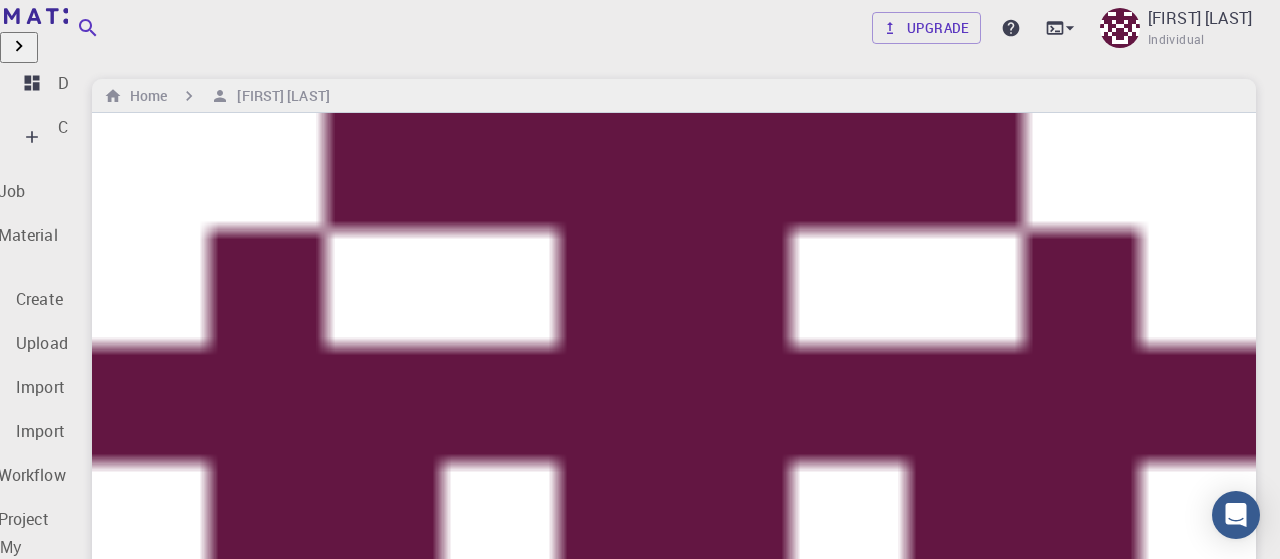 scroll, scrollTop: 324, scrollLeft: 0, axis: vertical 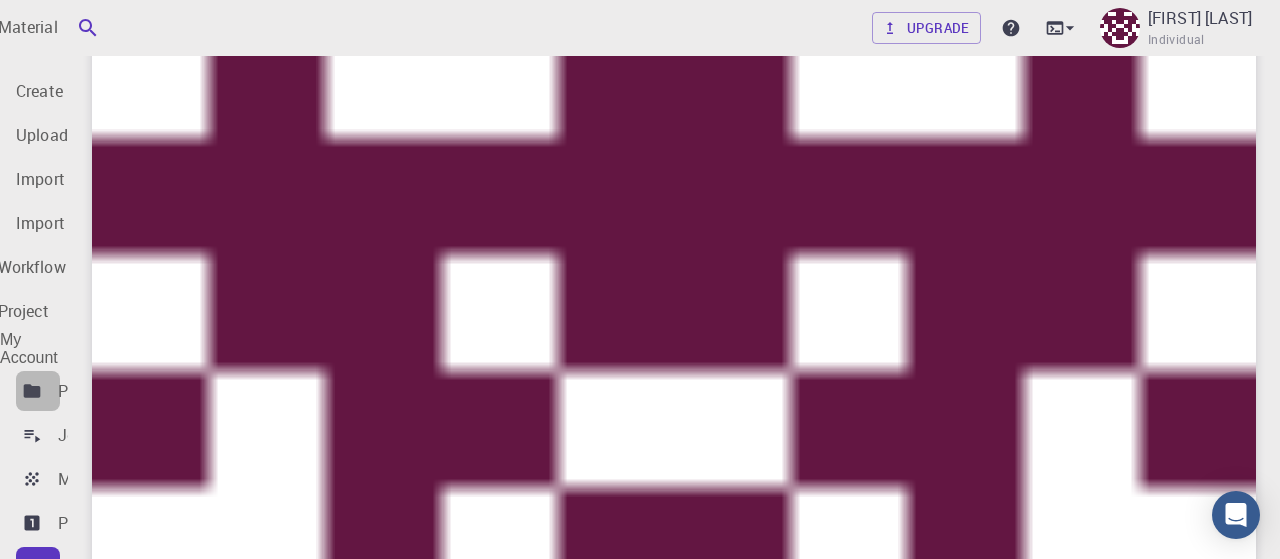click on "Projects" at bounding box center (88, 391) 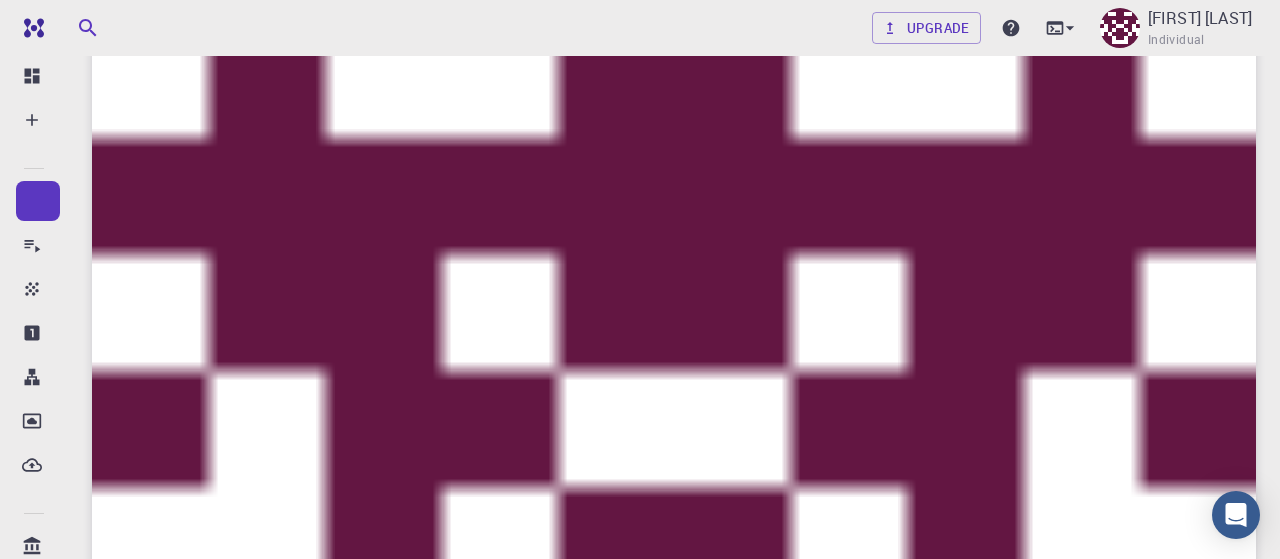 click on "0" at bounding box center (824, 1428) 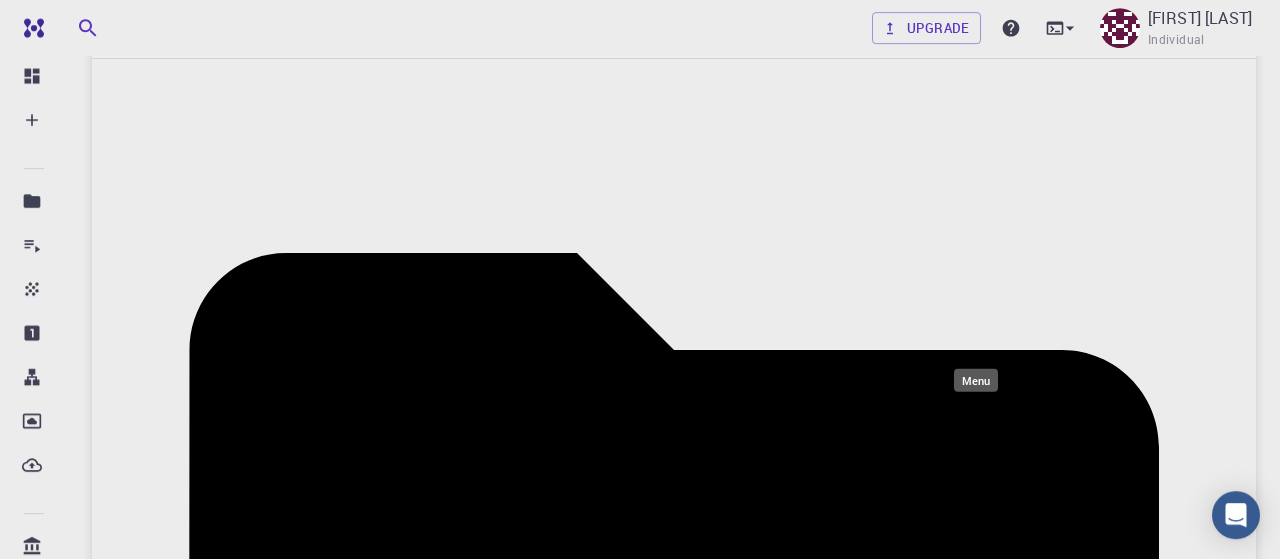 scroll, scrollTop: 0, scrollLeft: 0, axis: both 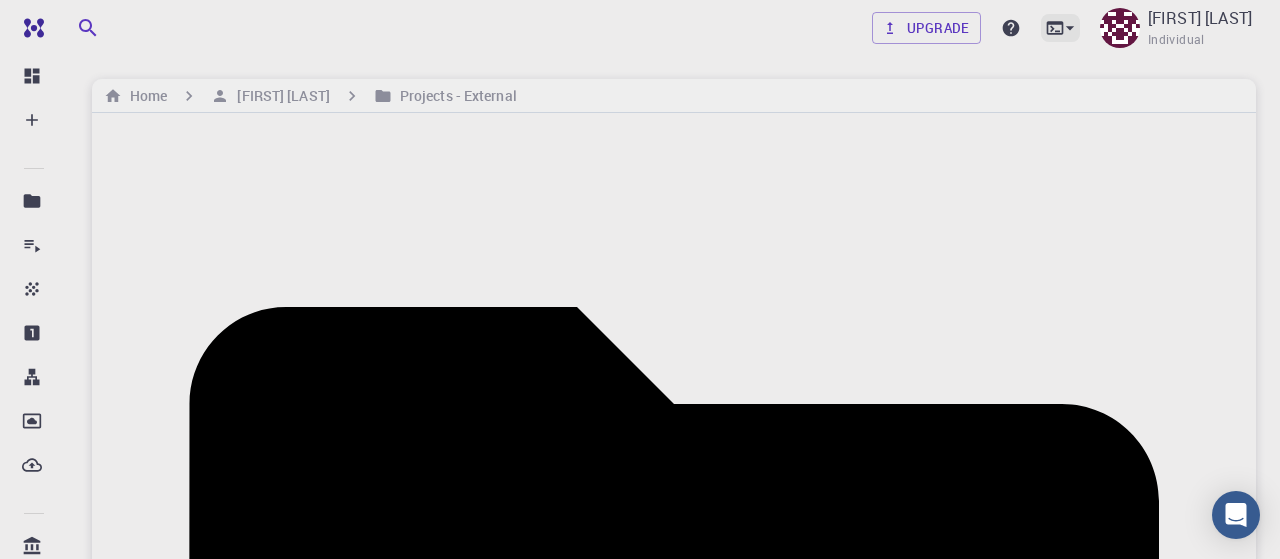 click 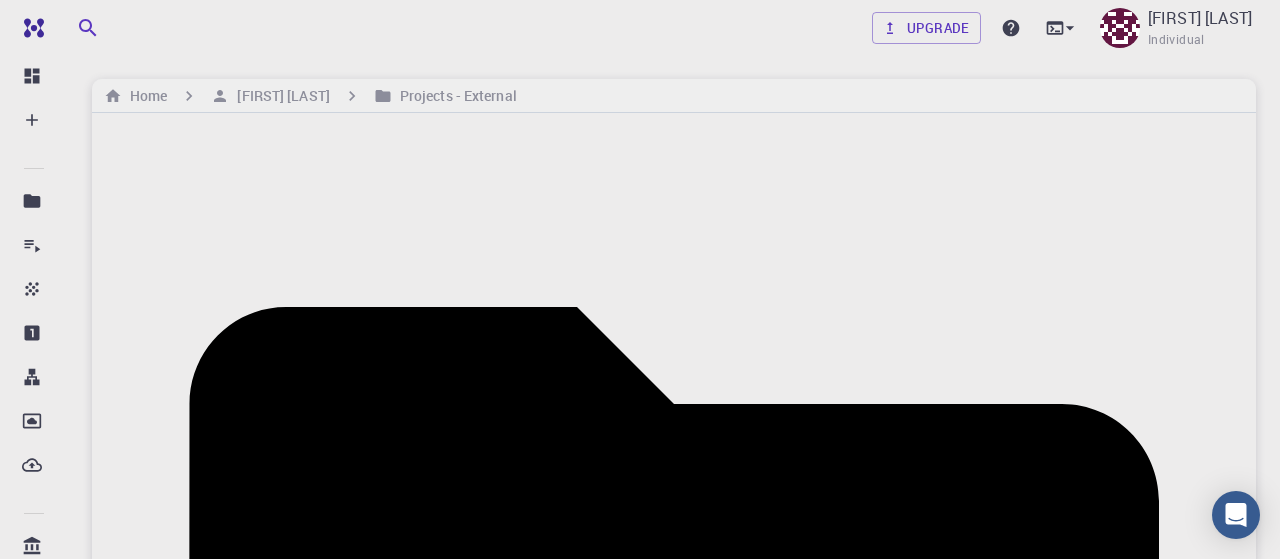 click on "Terminal" at bounding box center [660, 3134] 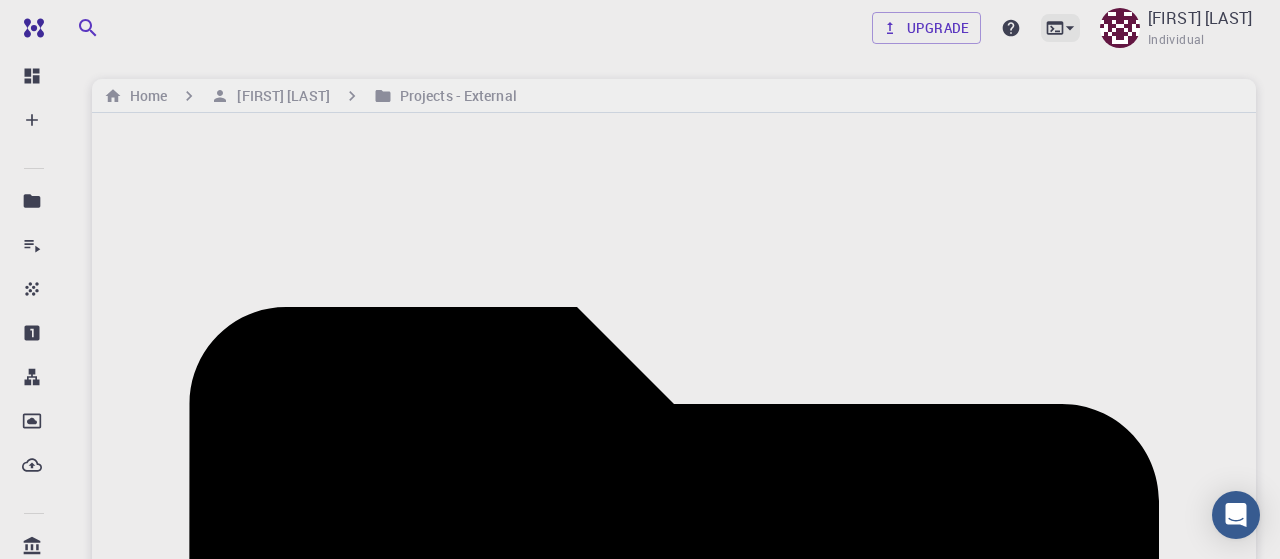 click 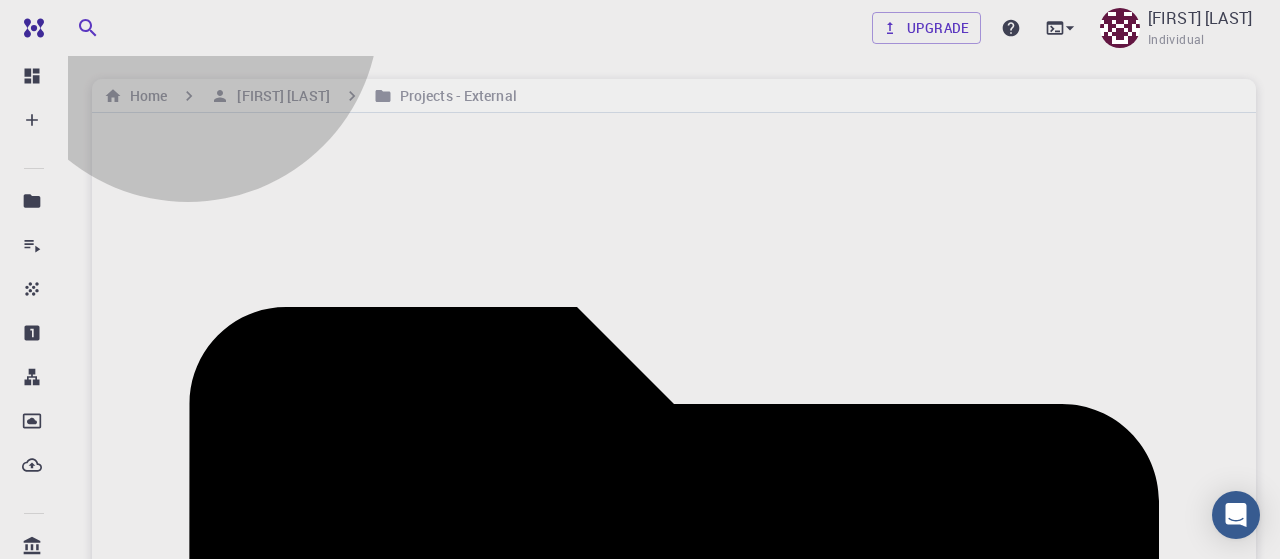click on "Remote Desktop" at bounding box center (660, 3774) 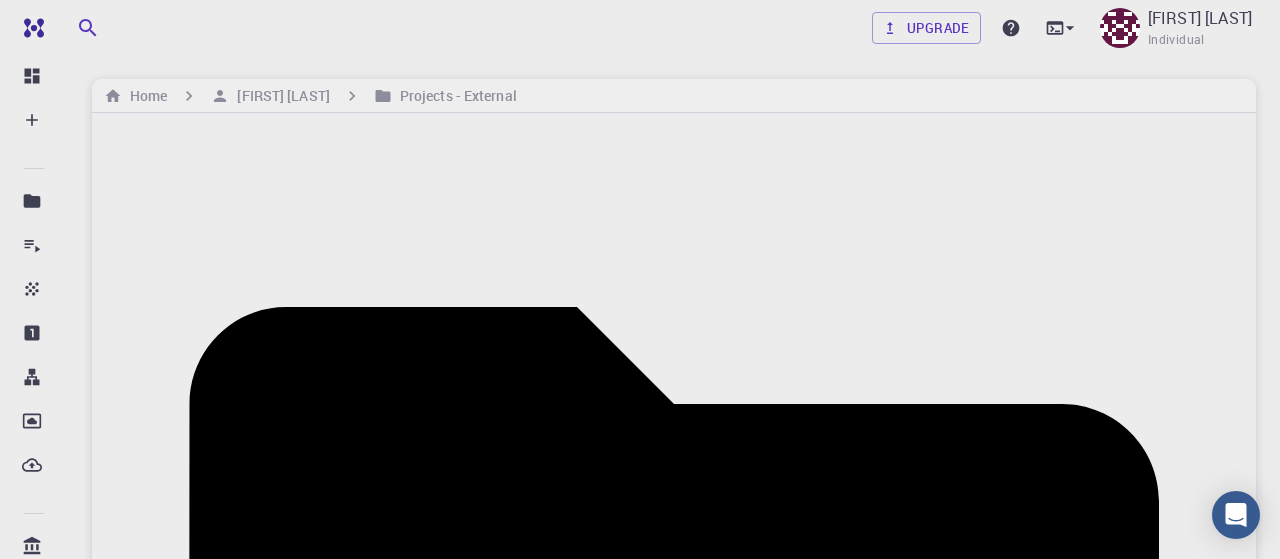 click on "This option is presently unavailable Your current account lacks privileges required for the remote connection. Please use "Support" widget below to contact us and express your interest in getting access to this feature." at bounding box center [640, 1930] 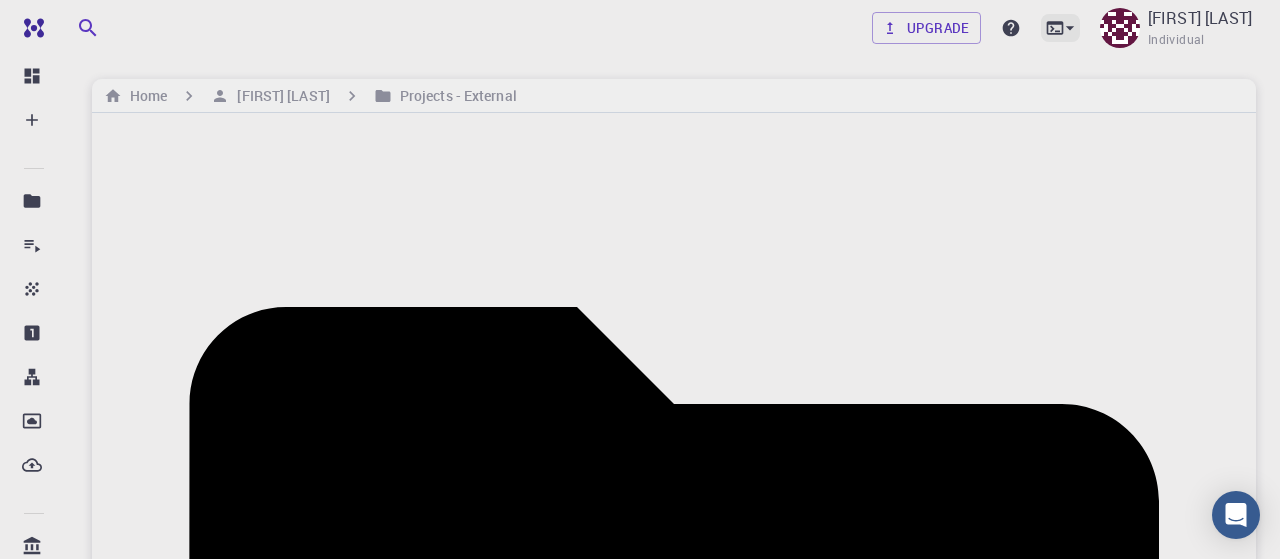 click 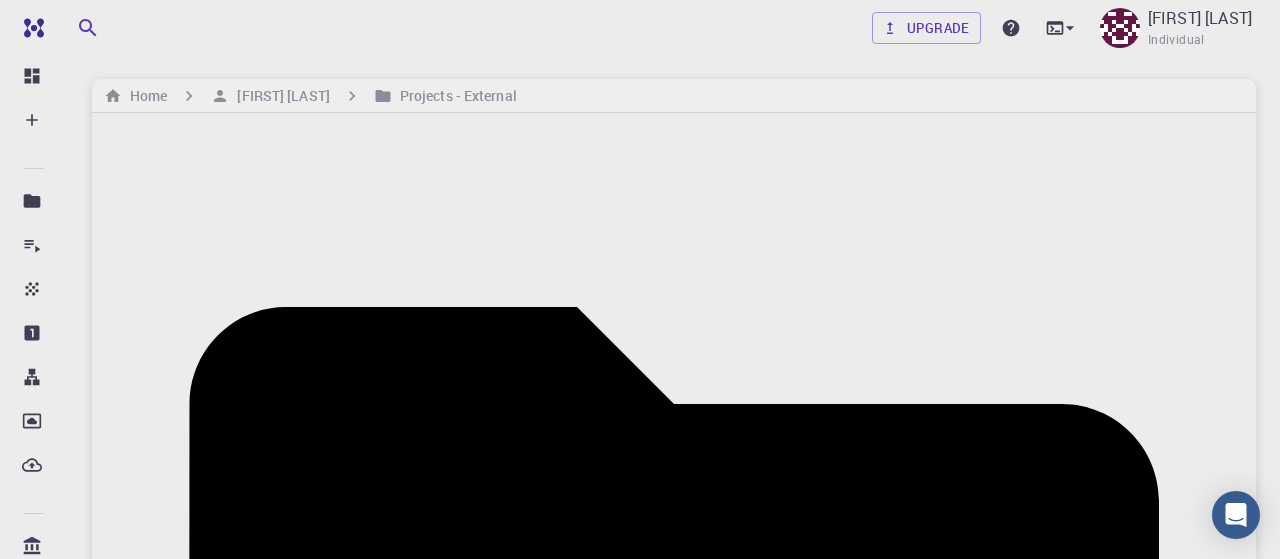 click at bounding box center [640, 1881] 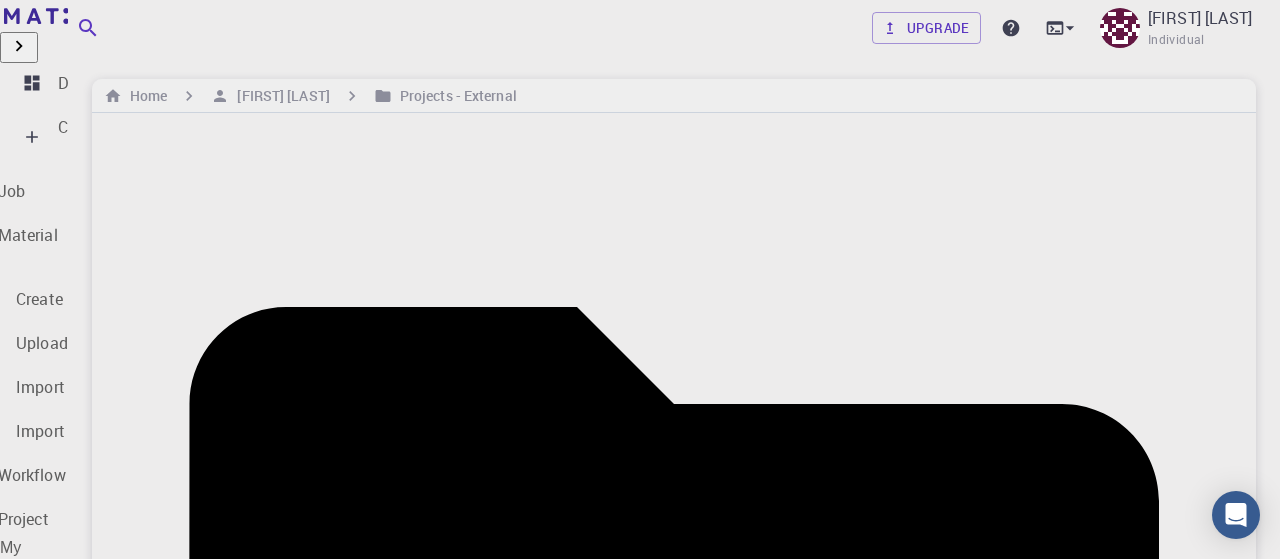 click on "Dashboard" at bounding box center (34, 83) 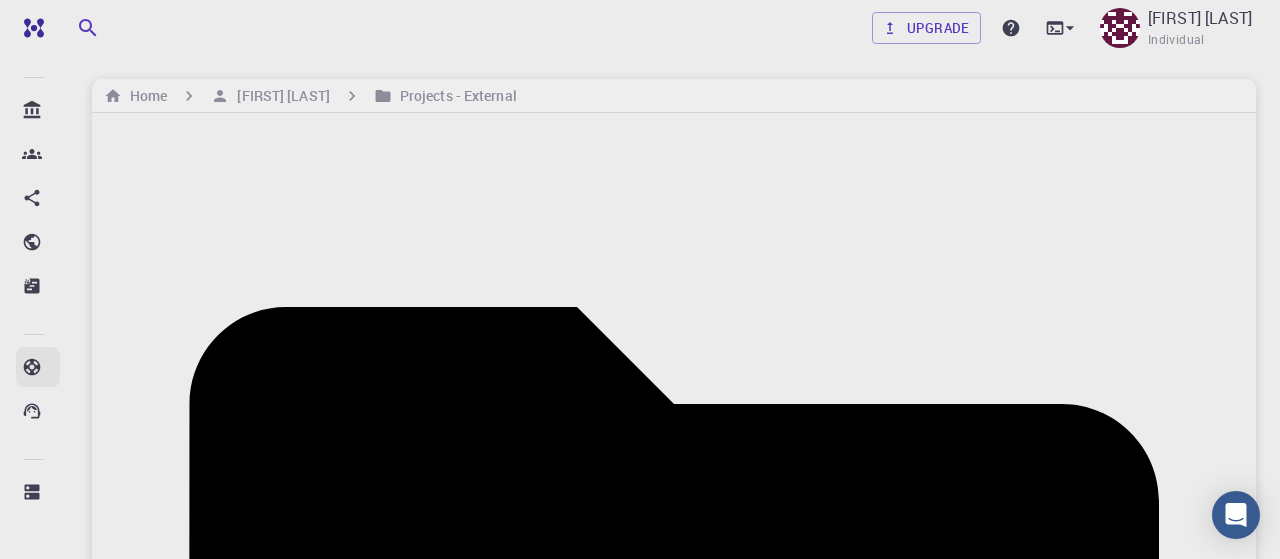 scroll, scrollTop: 435, scrollLeft: 0, axis: vertical 